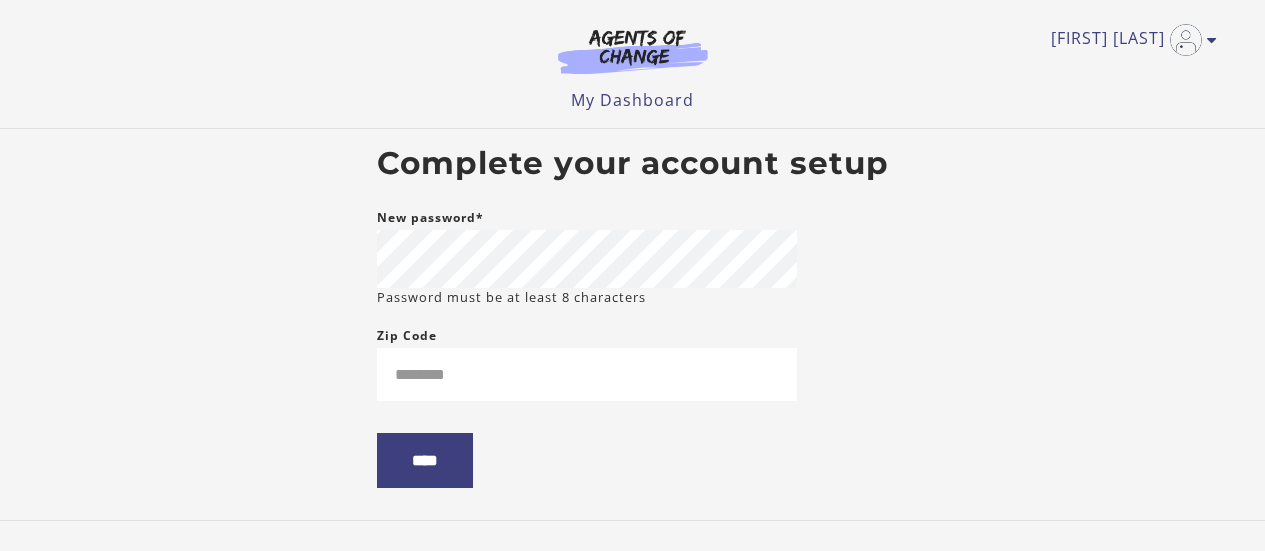 scroll, scrollTop: 0, scrollLeft: 0, axis: both 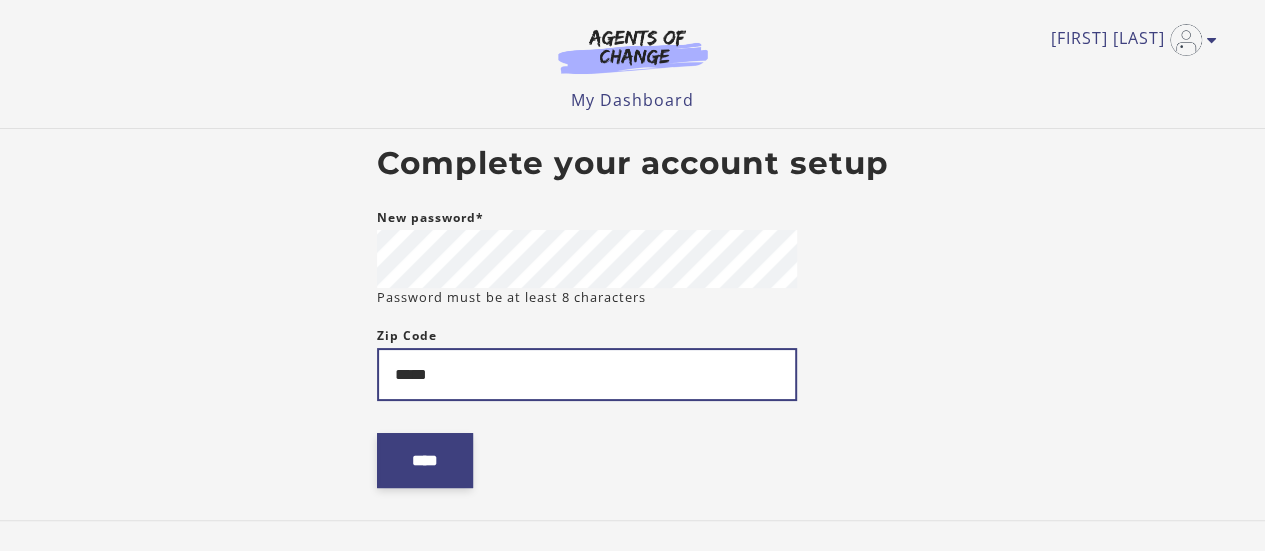 type on "*****" 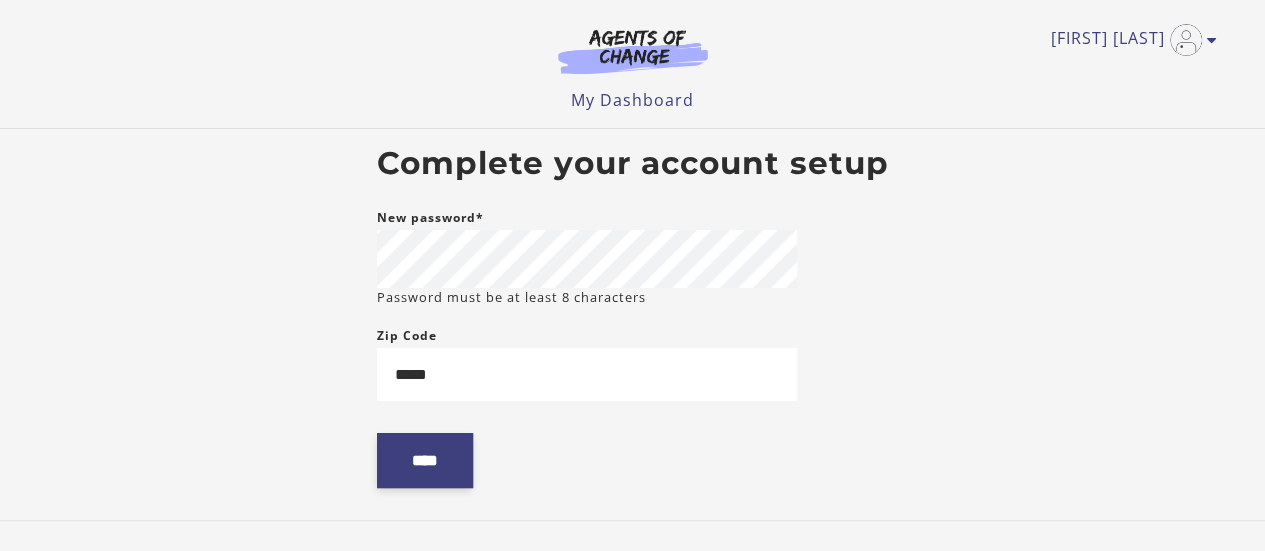 click on "****" at bounding box center [425, 460] 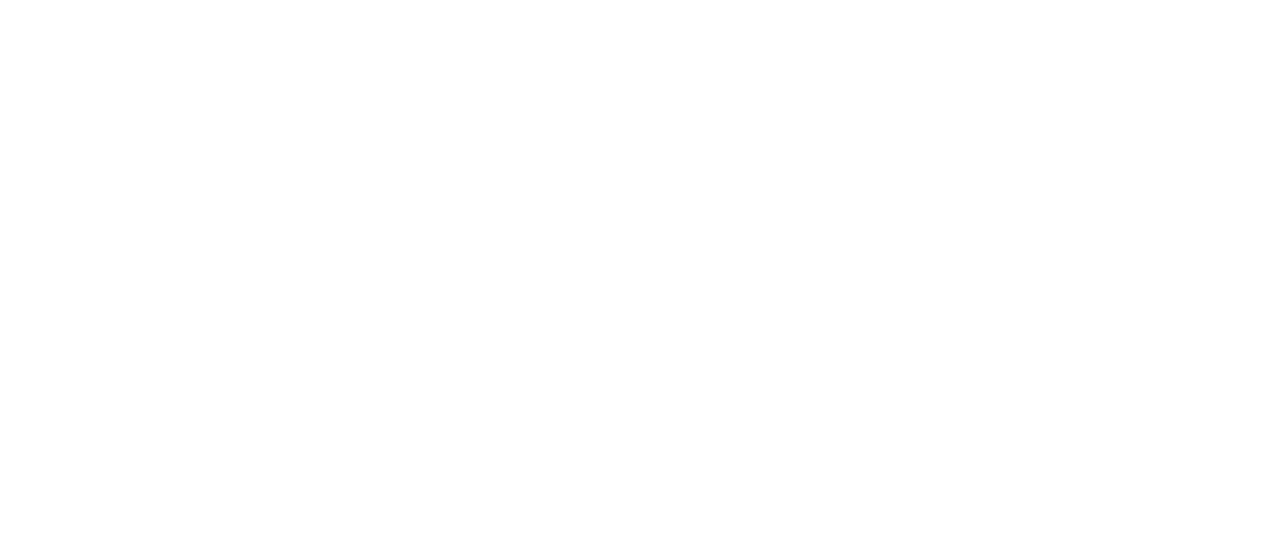 scroll, scrollTop: 0, scrollLeft: 0, axis: both 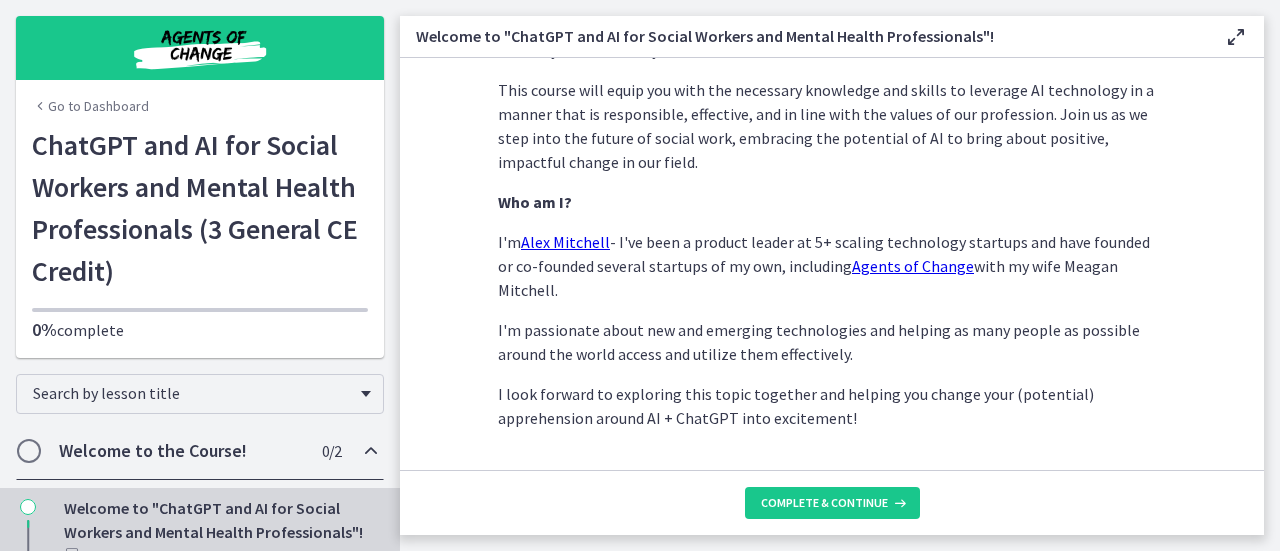 click on "Complete & continue" at bounding box center (832, 502) 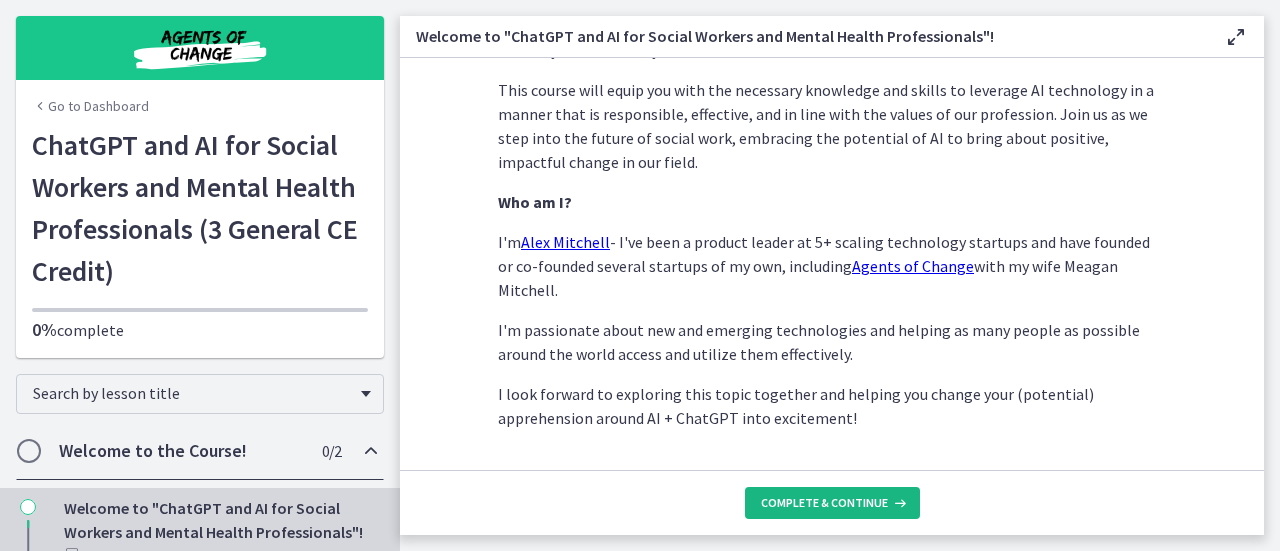 click on "Complete & continue" at bounding box center [824, 503] 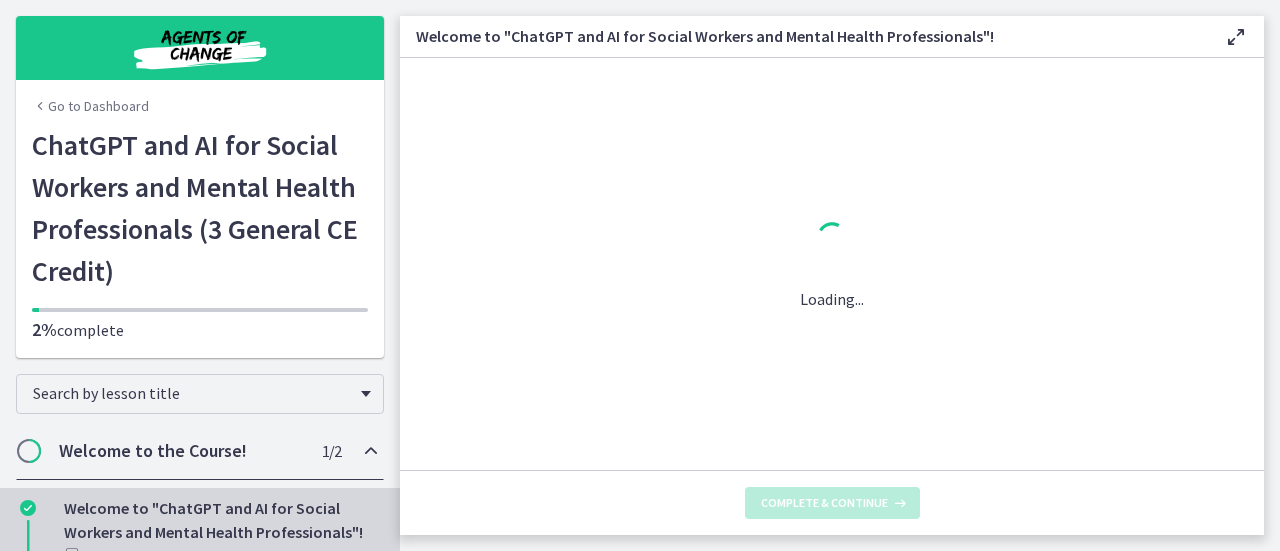 scroll, scrollTop: 0, scrollLeft: 0, axis: both 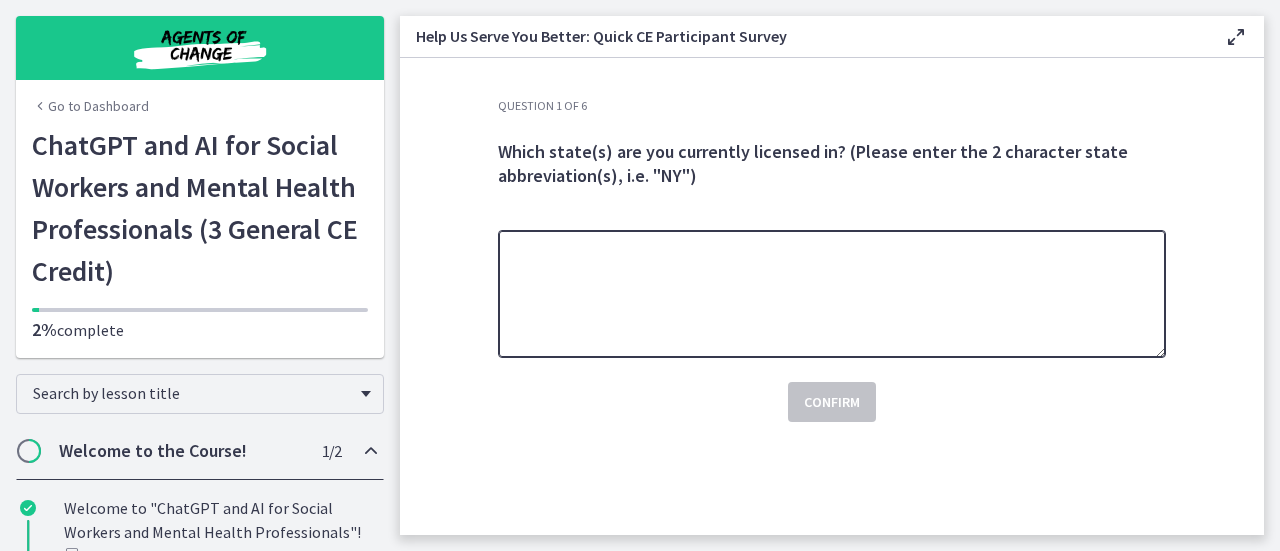 click at bounding box center (832, 294) 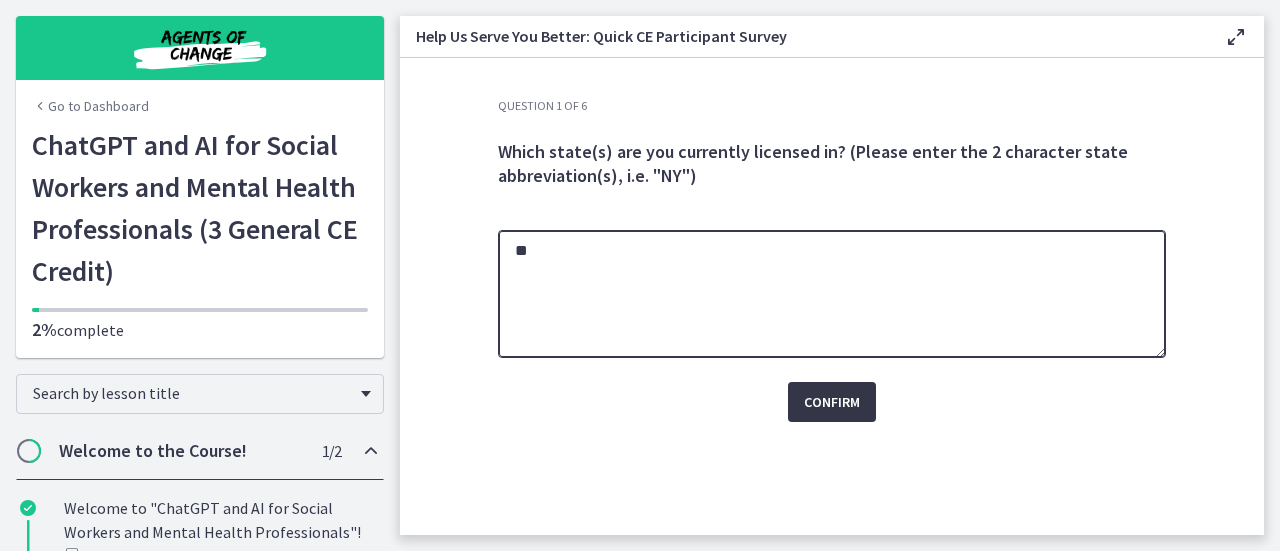 type on "**" 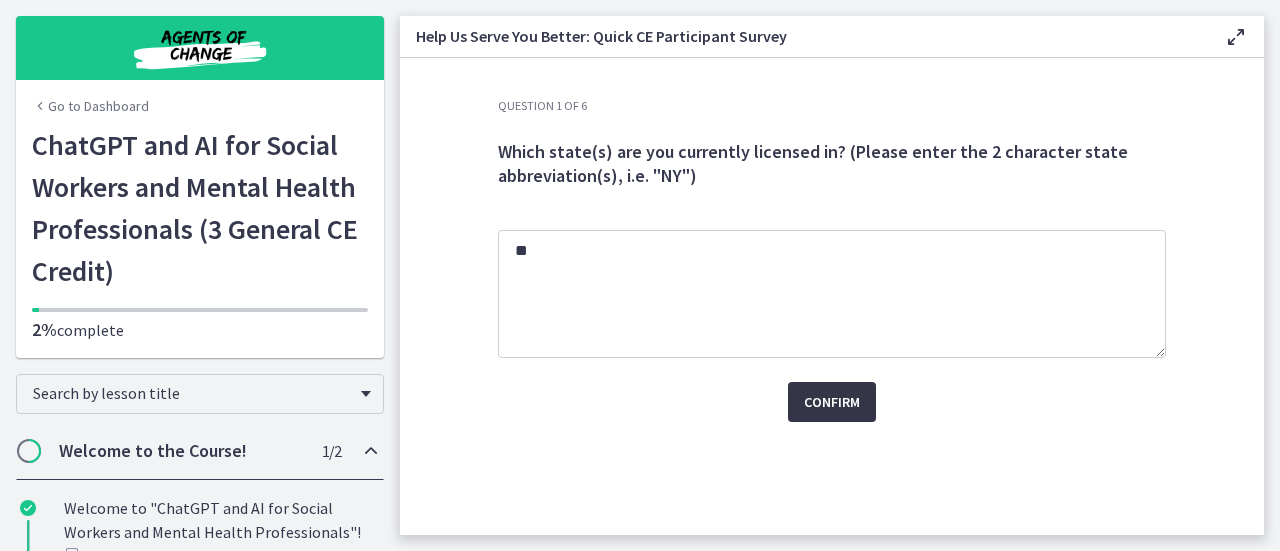 click on "Confirm" at bounding box center [832, 402] 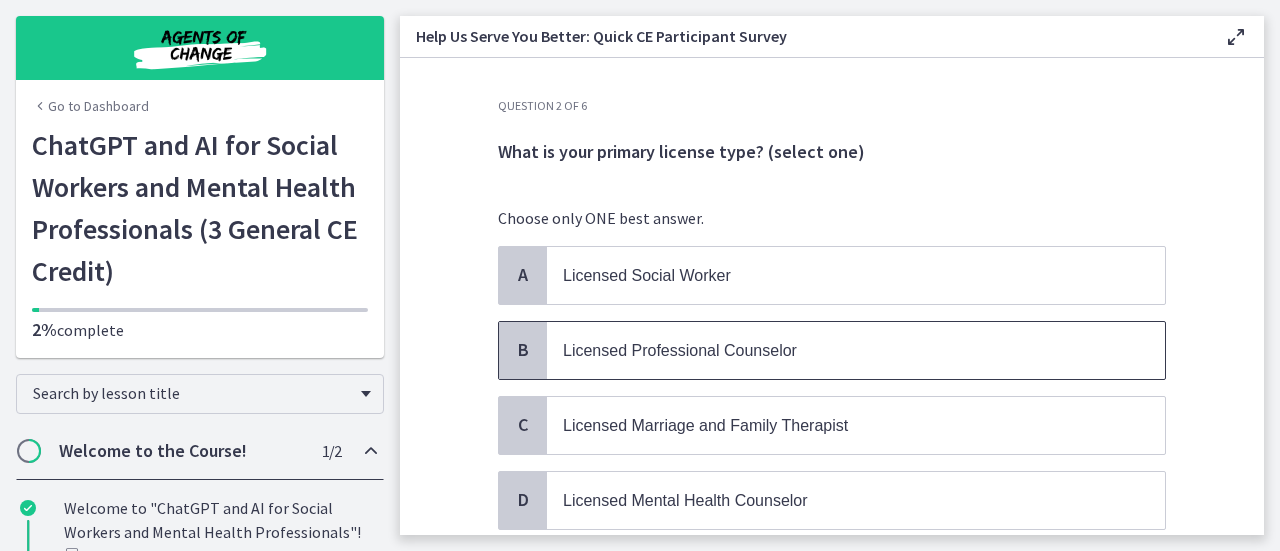 scroll, scrollTop: 100, scrollLeft: 0, axis: vertical 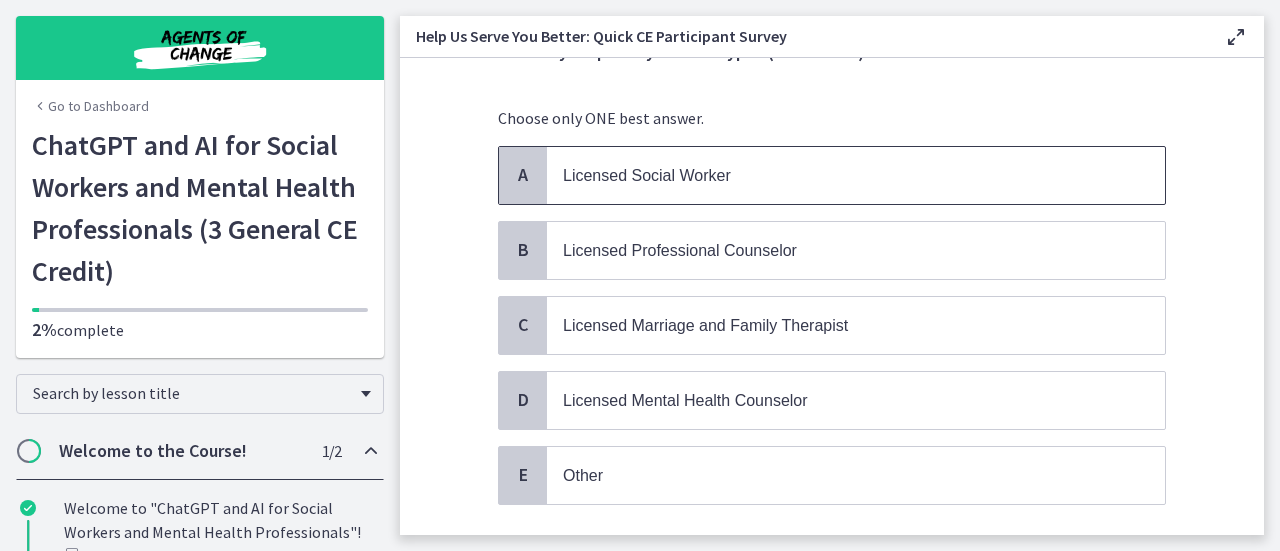click on "Licensed Social Worker" at bounding box center (836, 175) 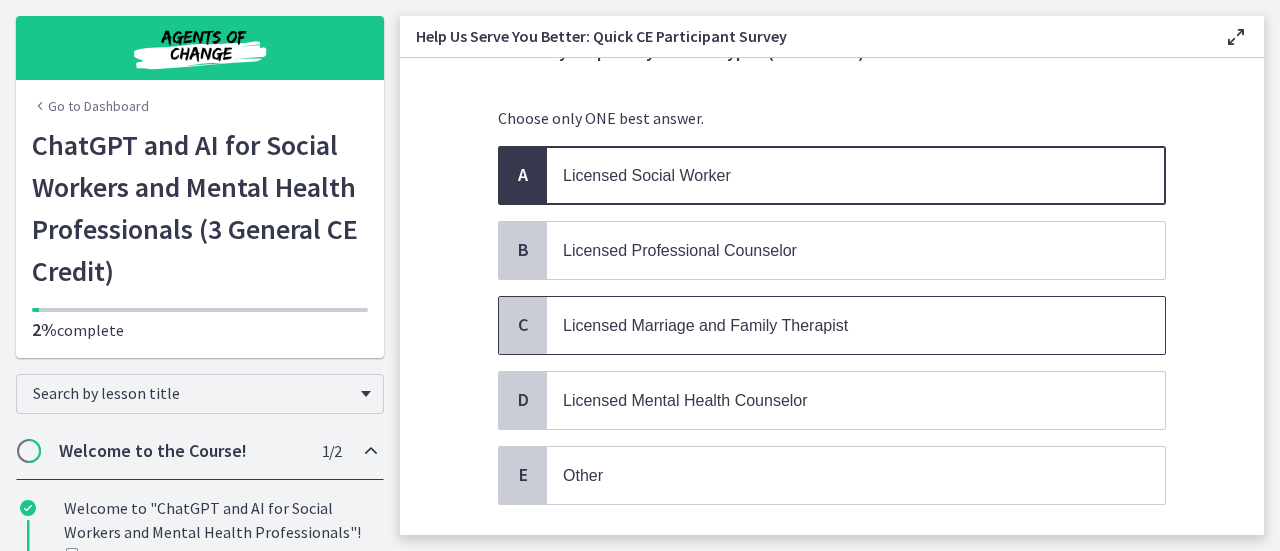 scroll, scrollTop: 221, scrollLeft: 0, axis: vertical 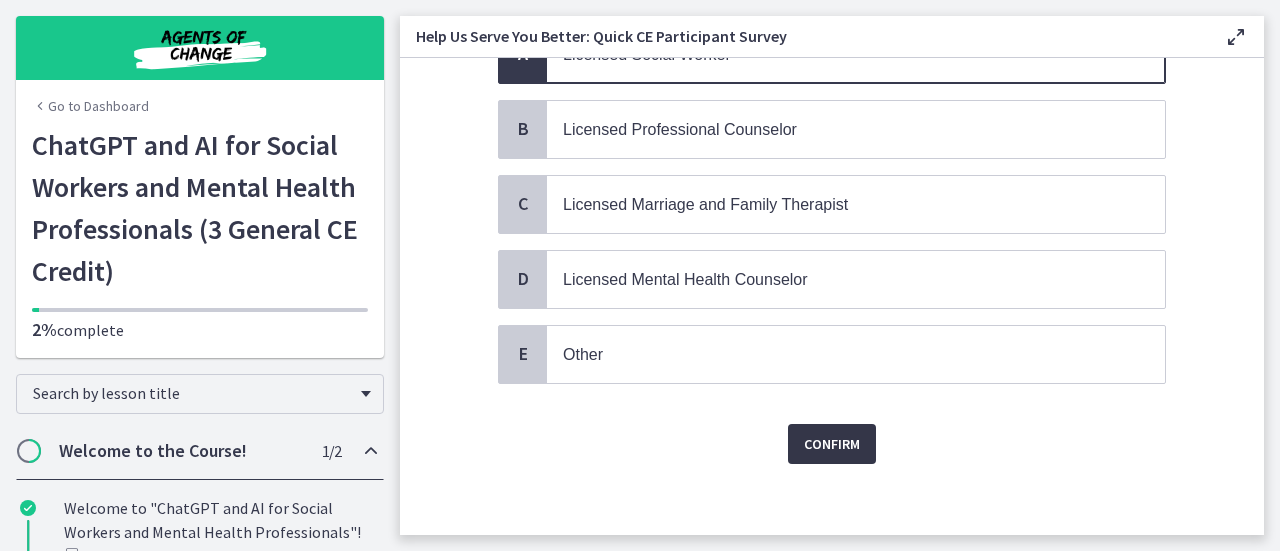 click on "Confirm" at bounding box center (832, 444) 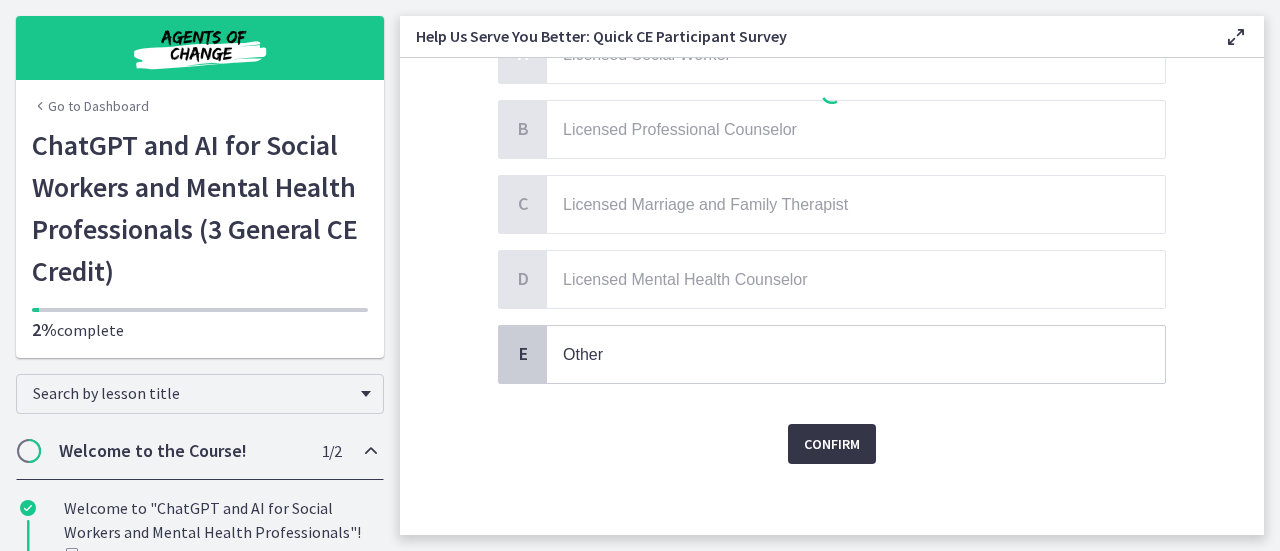 scroll, scrollTop: 0, scrollLeft: 0, axis: both 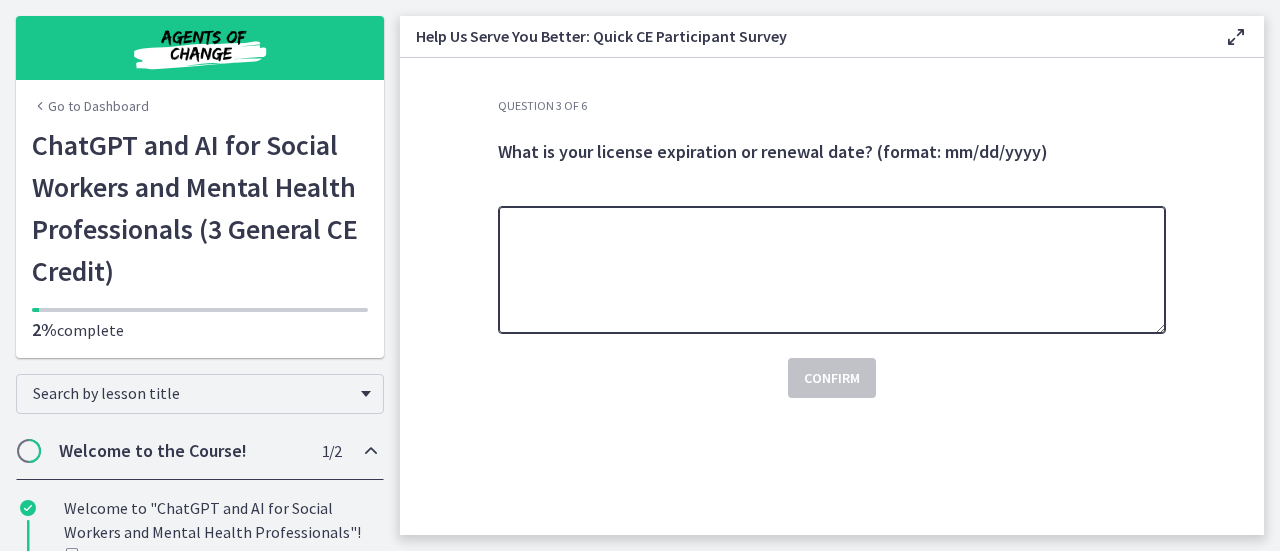 click at bounding box center [832, 270] 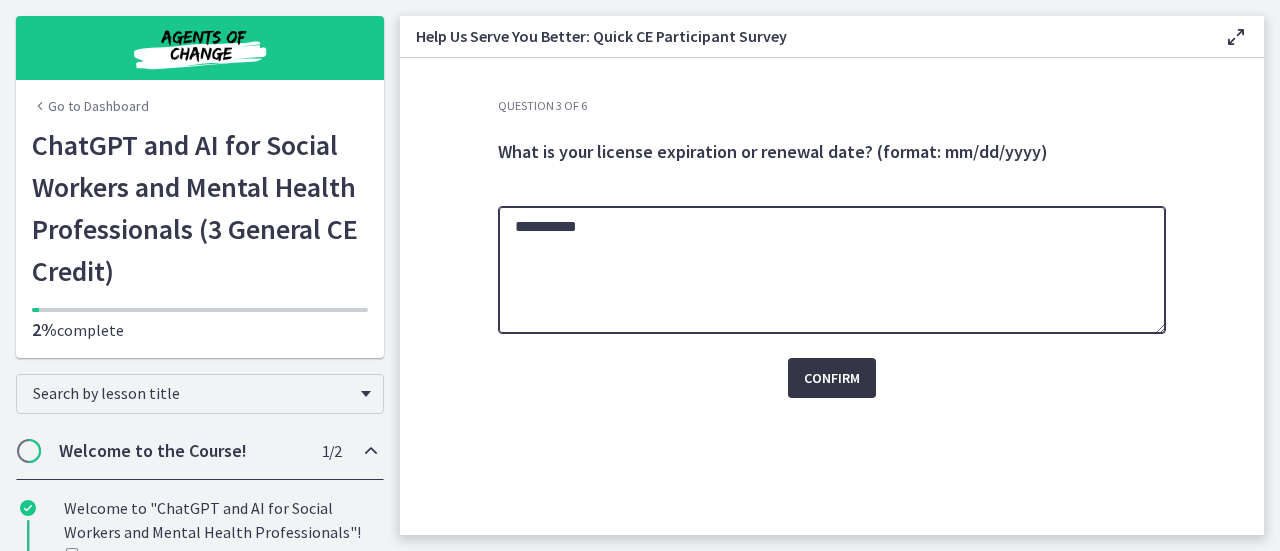 type on "**********" 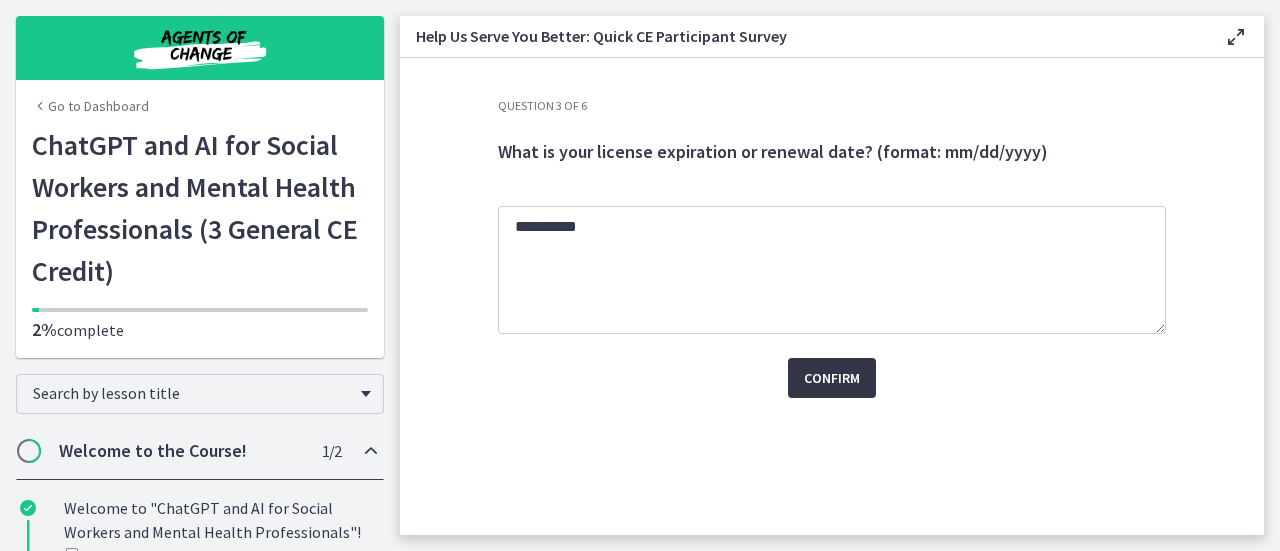 click on "Confirm" at bounding box center [832, 378] 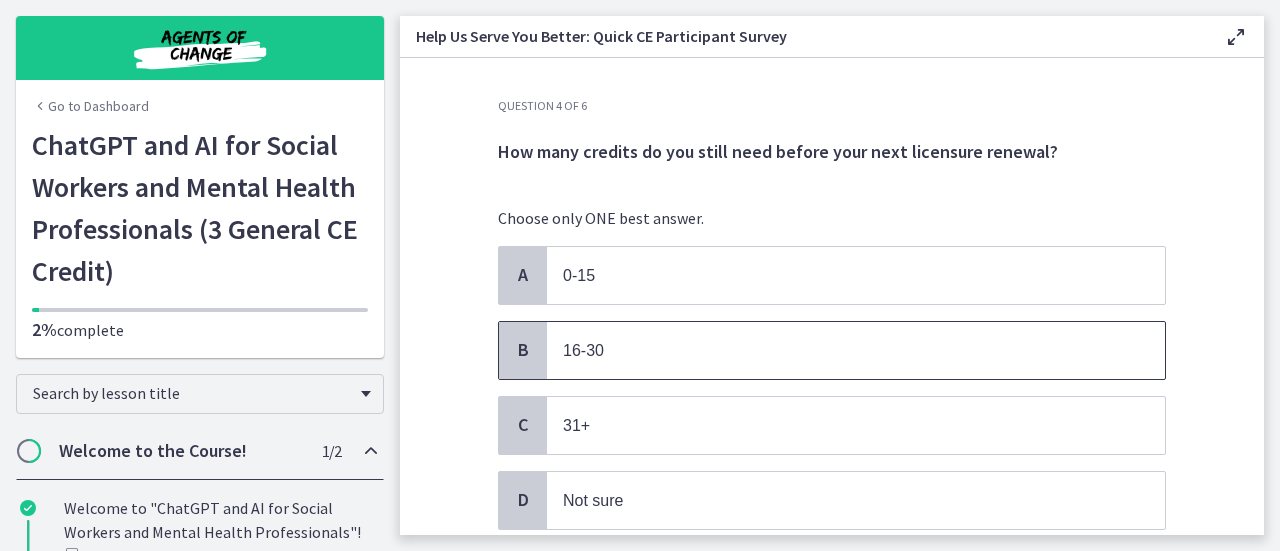 click on "16-30" at bounding box center [836, 350] 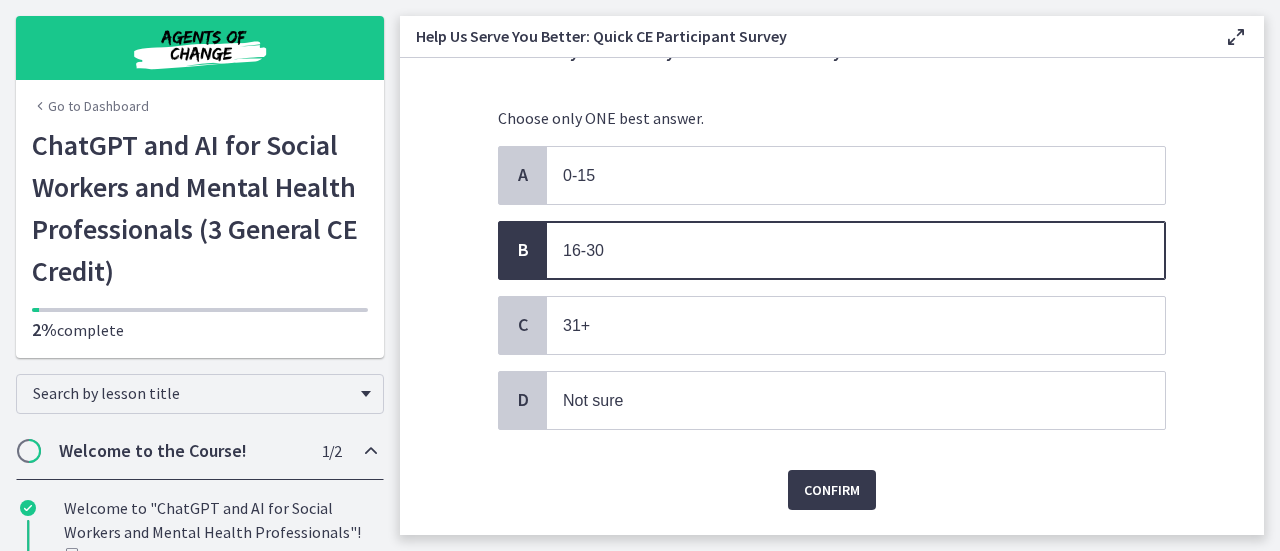 scroll, scrollTop: 148, scrollLeft: 0, axis: vertical 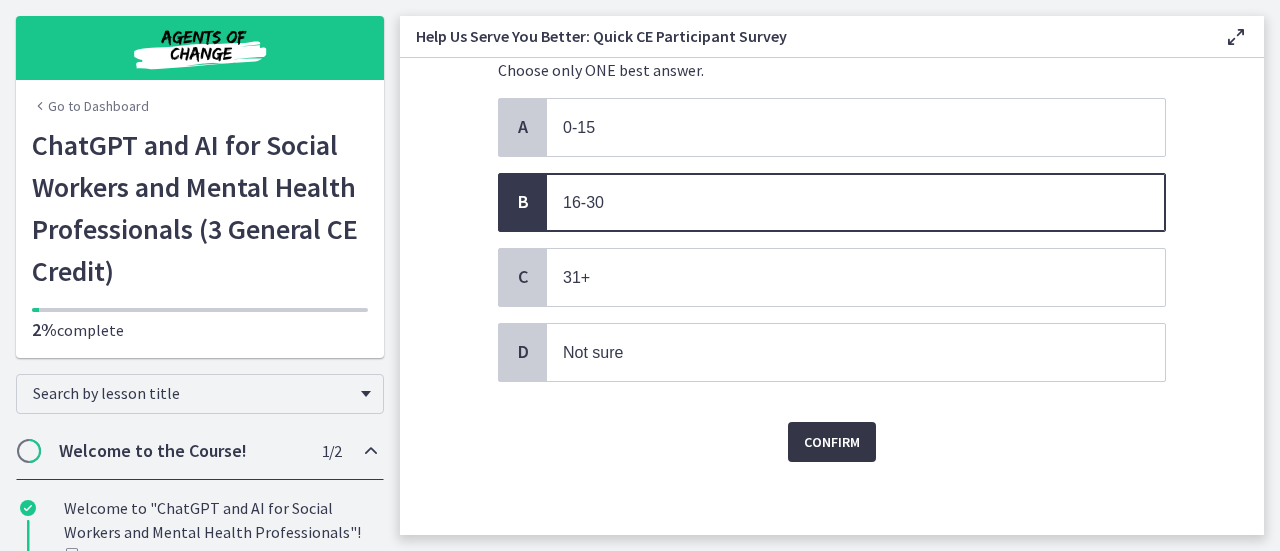 click on "Confirm" at bounding box center [832, 442] 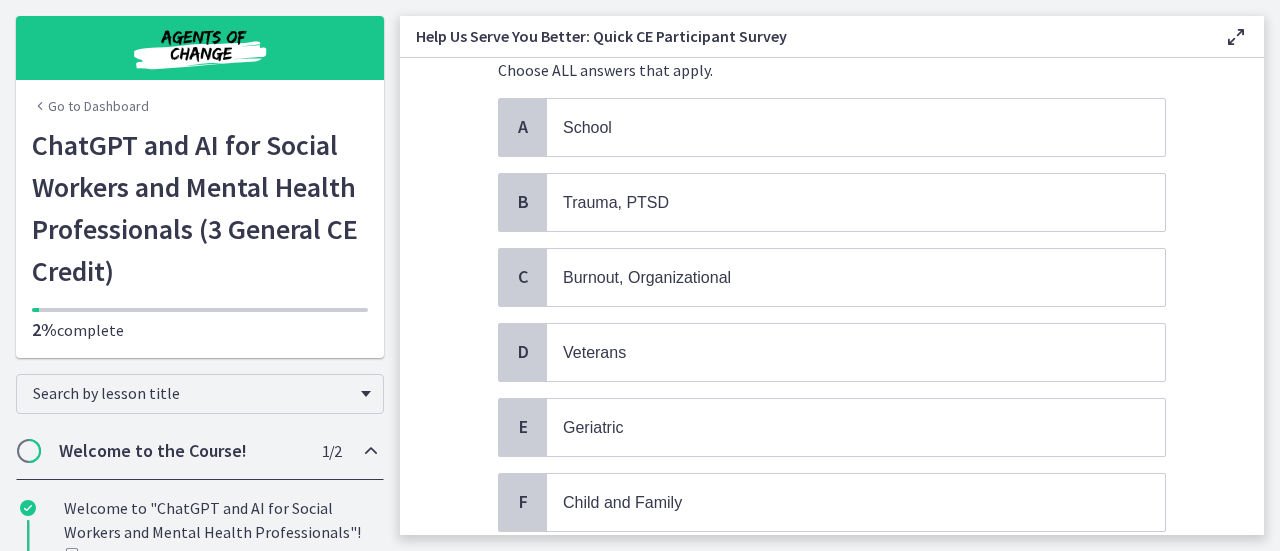 scroll, scrollTop: 0, scrollLeft: 0, axis: both 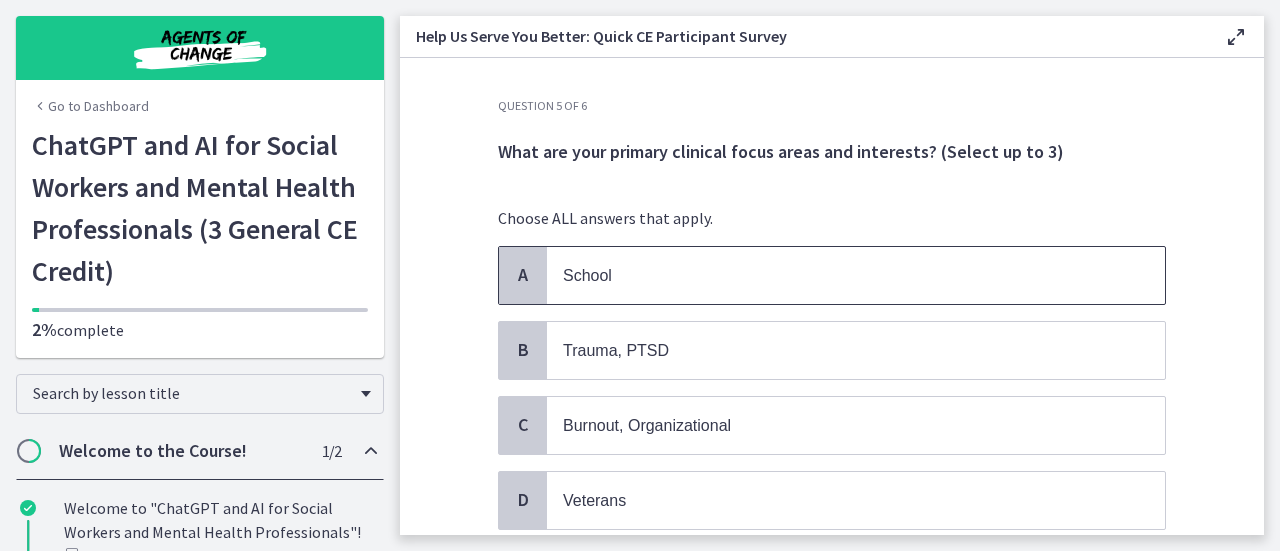 click on "School" at bounding box center [856, 275] 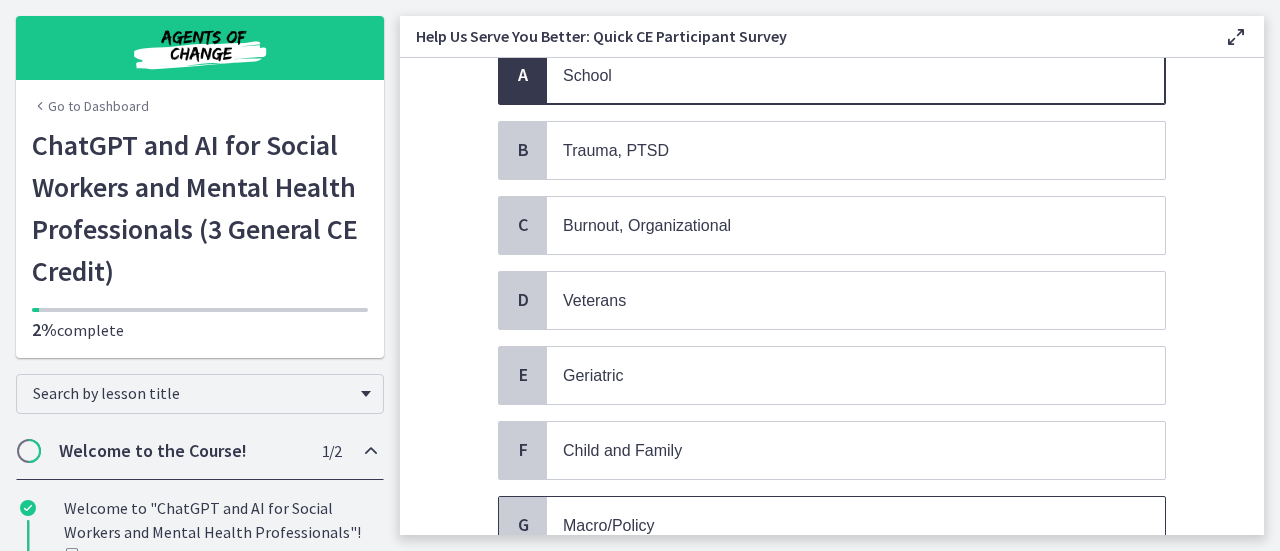 scroll, scrollTop: 300, scrollLeft: 0, axis: vertical 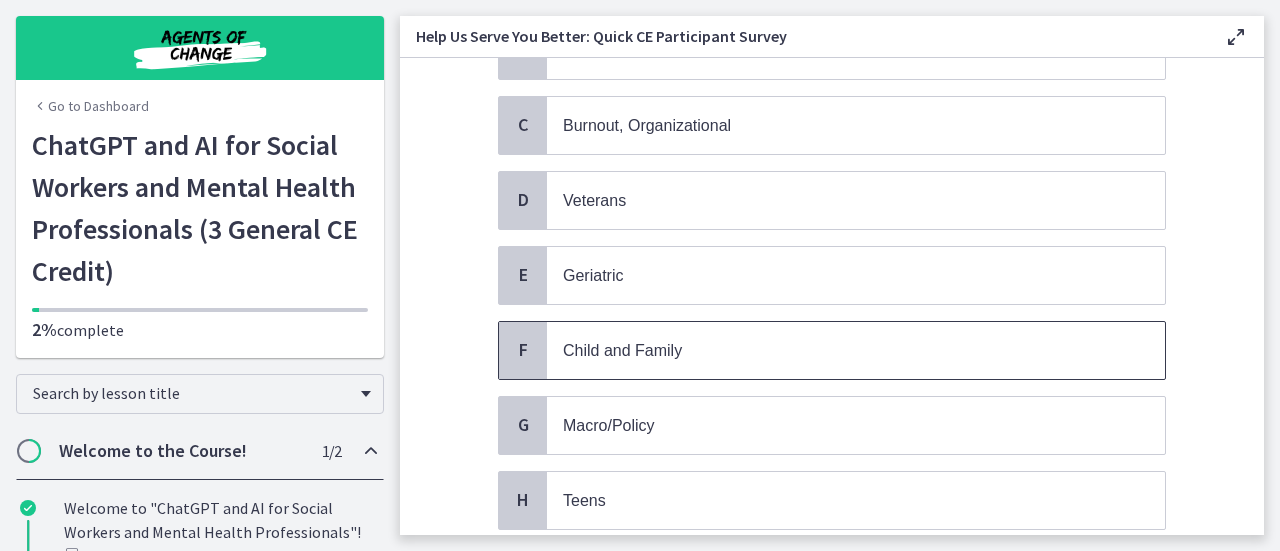 click on "Child and Family" at bounding box center (836, 350) 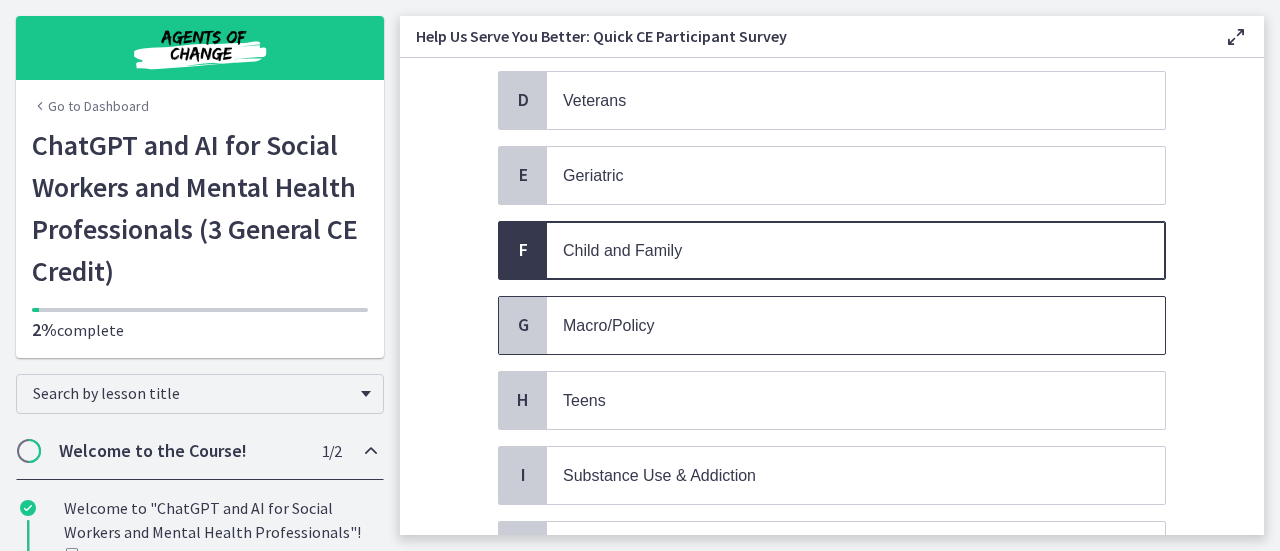 scroll, scrollTop: 500, scrollLeft: 0, axis: vertical 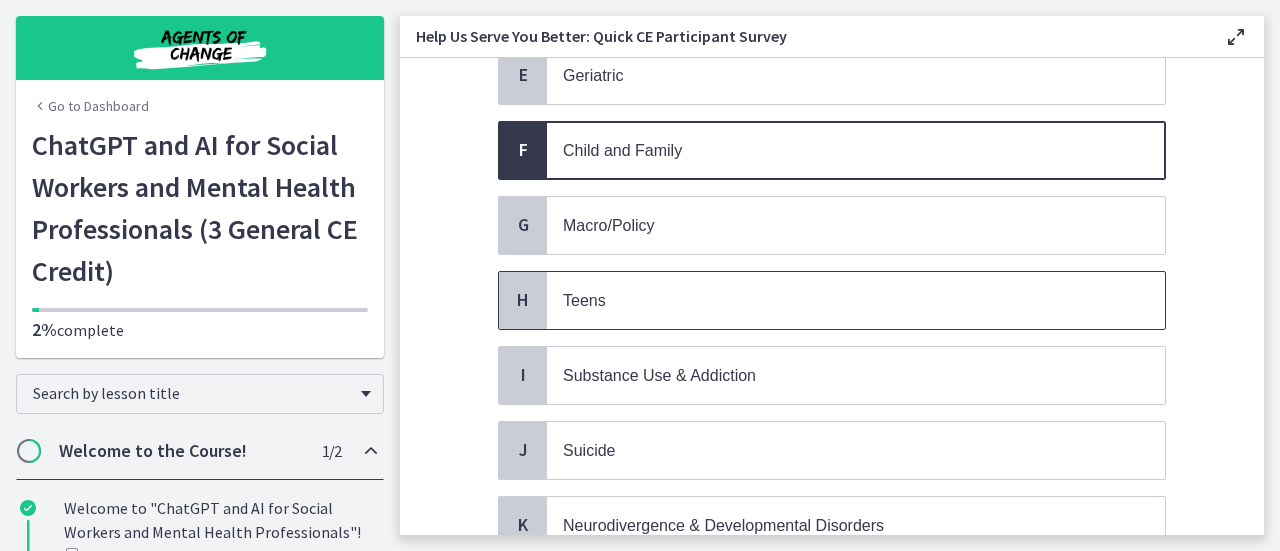 click on "Teens" at bounding box center [856, 300] 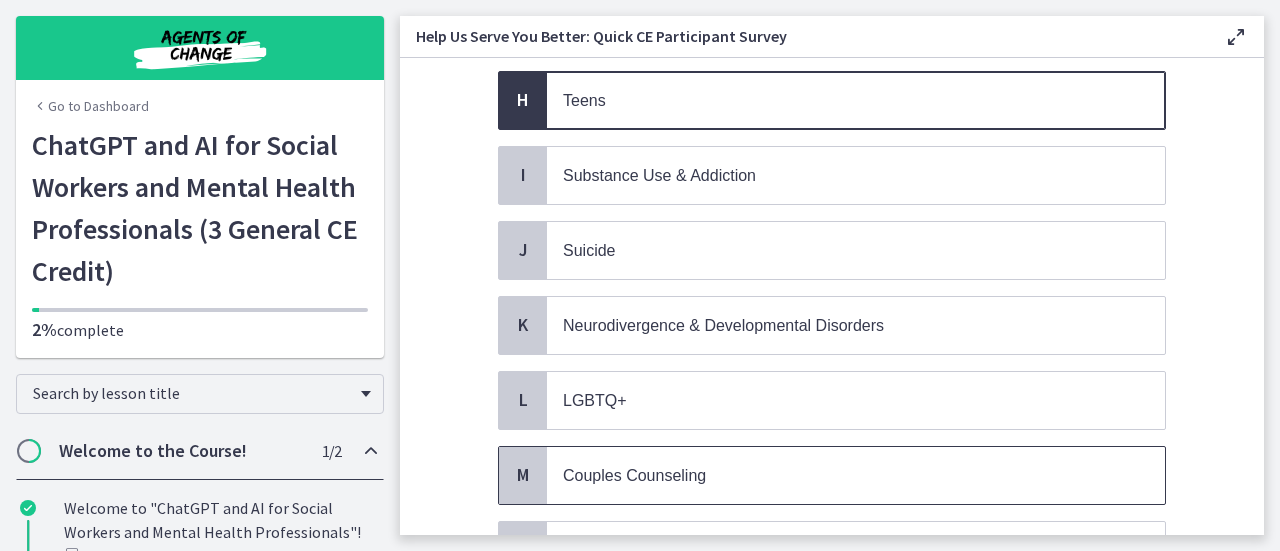 scroll, scrollTop: 900, scrollLeft: 0, axis: vertical 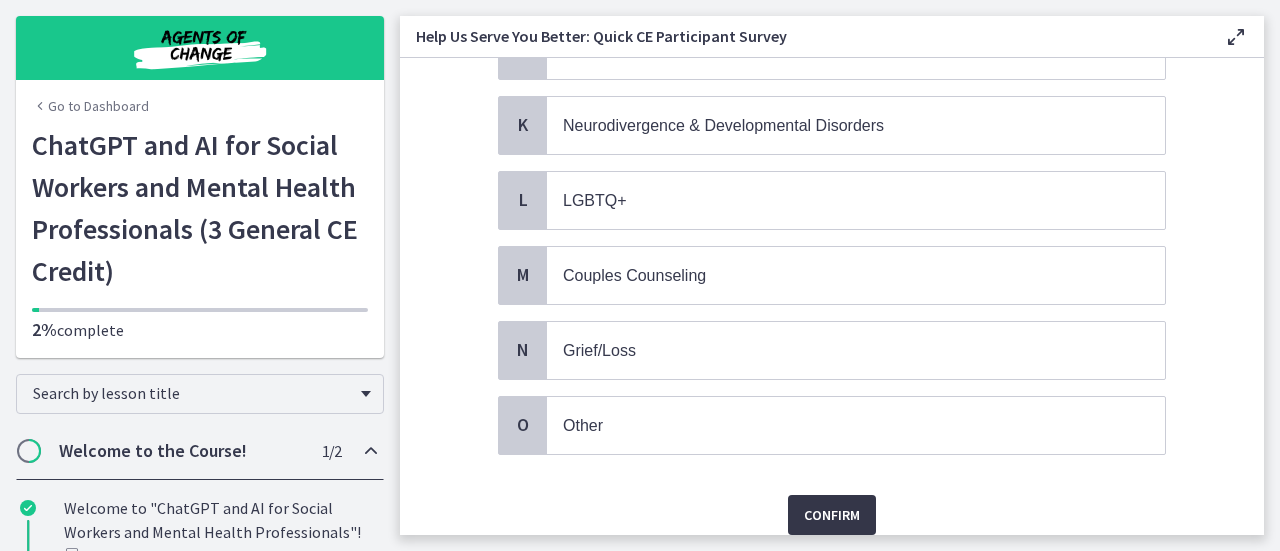 click on "Confirm" at bounding box center (832, 515) 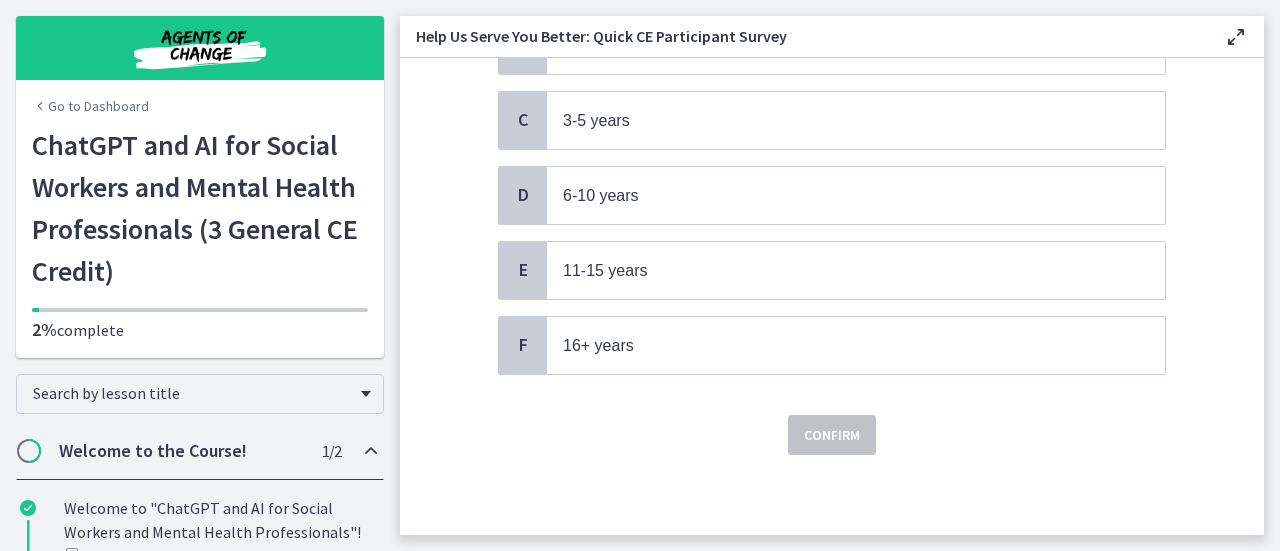 scroll, scrollTop: 0, scrollLeft: 0, axis: both 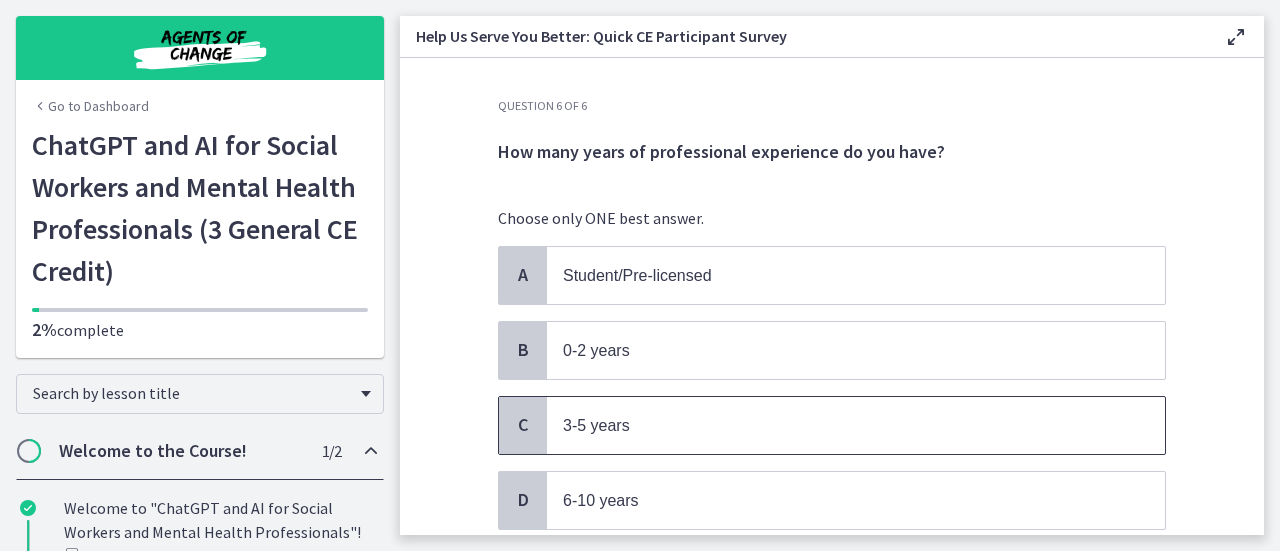 click on "3-5 years" at bounding box center [836, 425] 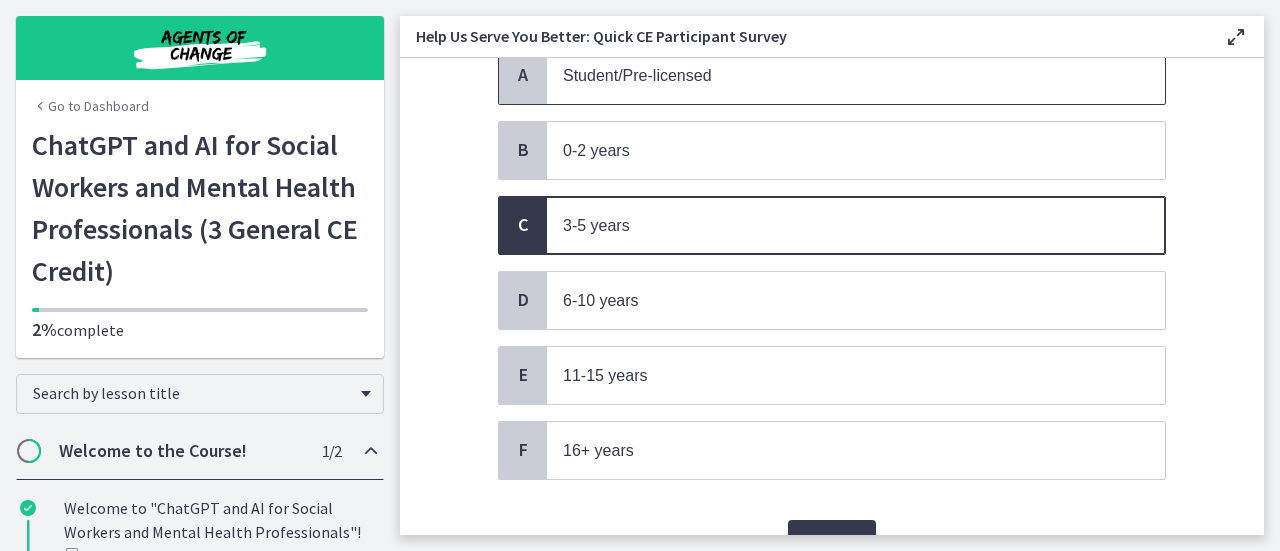 scroll, scrollTop: 294, scrollLeft: 0, axis: vertical 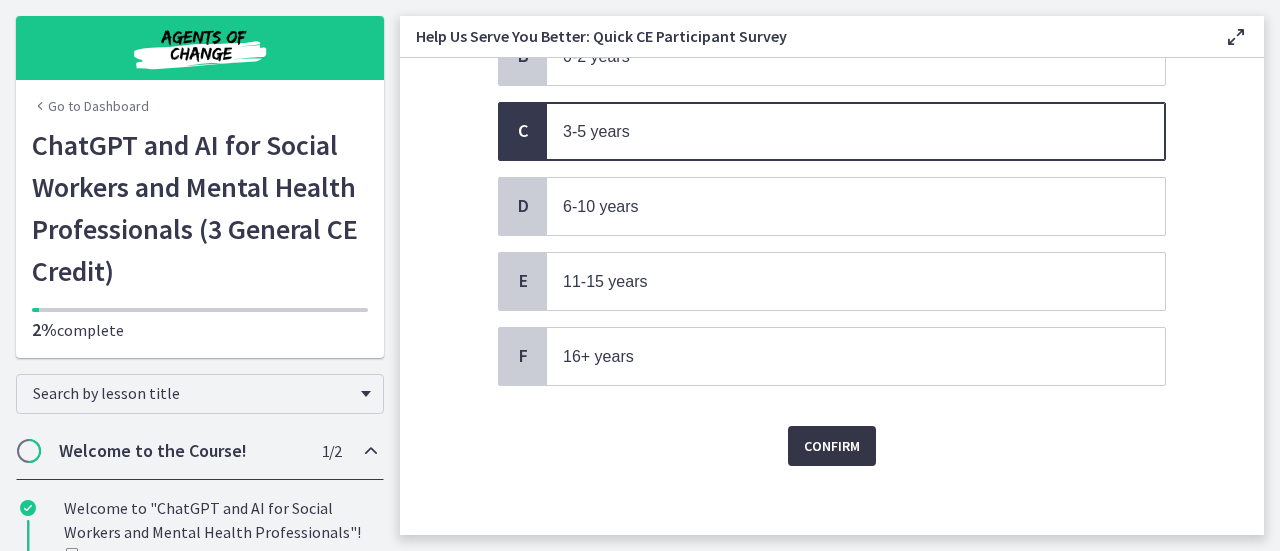 click on "Confirm" at bounding box center (832, 446) 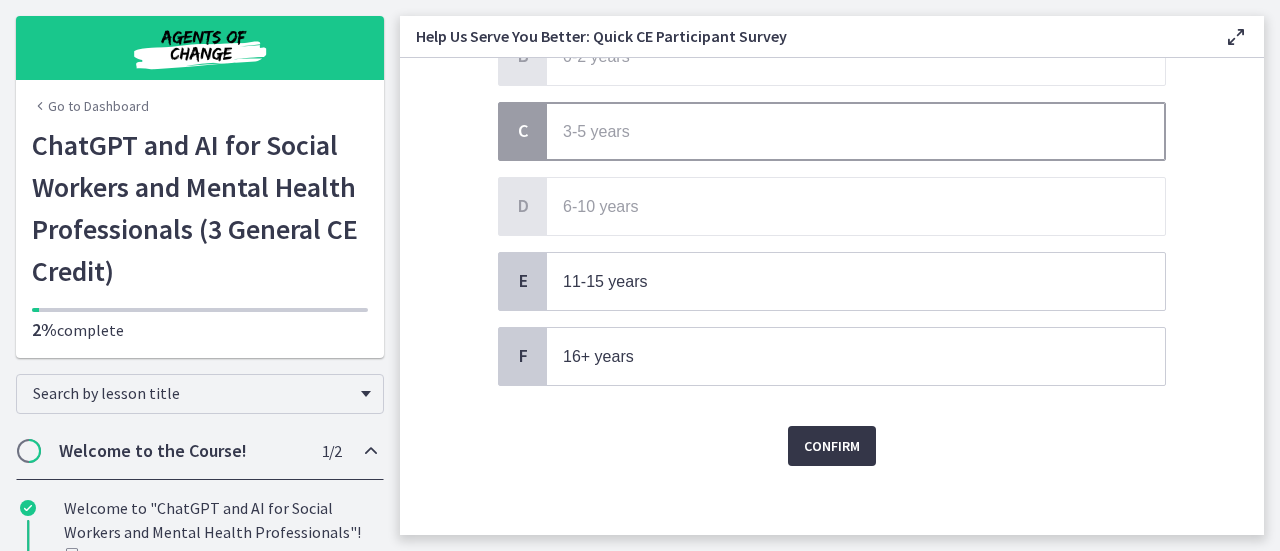 scroll, scrollTop: 0, scrollLeft: 0, axis: both 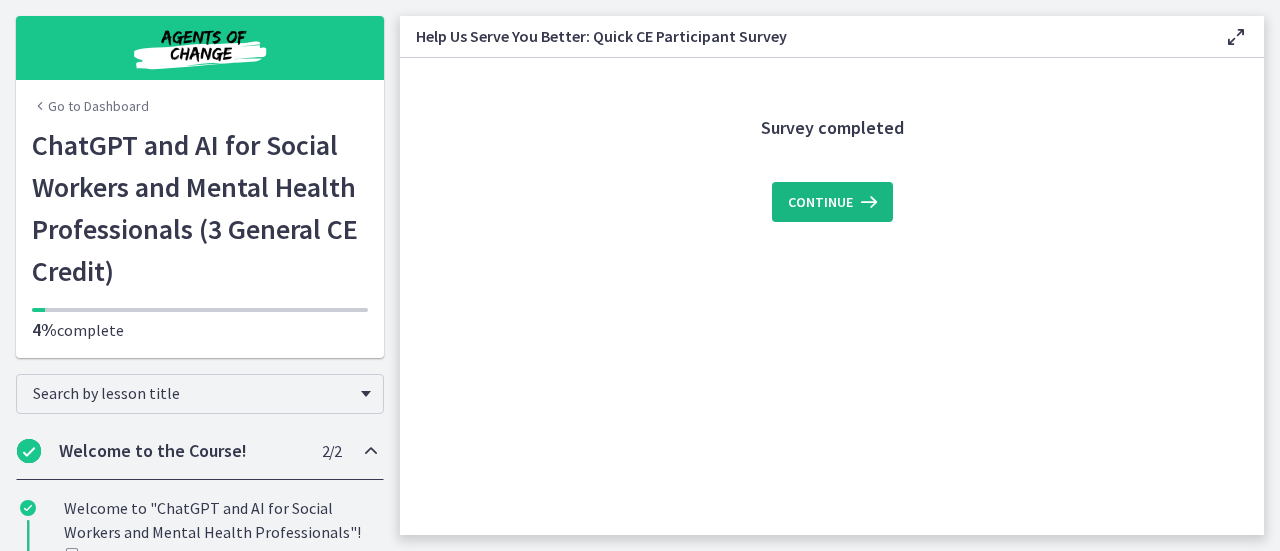 click on "Continue" at bounding box center [820, 202] 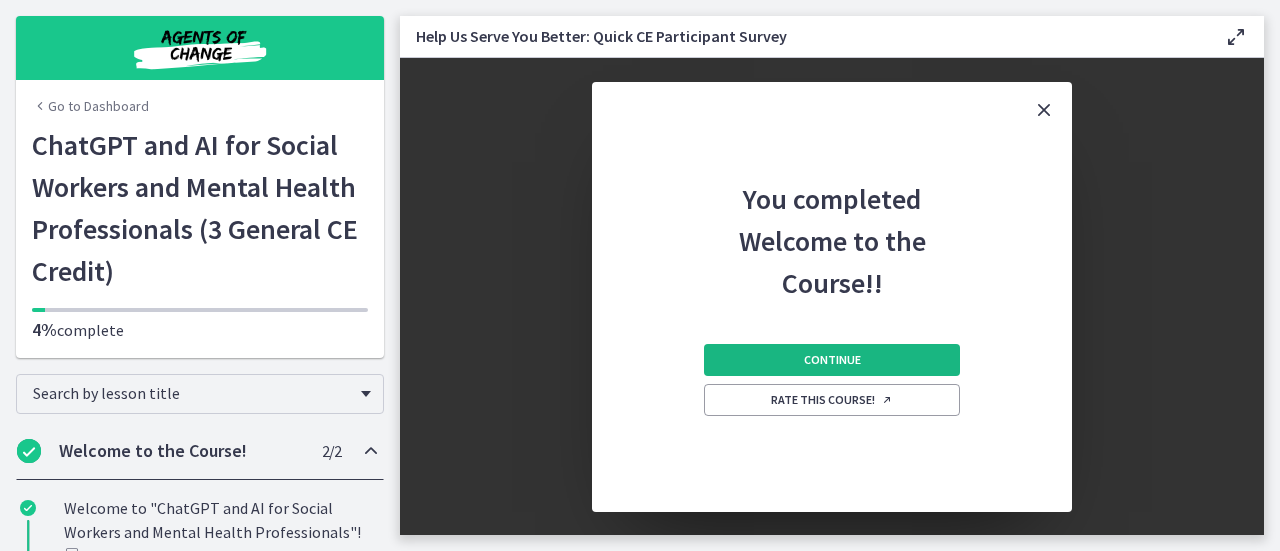 click on "Continue" at bounding box center (832, 360) 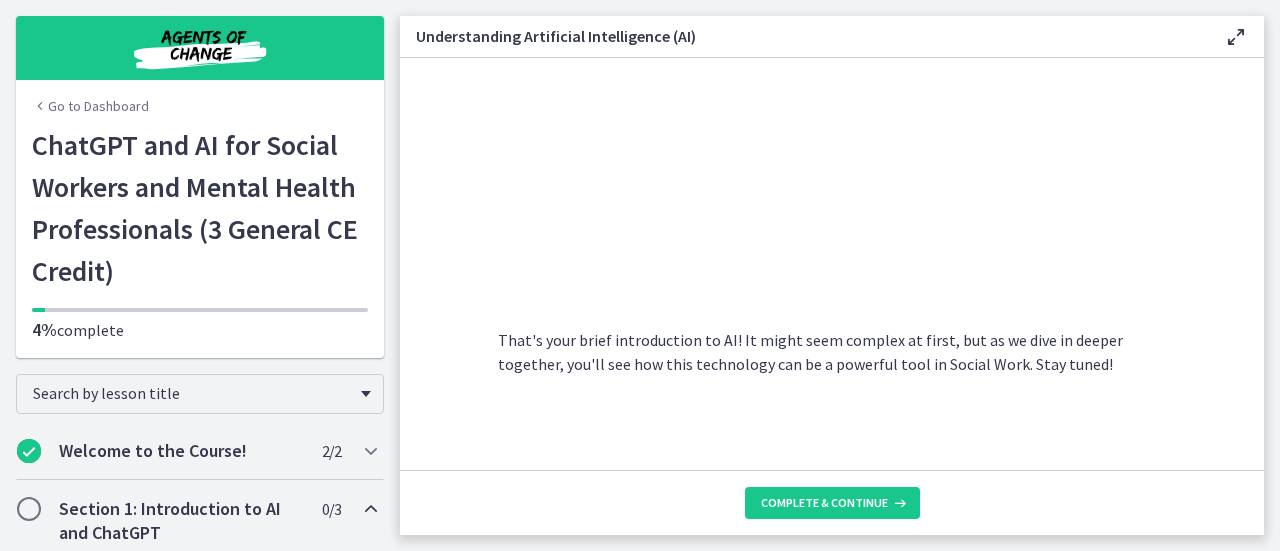 scroll, scrollTop: 958, scrollLeft: 0, axis: vertical 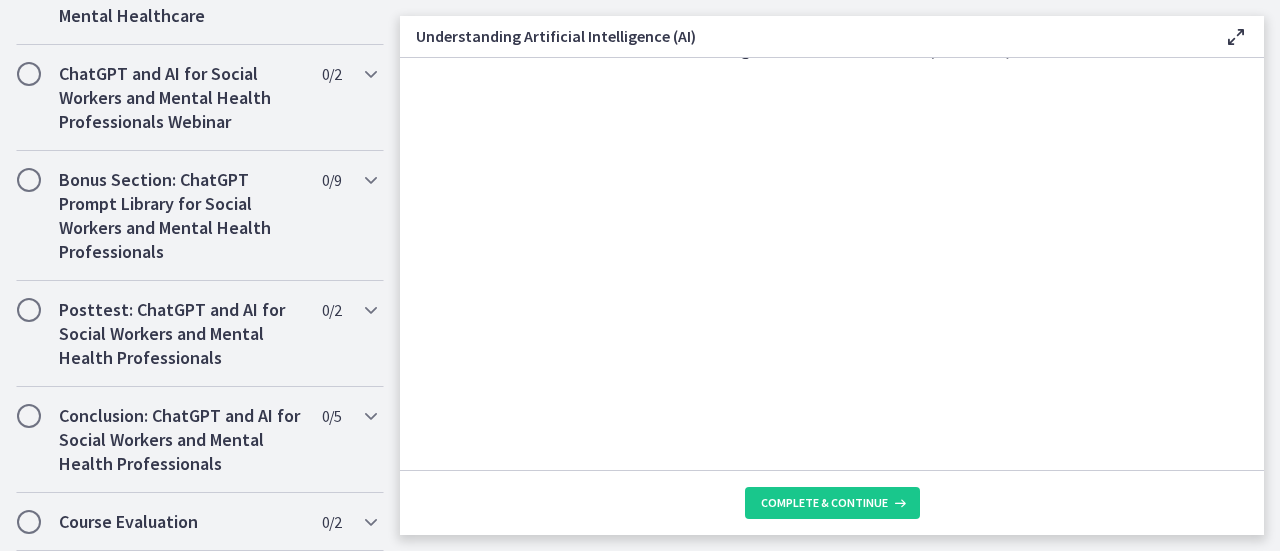 click on "Understanding Artificial Intelligence (AI)
Enable fullscreen
AI is essentially a branch of computer science aiming to build machines that mimic human intelligence. Imagine a system that can learn, reason, problem-solve, perceive, and use language like humans do -  that's the goal of AI.
The concept of AI was first introduced by John McCarthy in 1956. Since then, AI has evolved tremendously, moving from simple rule-based systems to advanced algorithms that learn from experience.
Two common types of AI you might come across are:
Machine Learning (ML) : This is where computers learn from data without being explicitly programmed. They adjust their responses based on patterns and insights they glean from the data, much like how humans learn from experience." at bounding box center [840, 275] 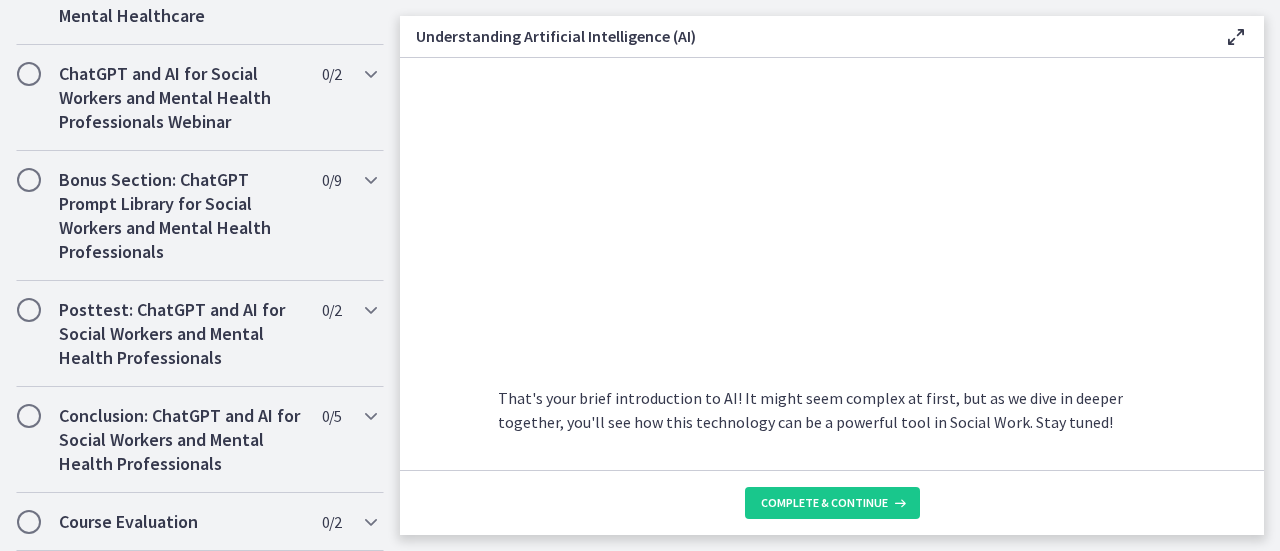 scroll, scrollTop: 1058, scrollLeft: 0, axis: vertical 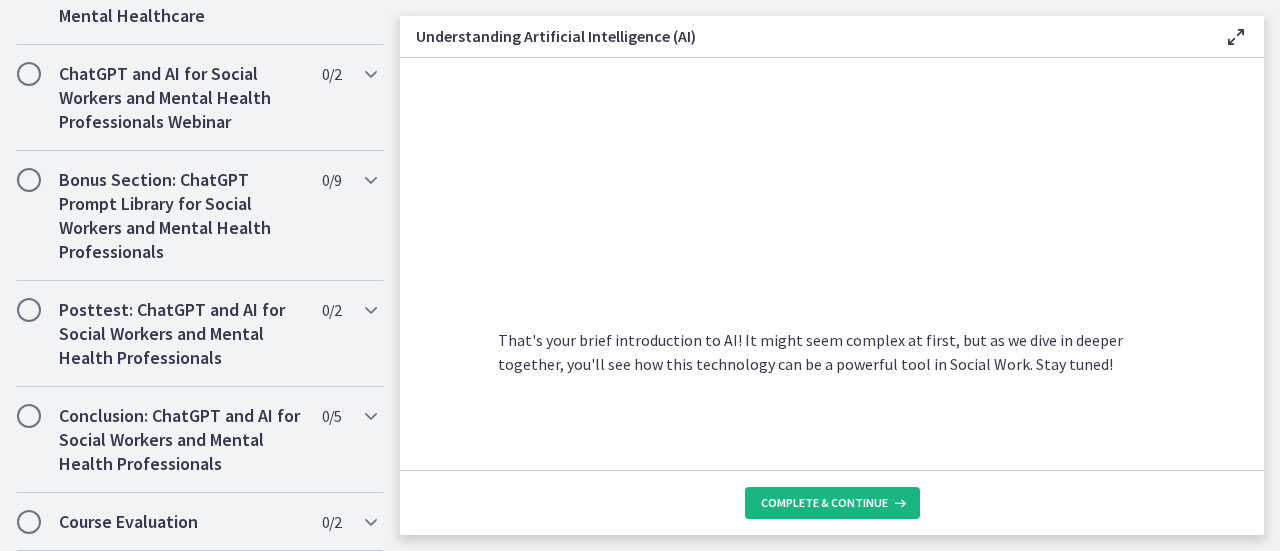 click on "Complete & continue" at bounding box center [824, 503] 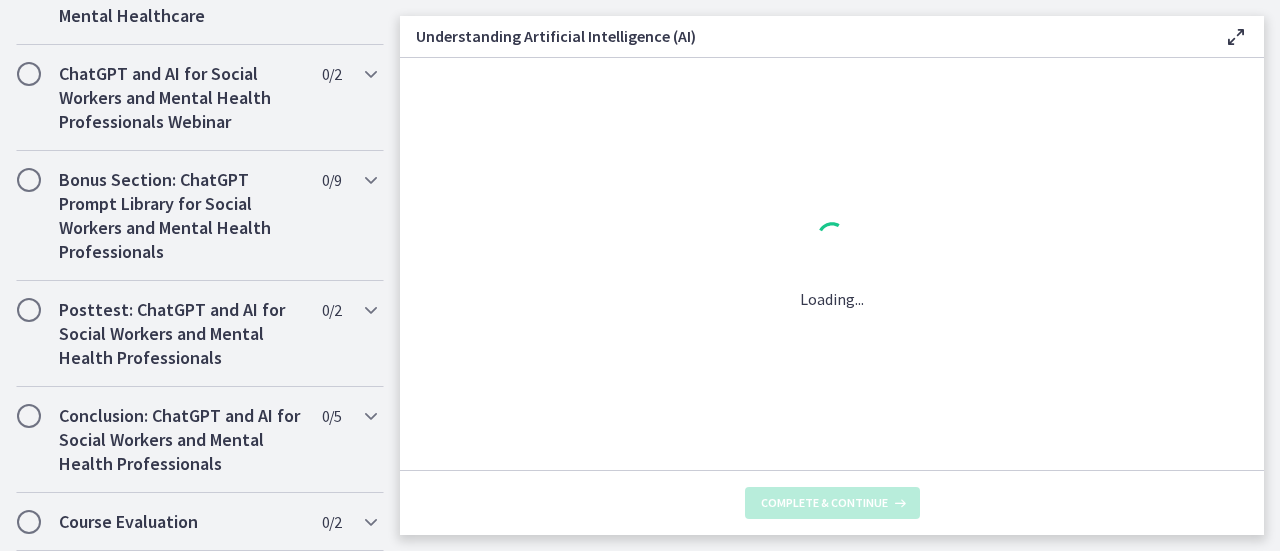 scroll, scrollTop: 0, scrollLeft: 0, axis: both 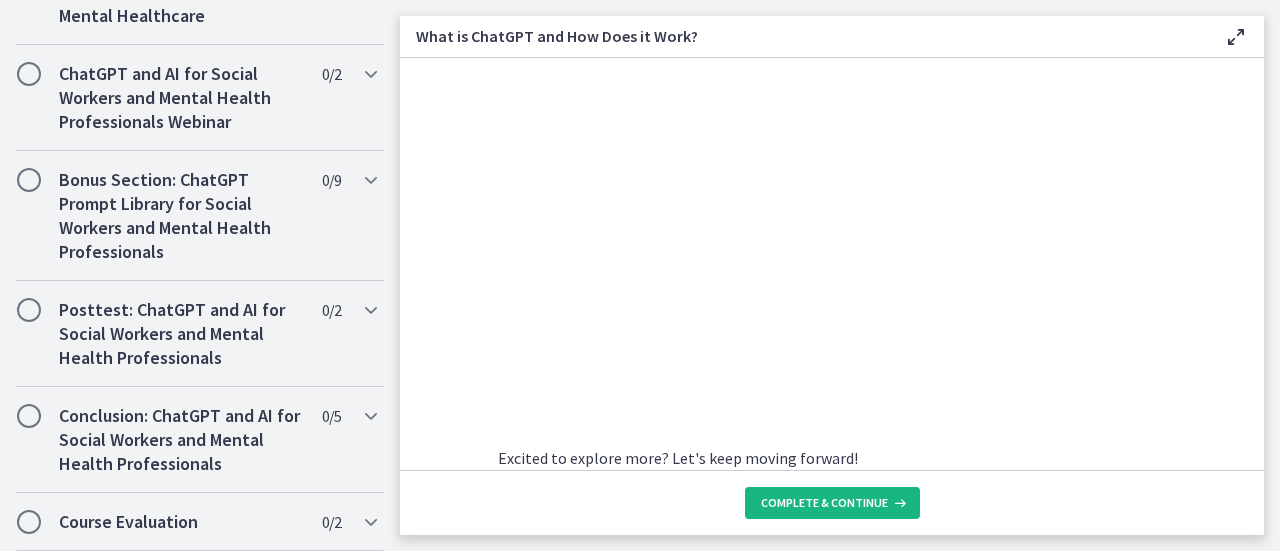 click on "Complete & continue" at bounding box center [824, 503] 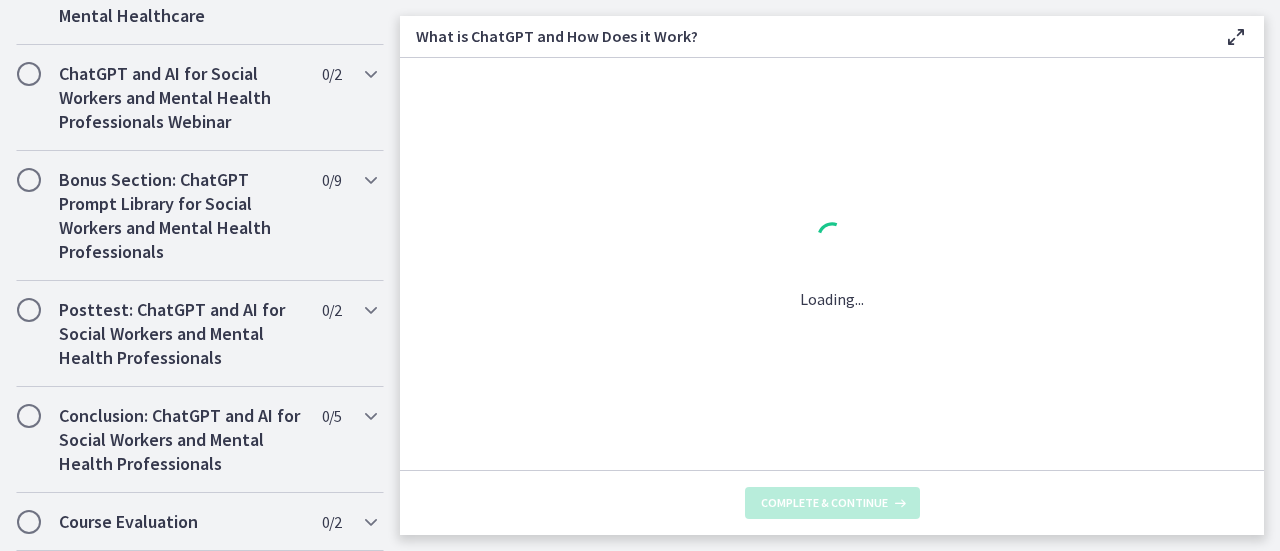 scroll, scrollTop: 0, scrollLeft: 0, axis: both 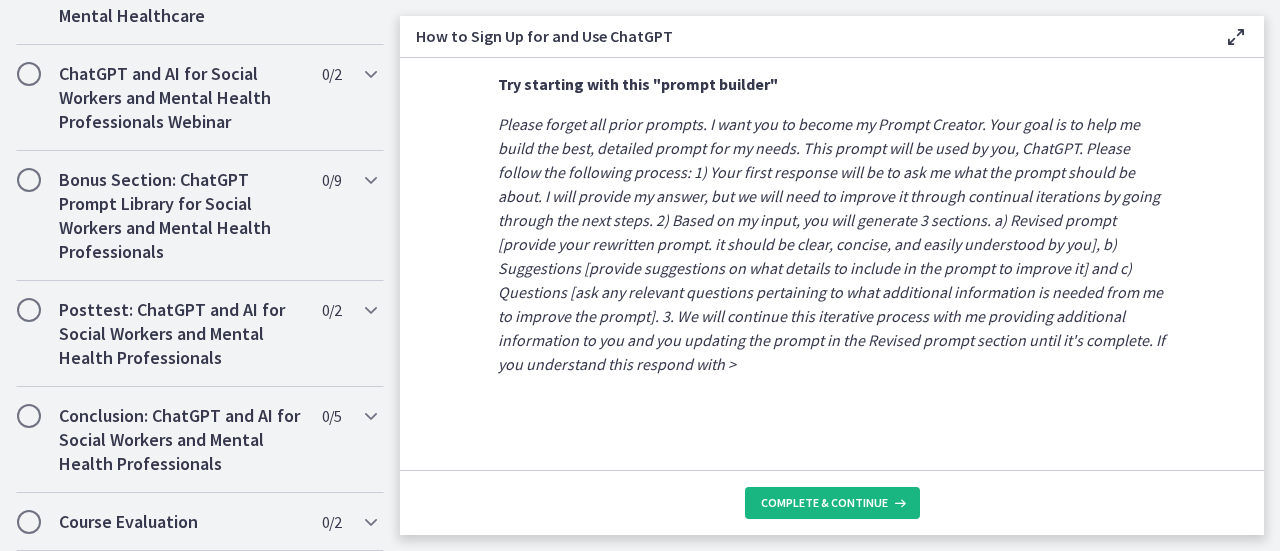 click on "Complete & continue" at bounding box center (832, 503) 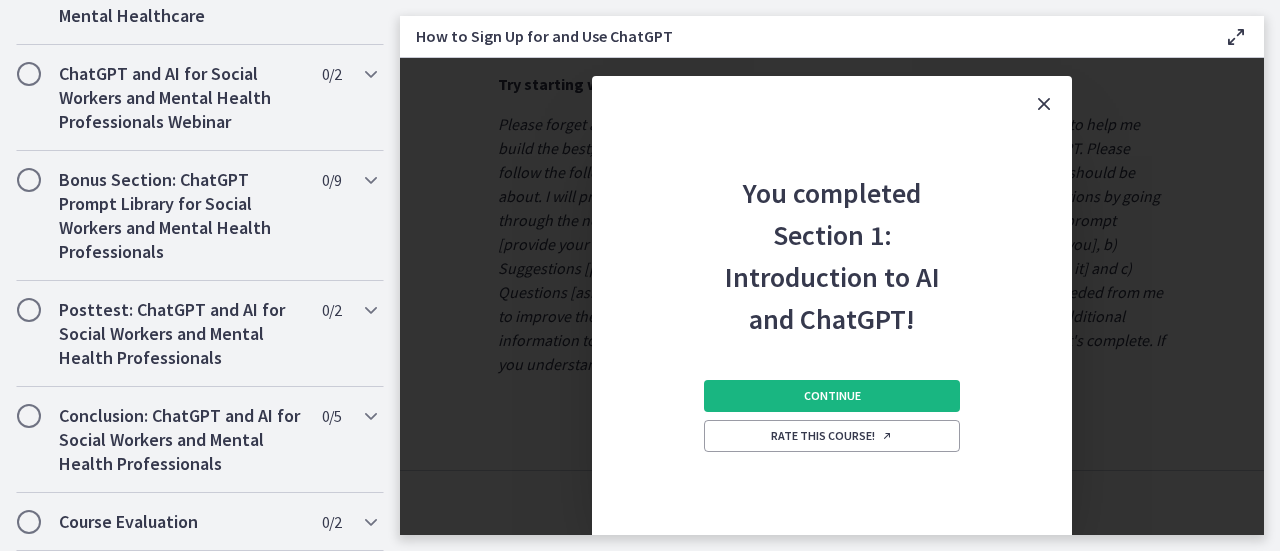 click on "Continue" at bounding box center (832, 396) 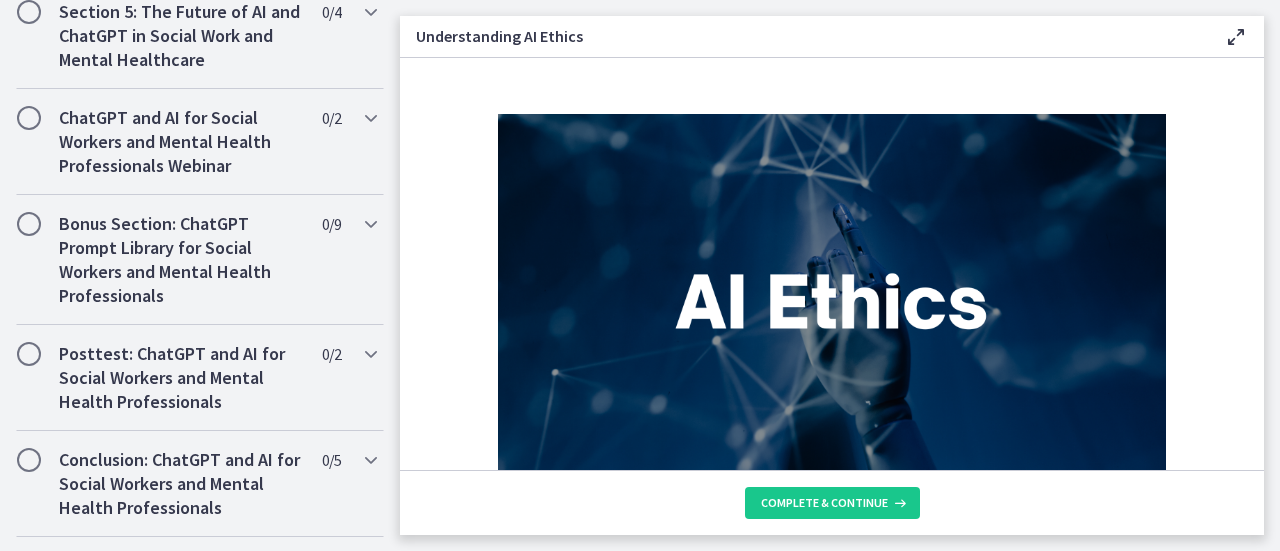 scroll, scrollTop: 1390, scrollLeft: 0, axis: vertical 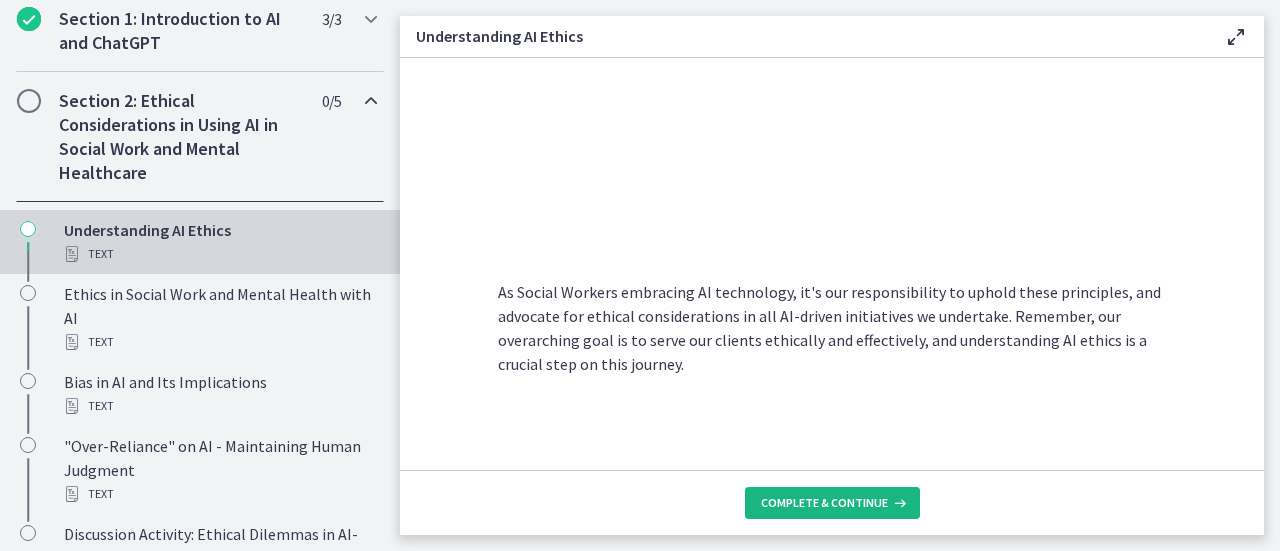 click on "Complete & continue" at bounding box center (824, 503) 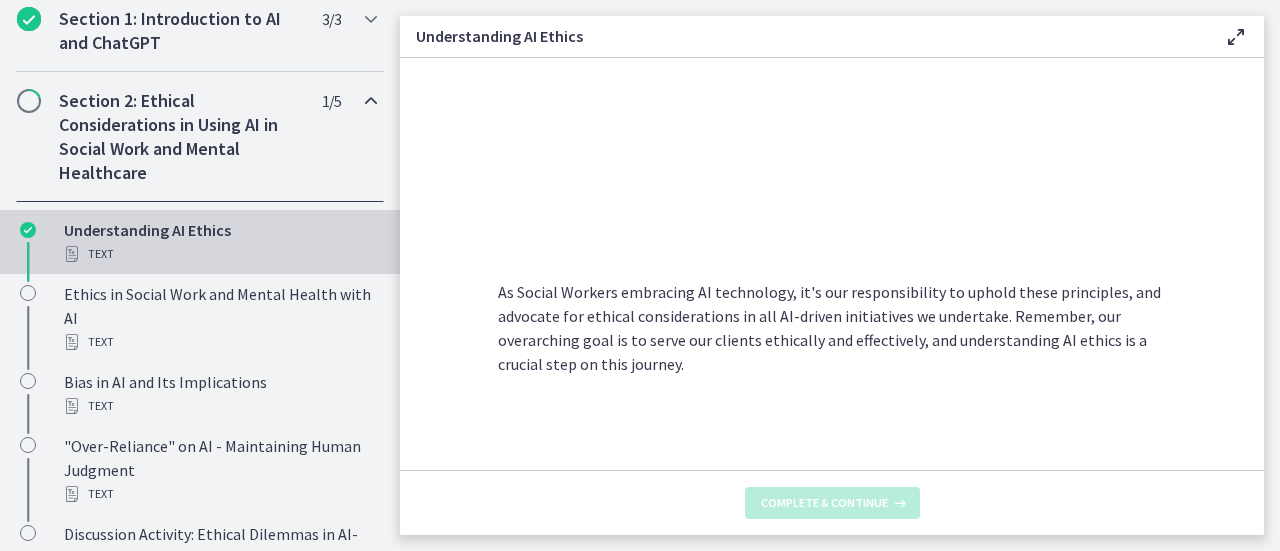 scroll, scrollTop: 0, scrollLeft: 0, axis: both 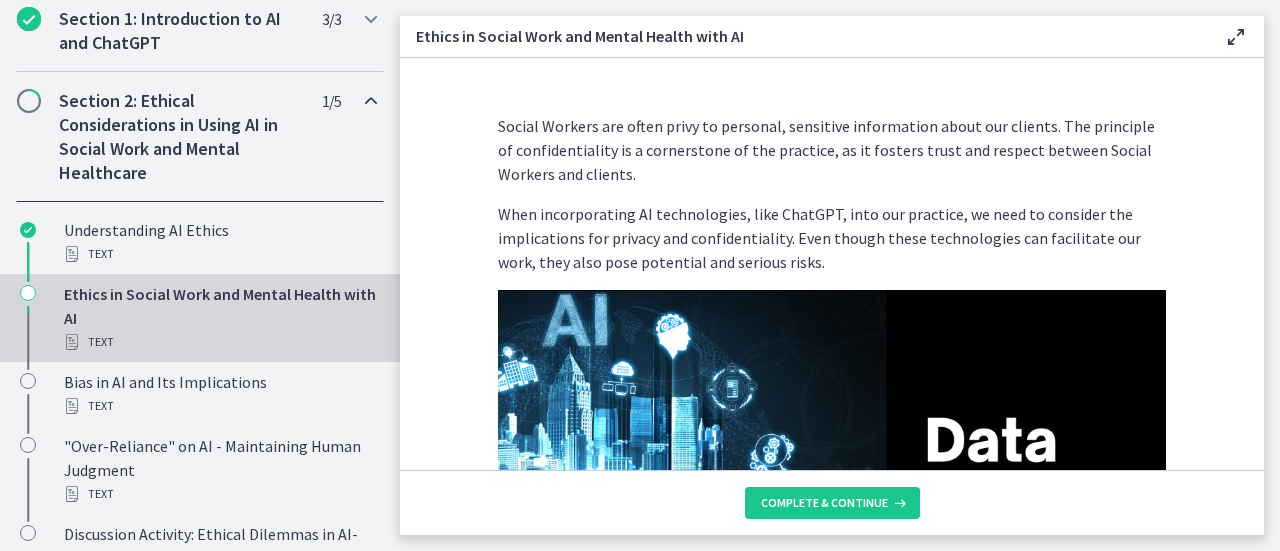 click on "Text" at bounding box center [220, 342] 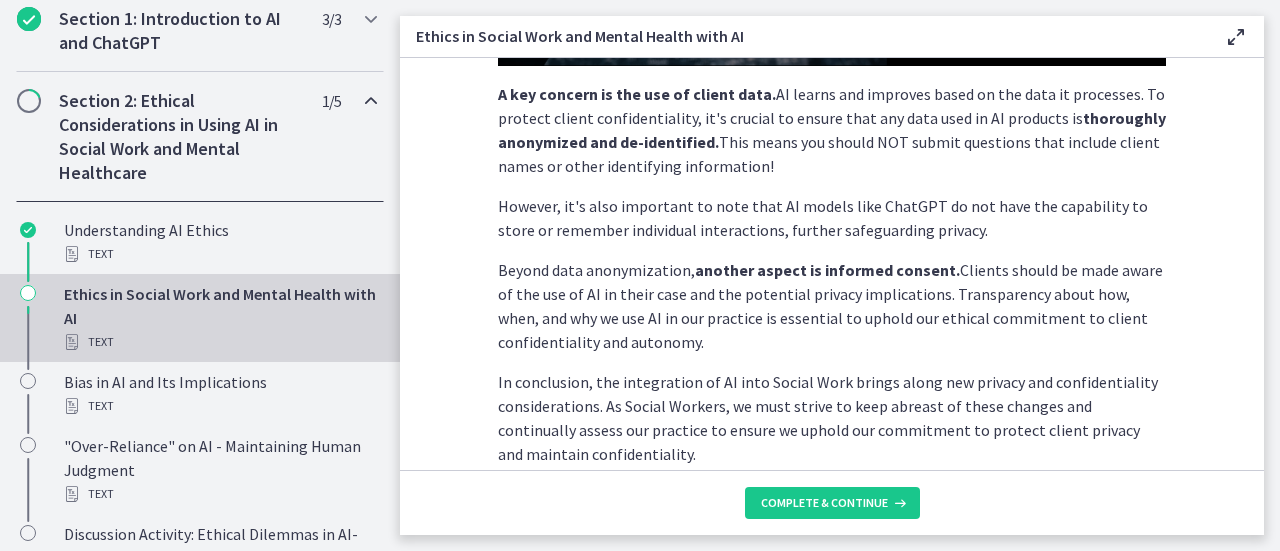scroll, scrollTop: 691, scrollLeft: 0, axis: vertical 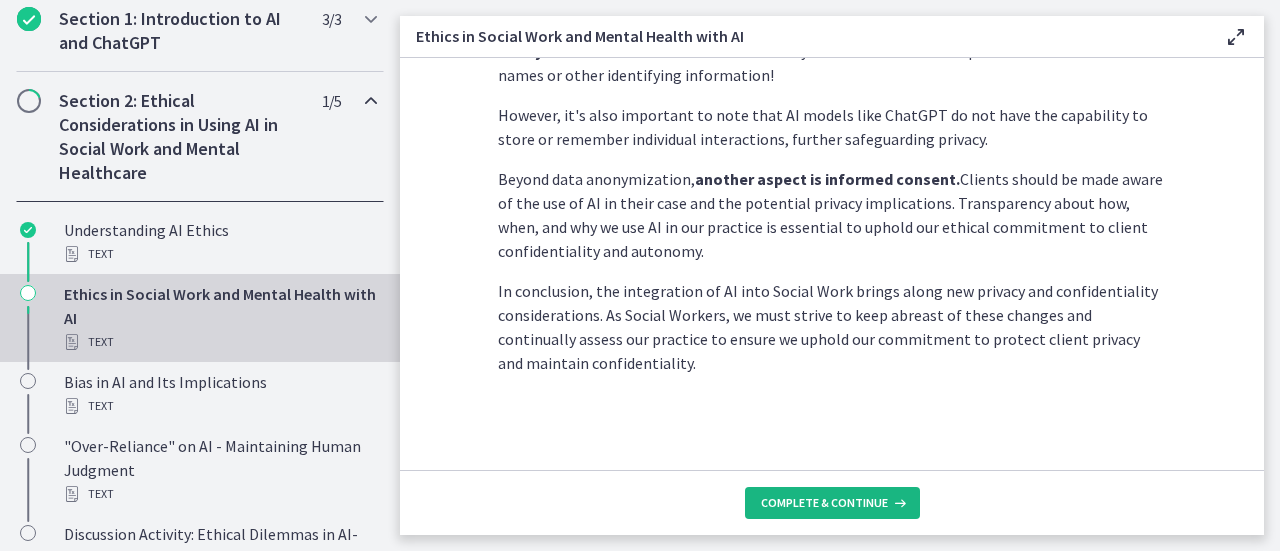 click on "Complete & continue" at bounding box center (824, 503) 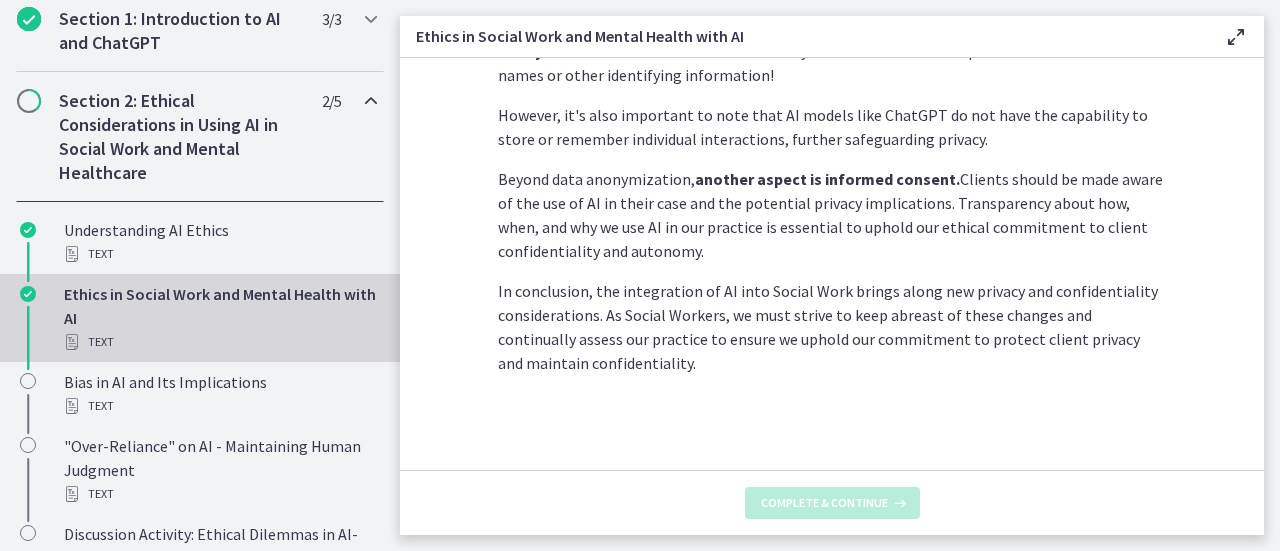 scroll, scrollTop: 0, scrollLeft: 0, axis: both 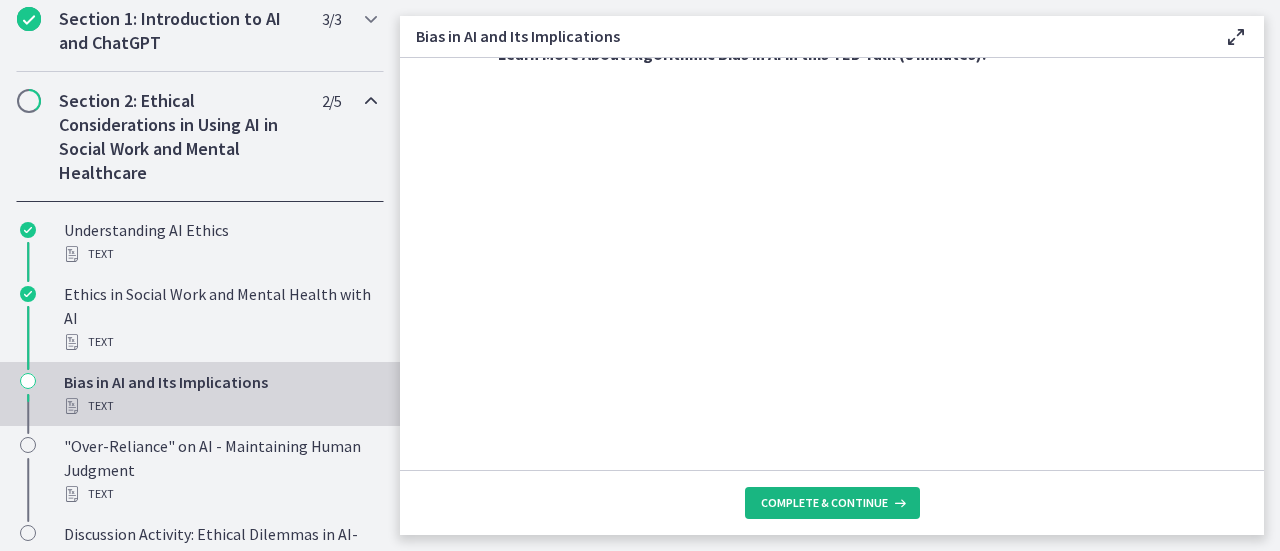 click on "Complete & continue" at bounding box center (824, 503) 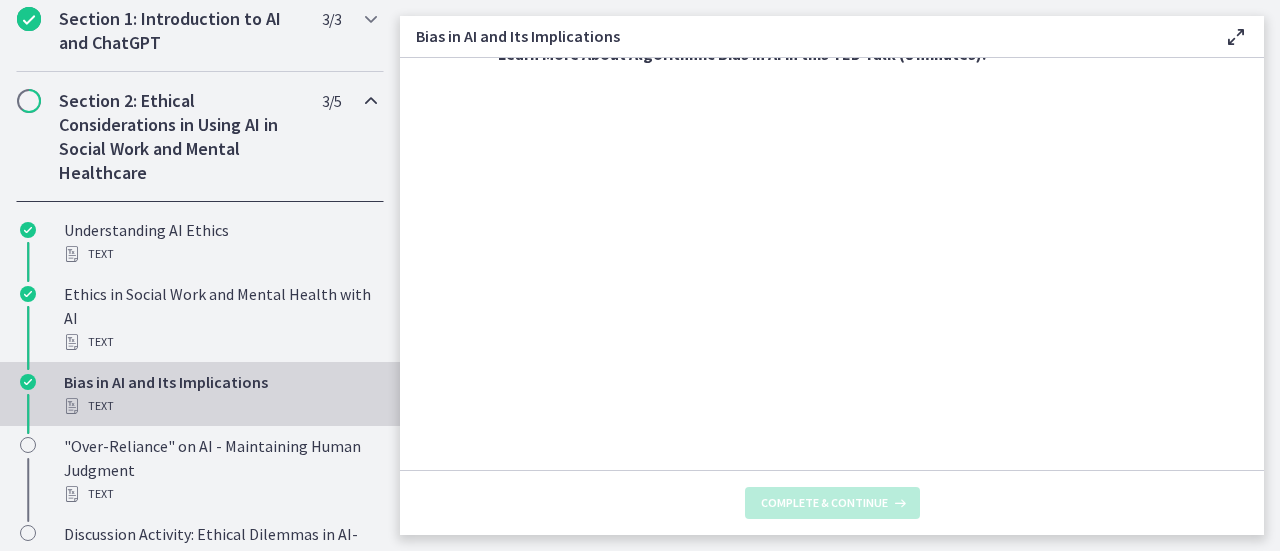 scroll, scrollTop: 0, scrollLeft: 0, axis: both 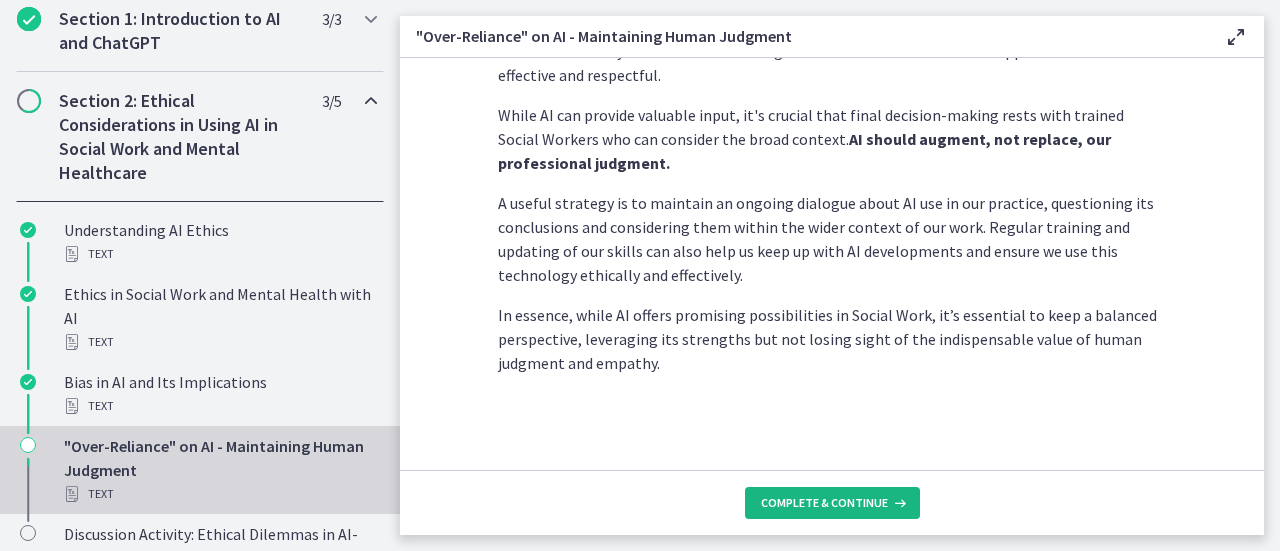 click on "Complete & continue" at bounding box center (824, 503) 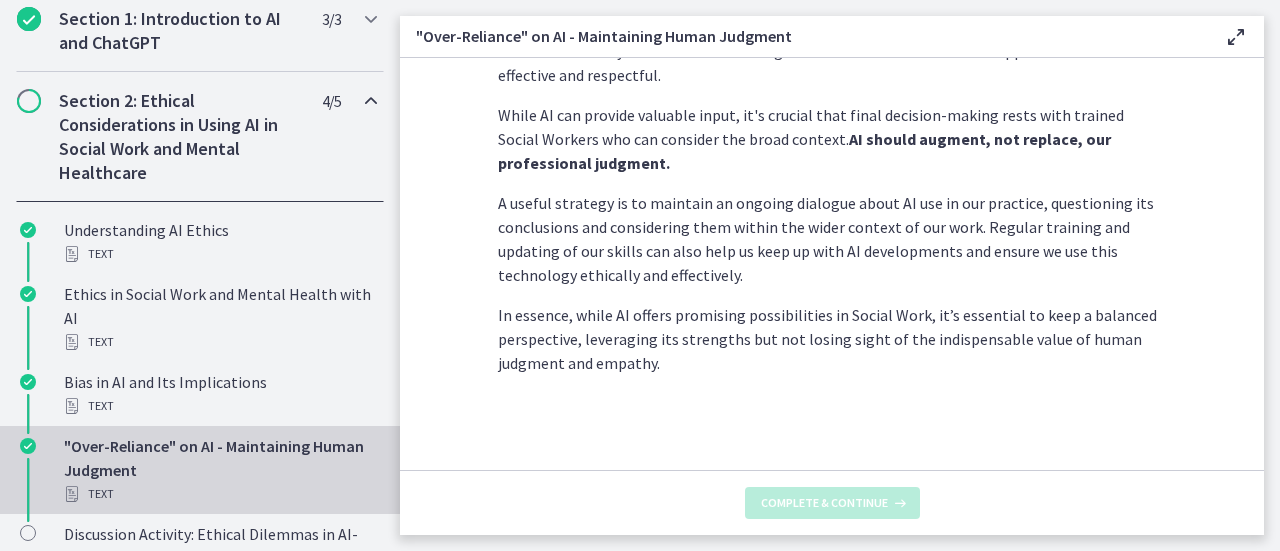scroll, scrollTop: 0, scrollLeft: 0, axis: both 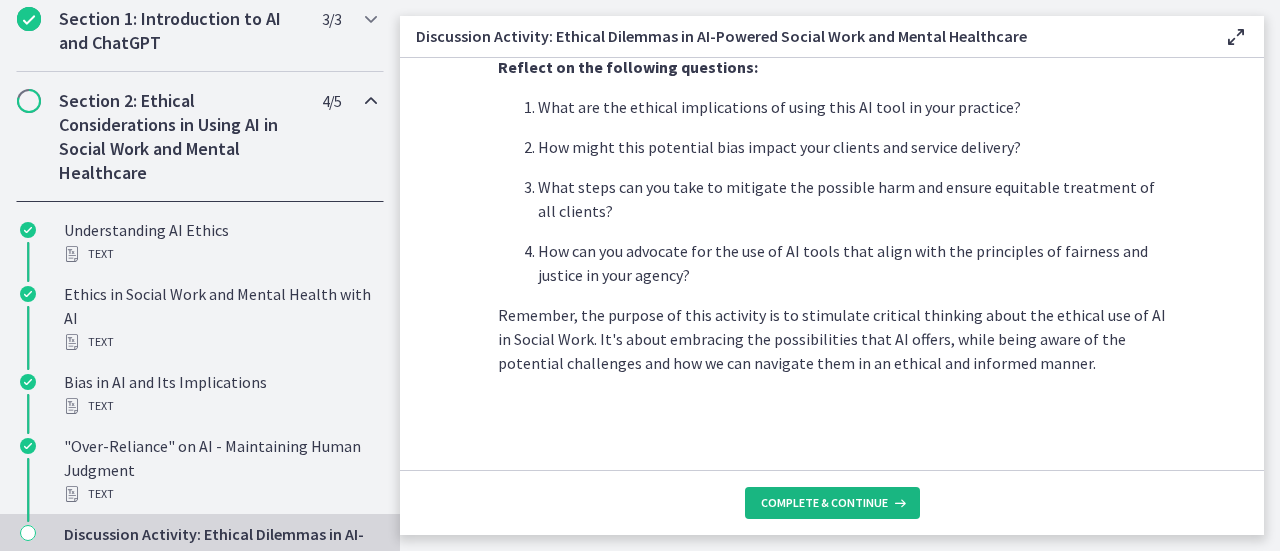 click on "Complete & continue" at bounding box center [832, 503] 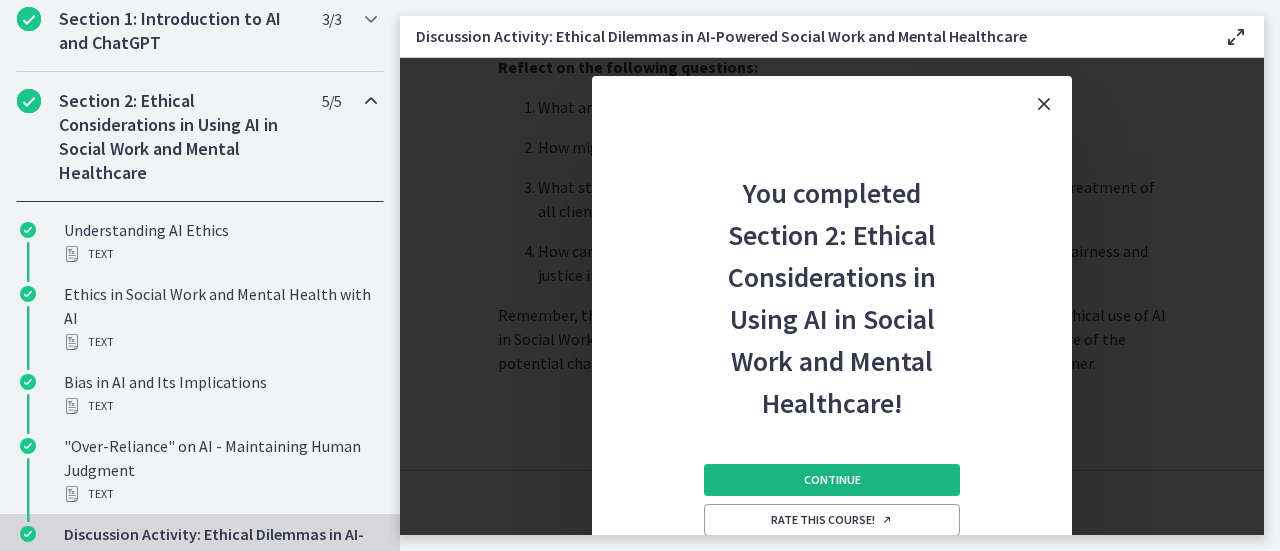 click on "Continue" at bounding box center [832, 480] 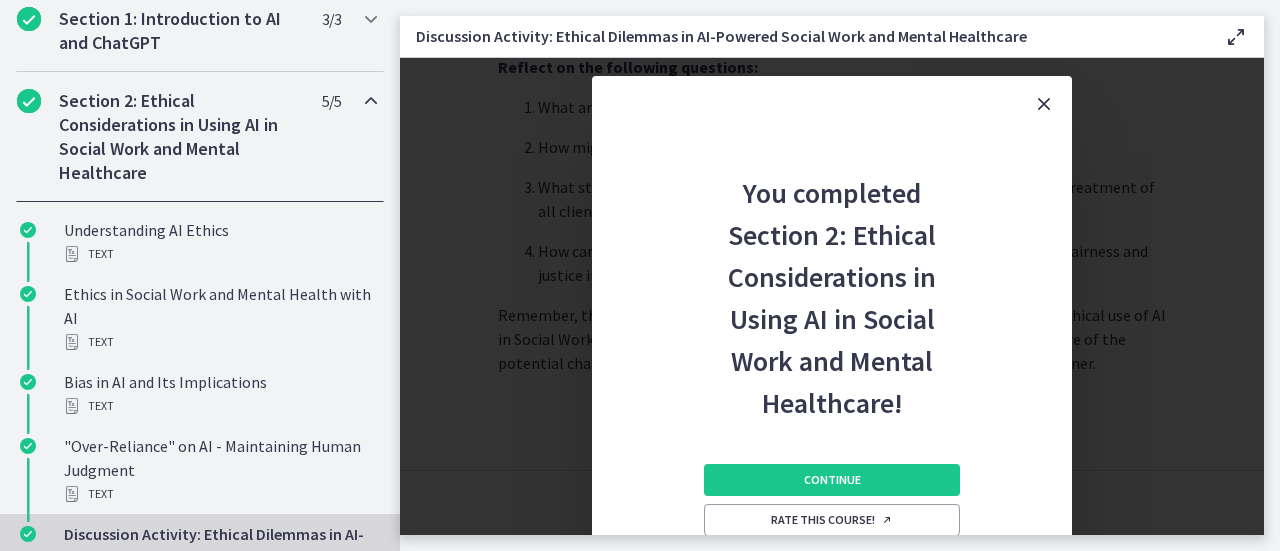 scroll, scrollTop: 0, scrollLeft: 0, axis: both 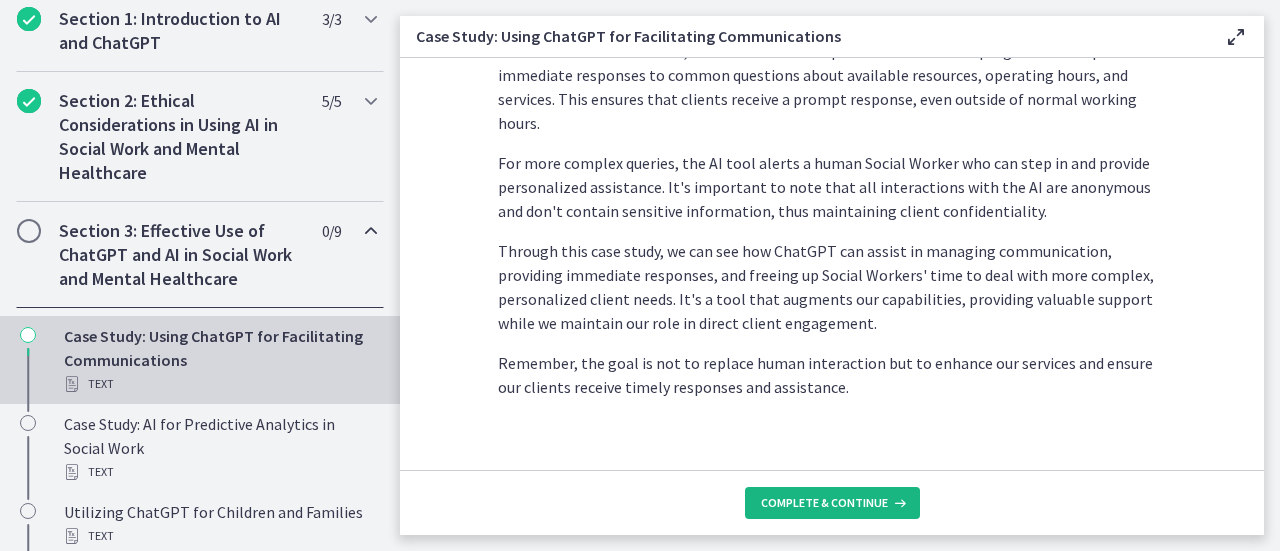 click on "Complete & continue" at bounding box center (832, 503) 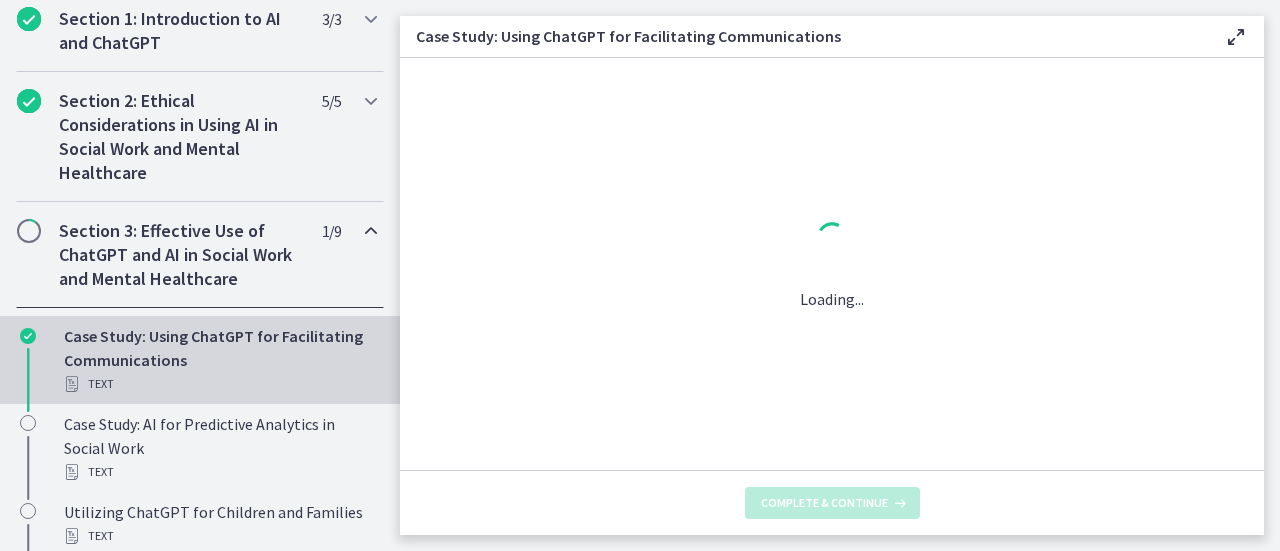 scroll, scrollTop: 0, scrollLeft: 0, axis: both 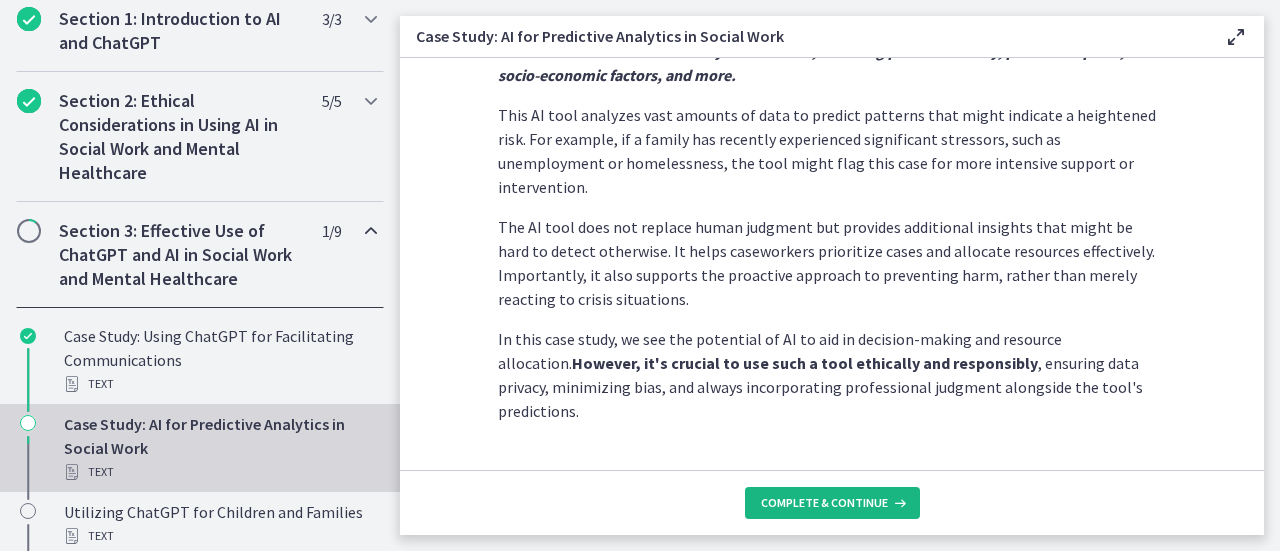 click on "Complete & continue" at bounding box center (824, 503) 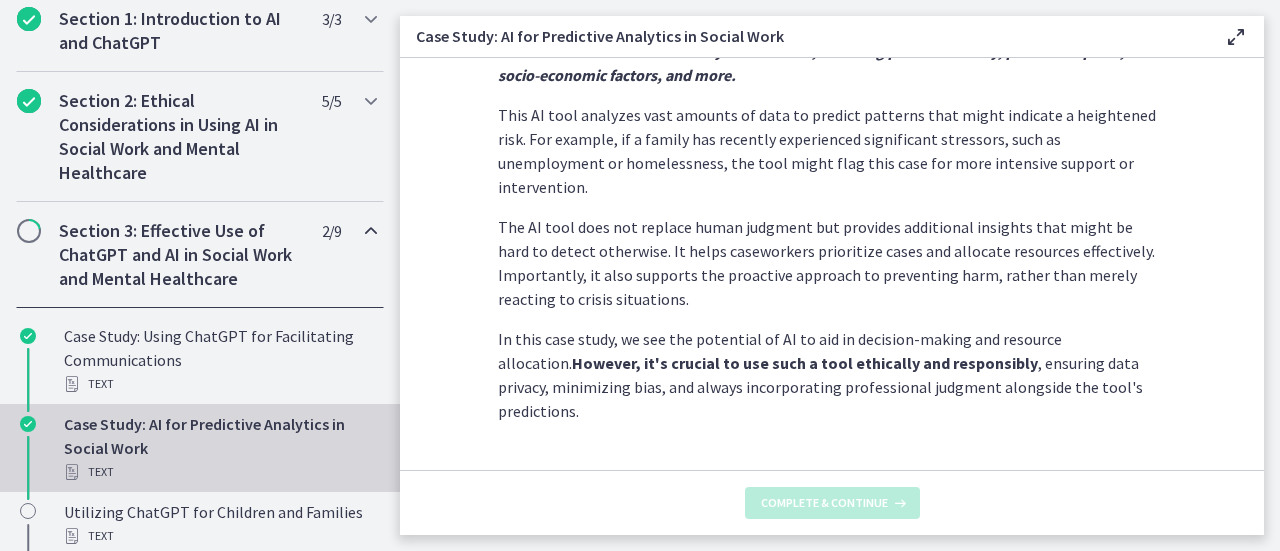 scroll, scrollTop: 0, scrollLeft: 0, axis: both 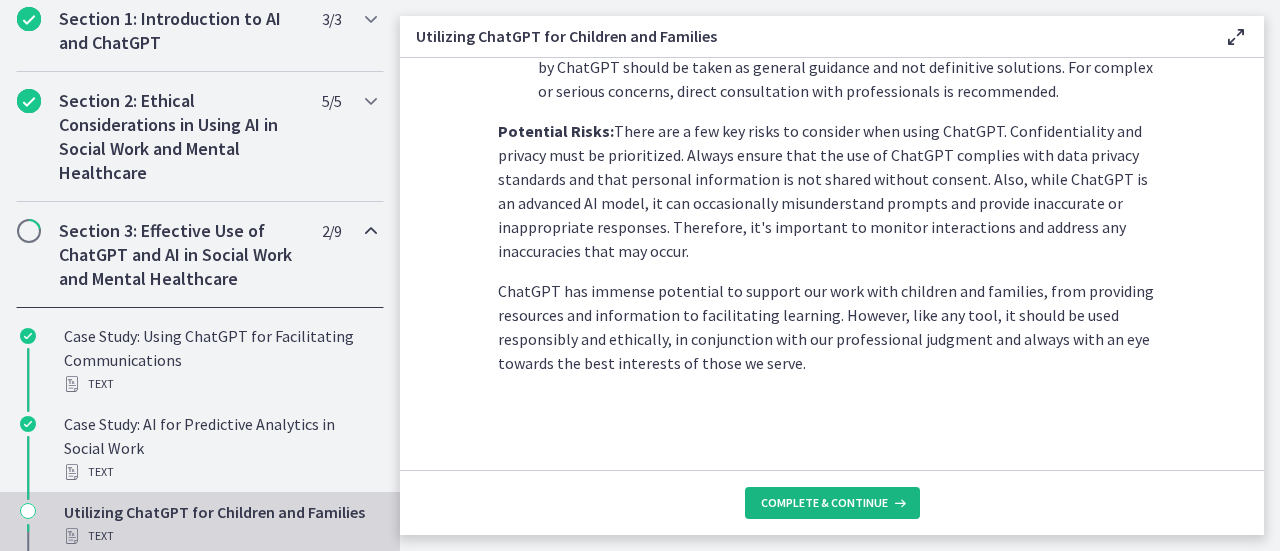 click on "Complete & continue" at bounding box center (824, 503) 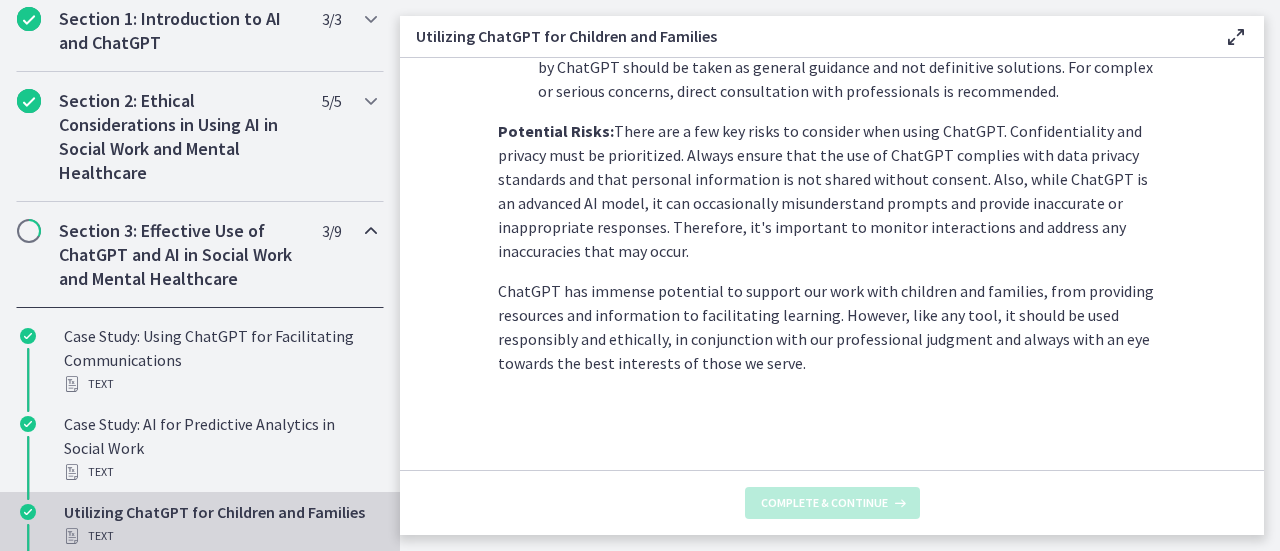 scroll, scrollTop: 0, scrollLeft: 0, axis: both 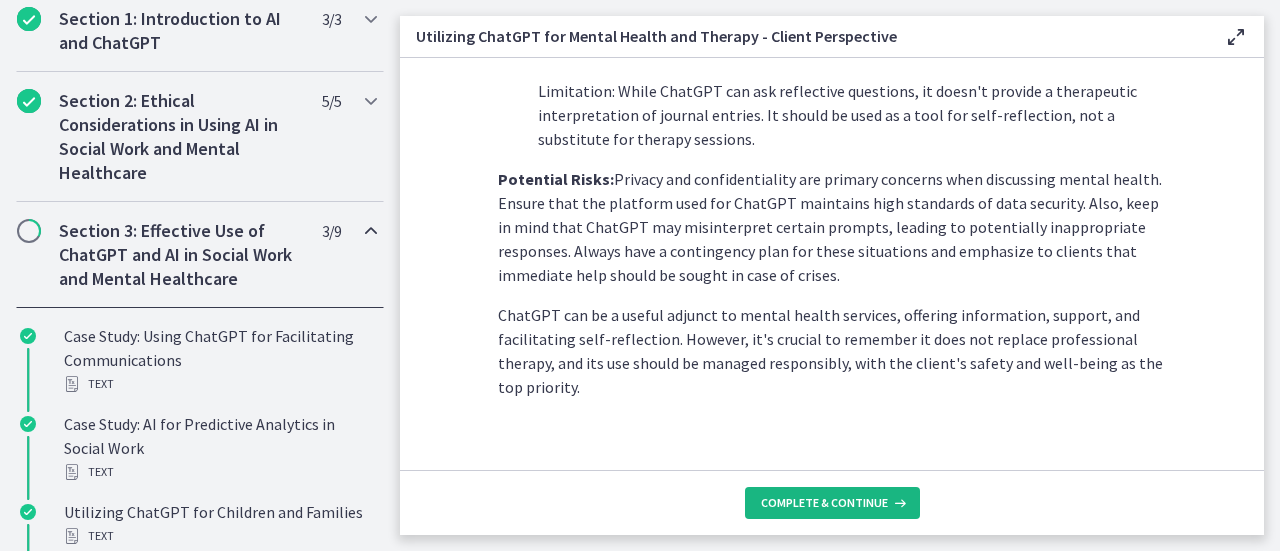 click on "Complete & continue" at bounding box center (832, 503) 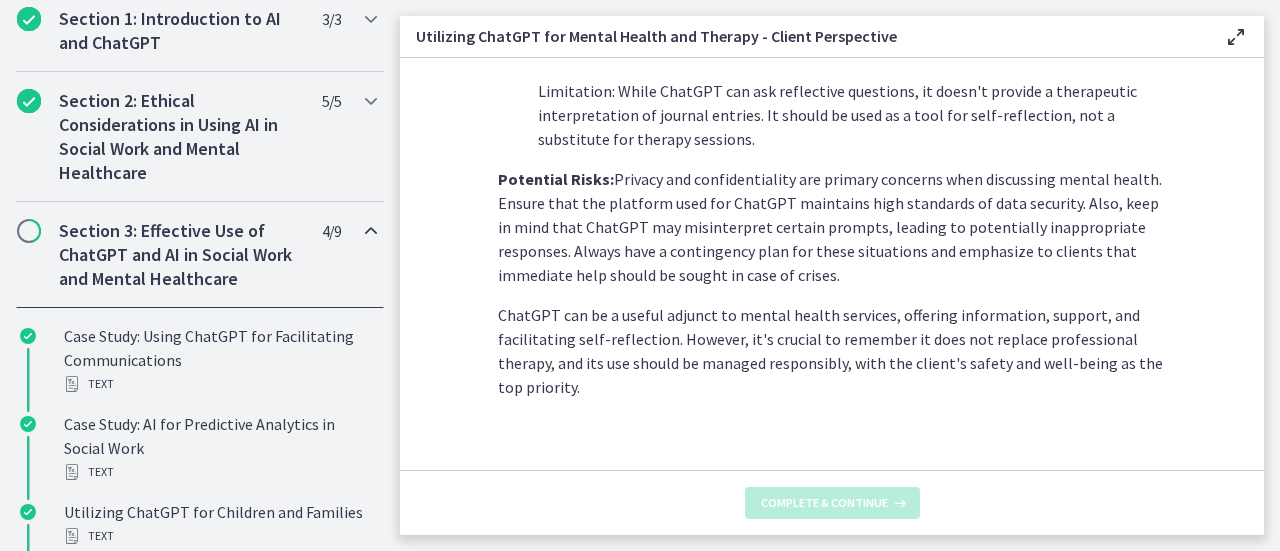 scroll, scrollTop: 0, scrollLeft: 0, axis: both 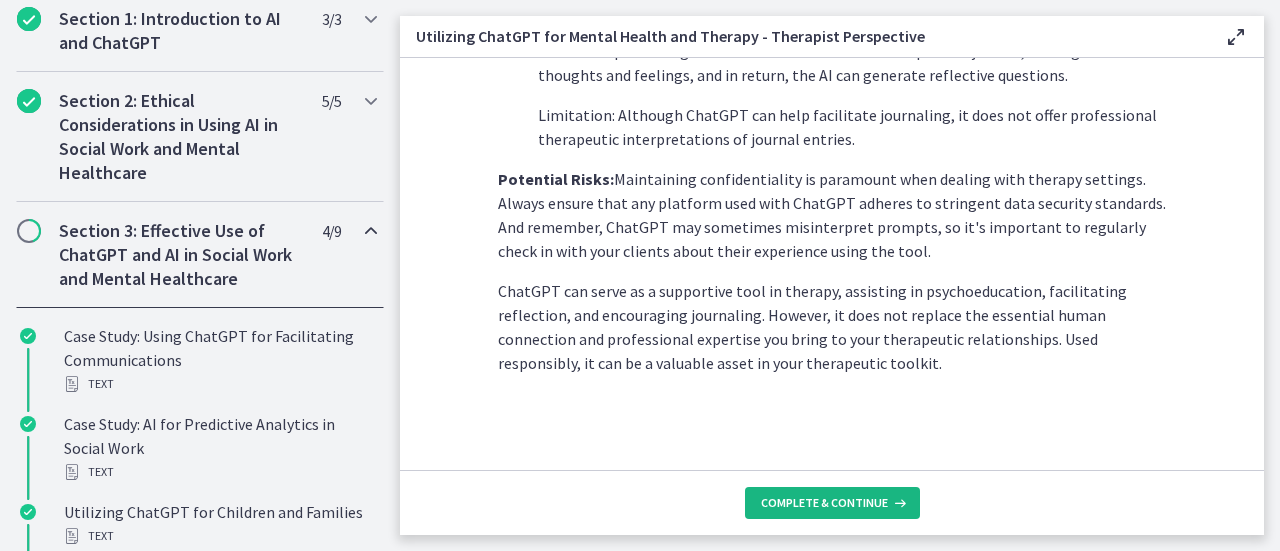click on "Complete & continue" at bounding box center (824, 503) 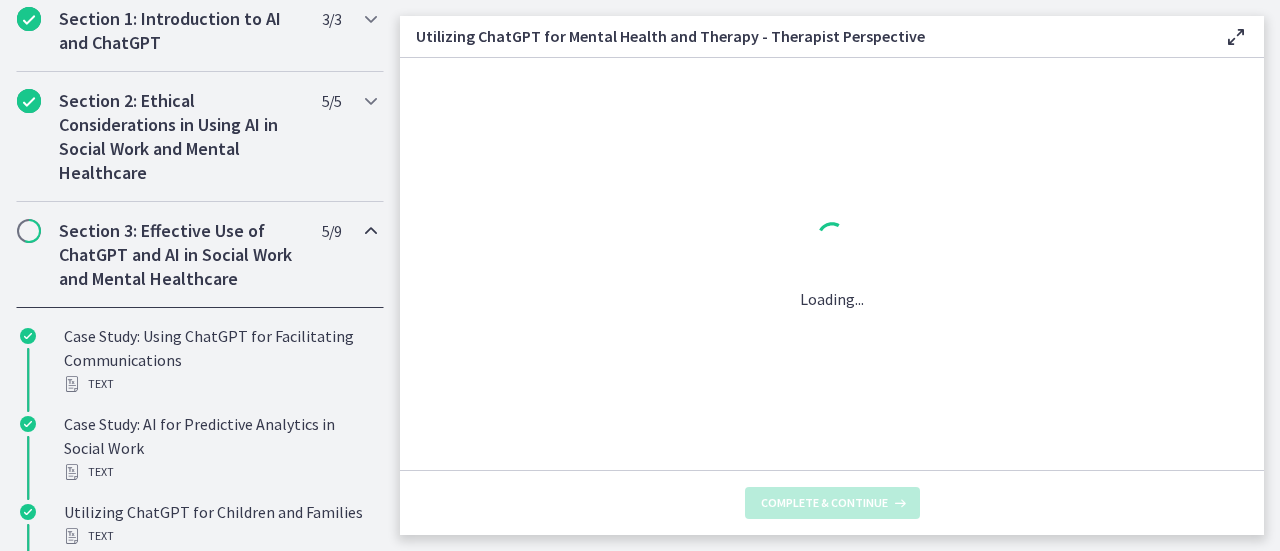 scroll, scrollTop: 0, scrollLeft: 0, axis: both 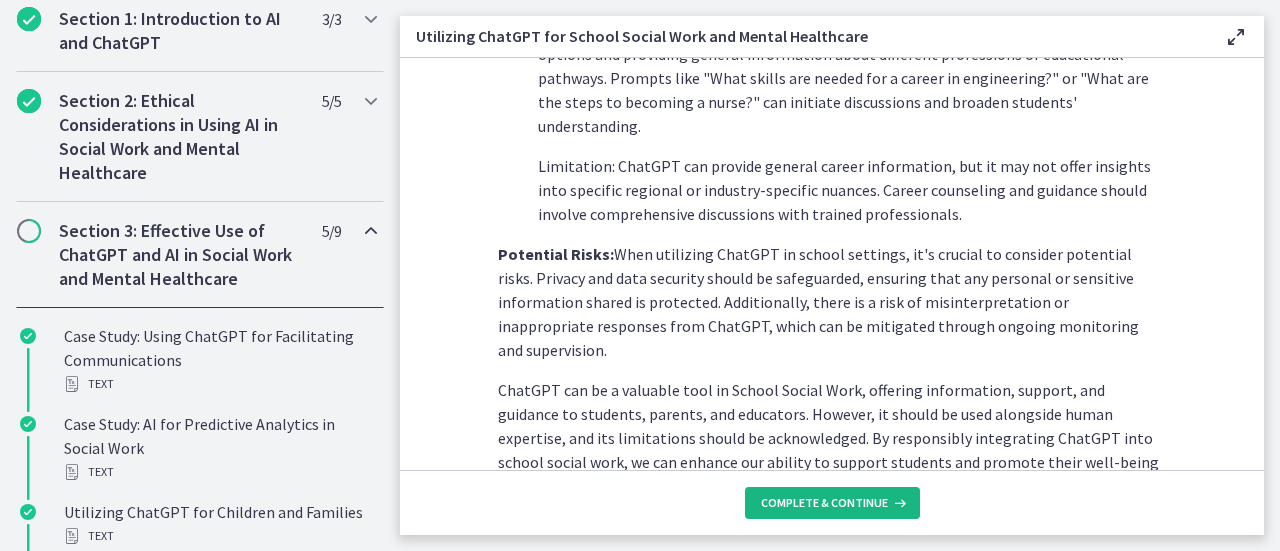 click on "Complete & continue" at bounding box center (832, 503) 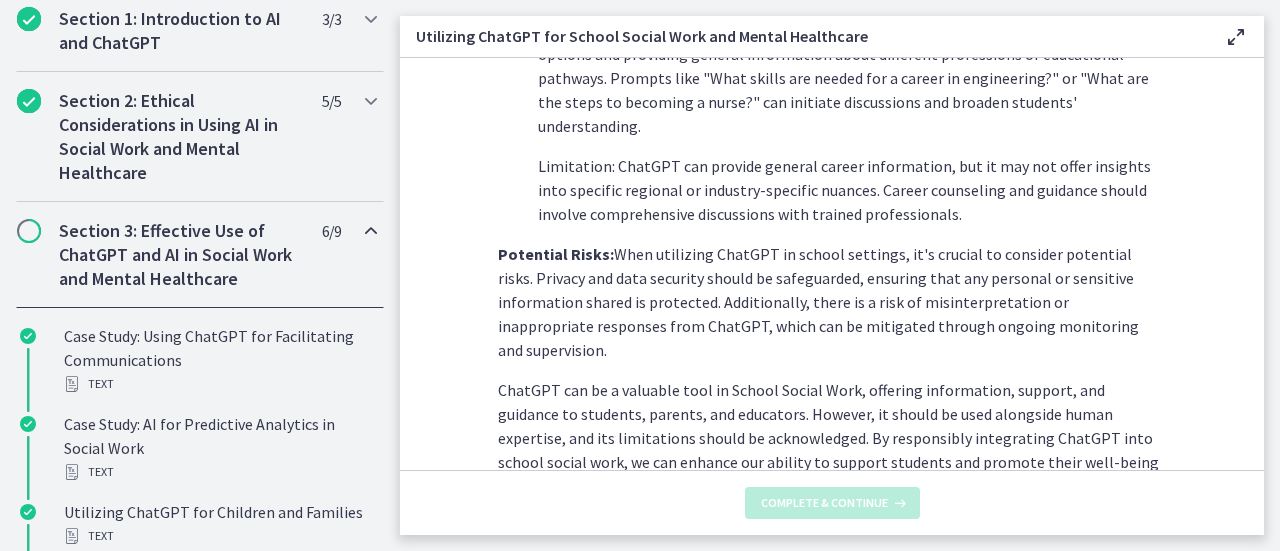 scroll, scrollTop: 0, scrollLeft: 0, axis: both 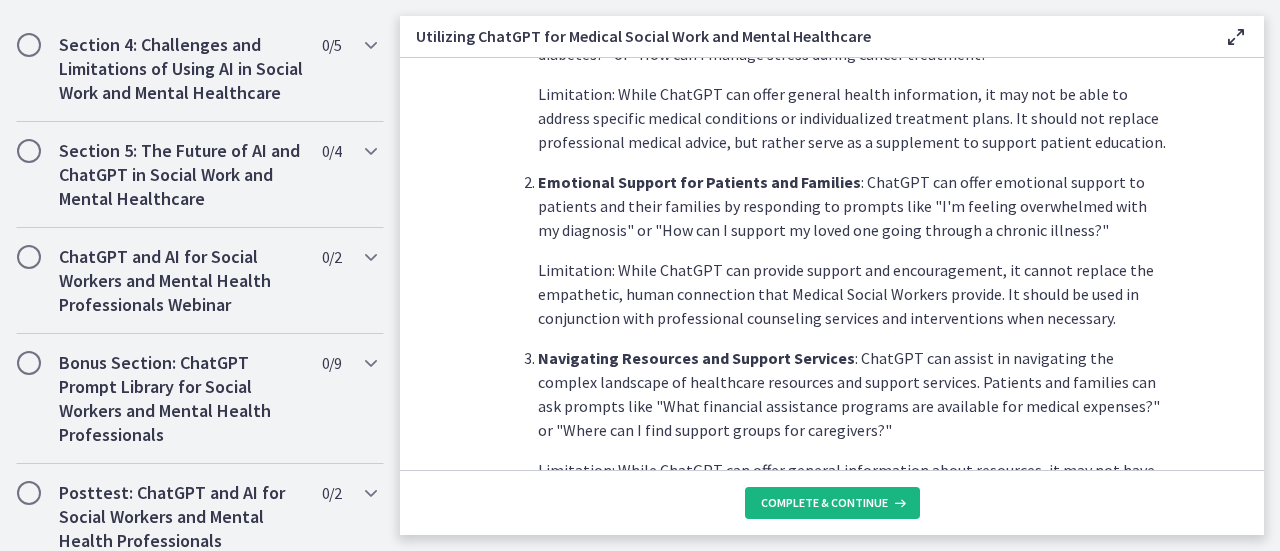 click on "Complete & continue" at bounding box center (824, 503) 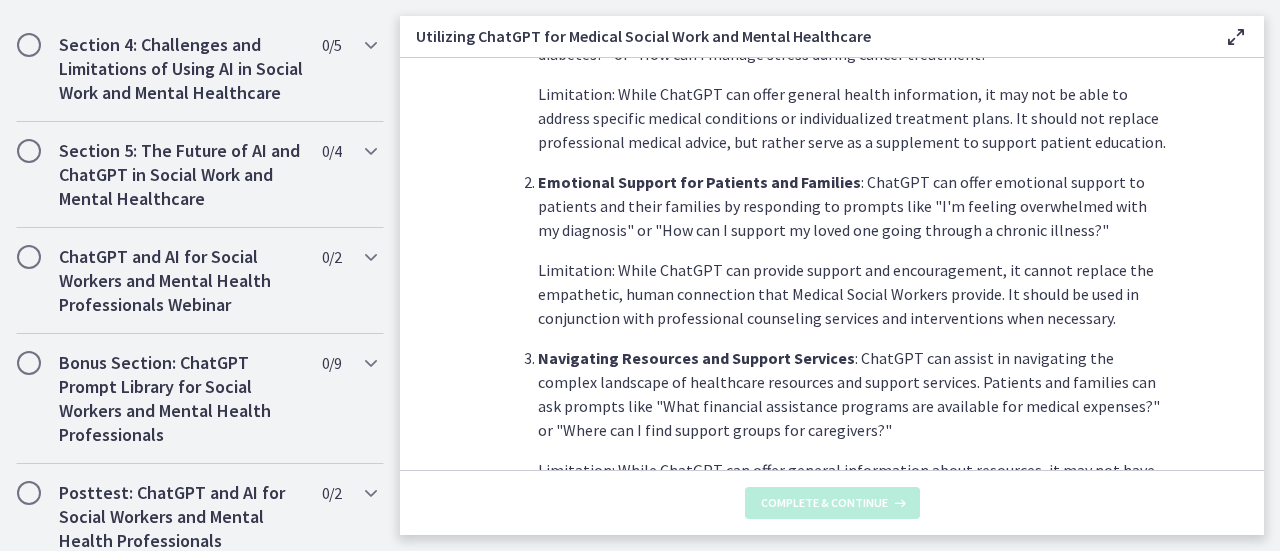scroll, scrollTop: 0, scrollLeft: 0, axis: both 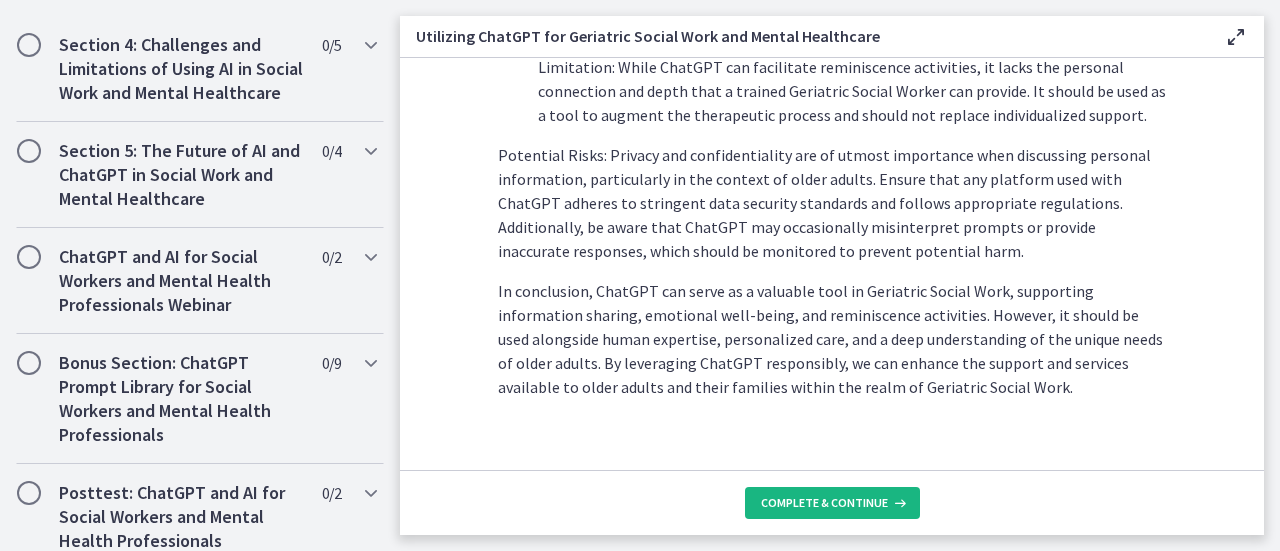 click on "Complete & continue" at bounding box center [832, 503] 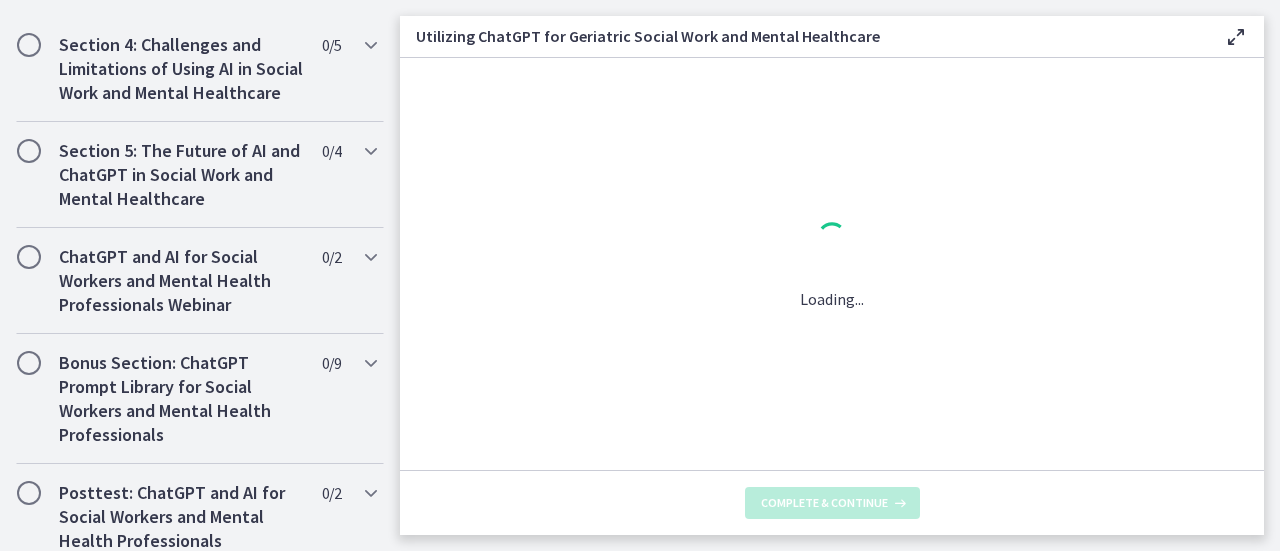 scroll, scrollTop: 0, scrollLeft: 0, axis: both 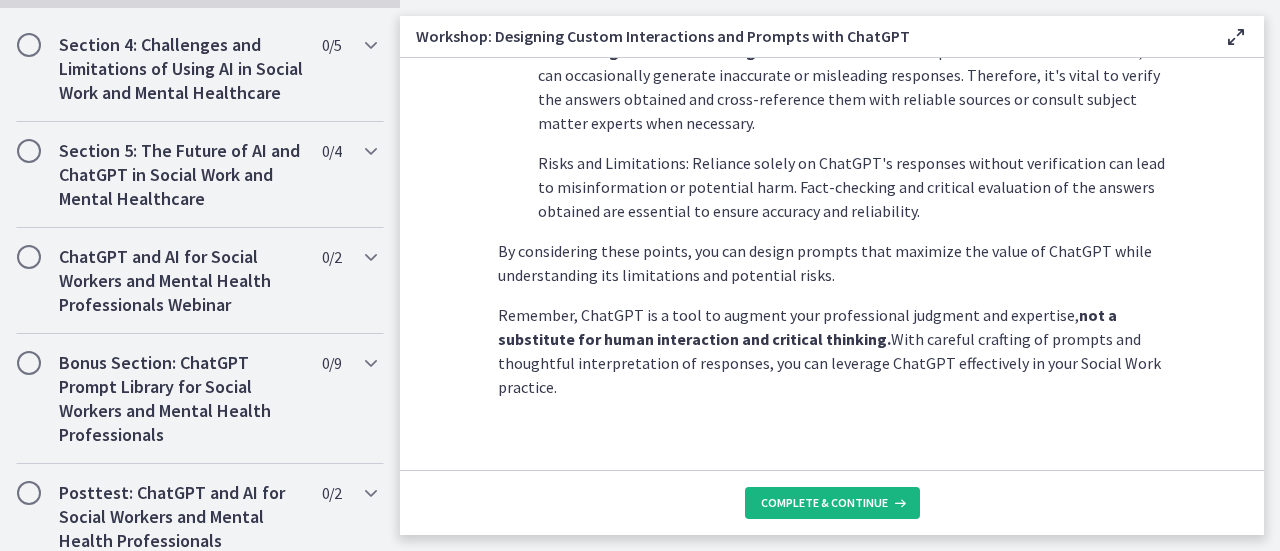 click on "Complete & continue" at bounding box center (824, 503) 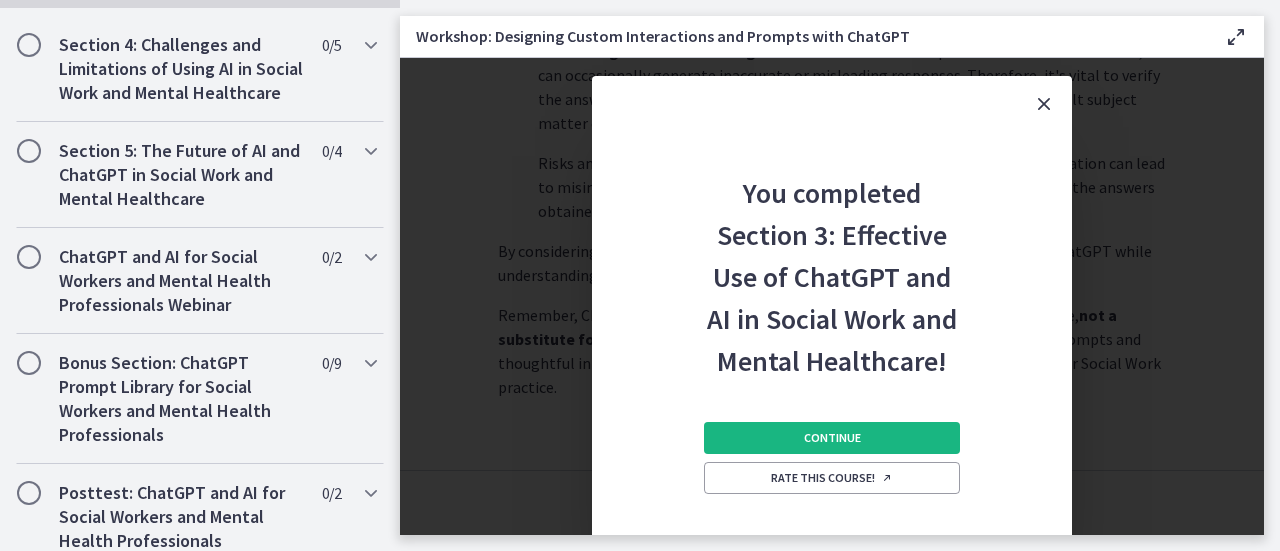 click on "Continue" at bounding box center (832, 438) 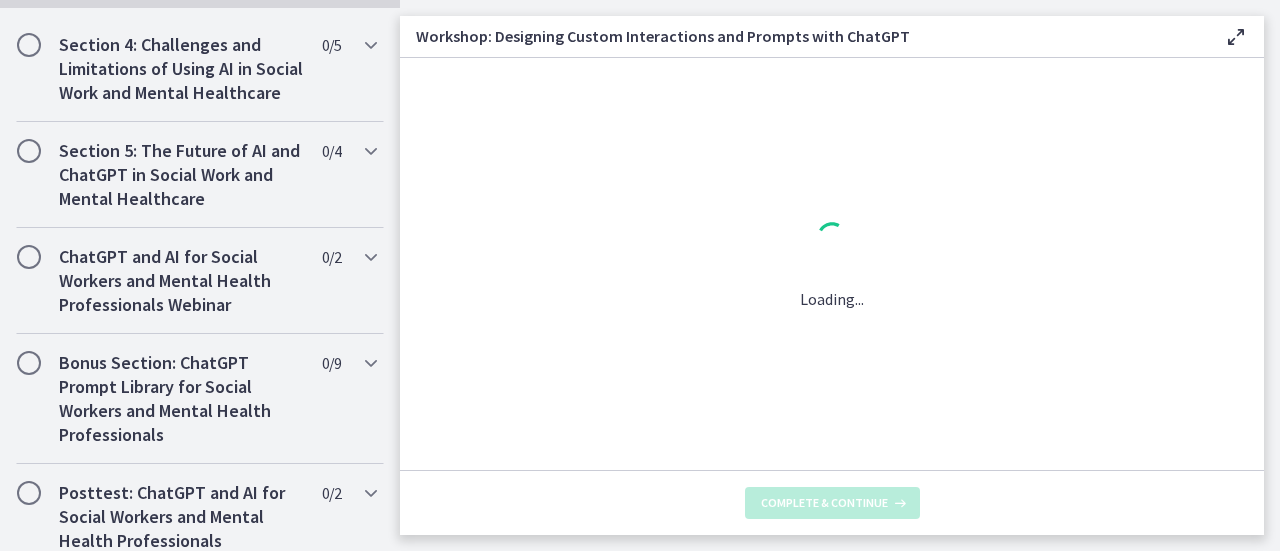 scroll, scrollTop: 0, scrollLeft: 0, axis: both 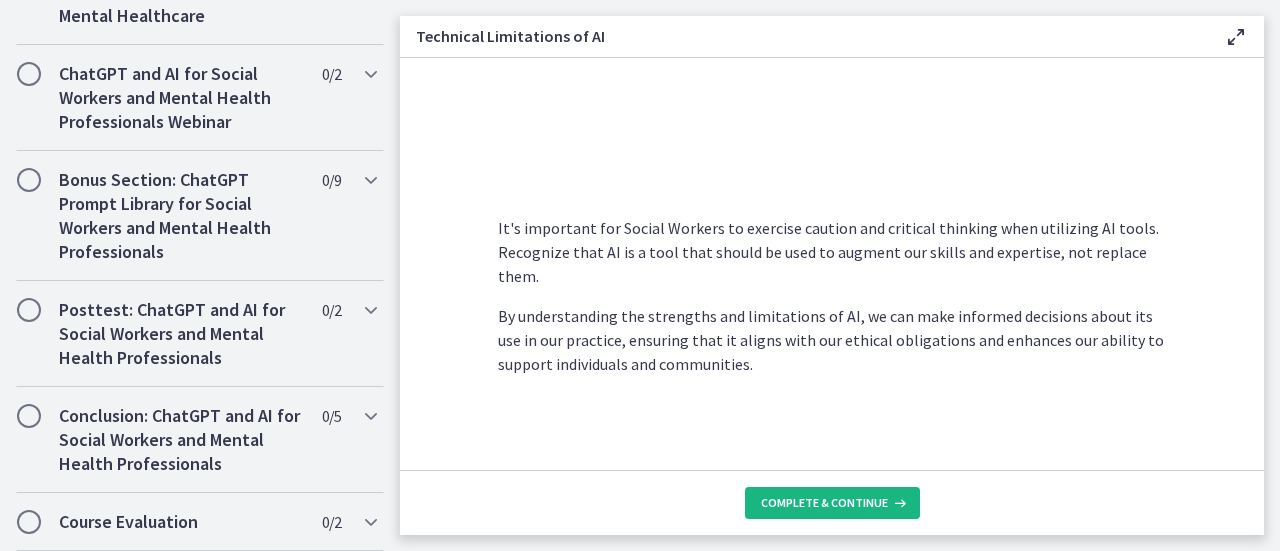 click on "Complete & continue" at bounding box center [824, 503] 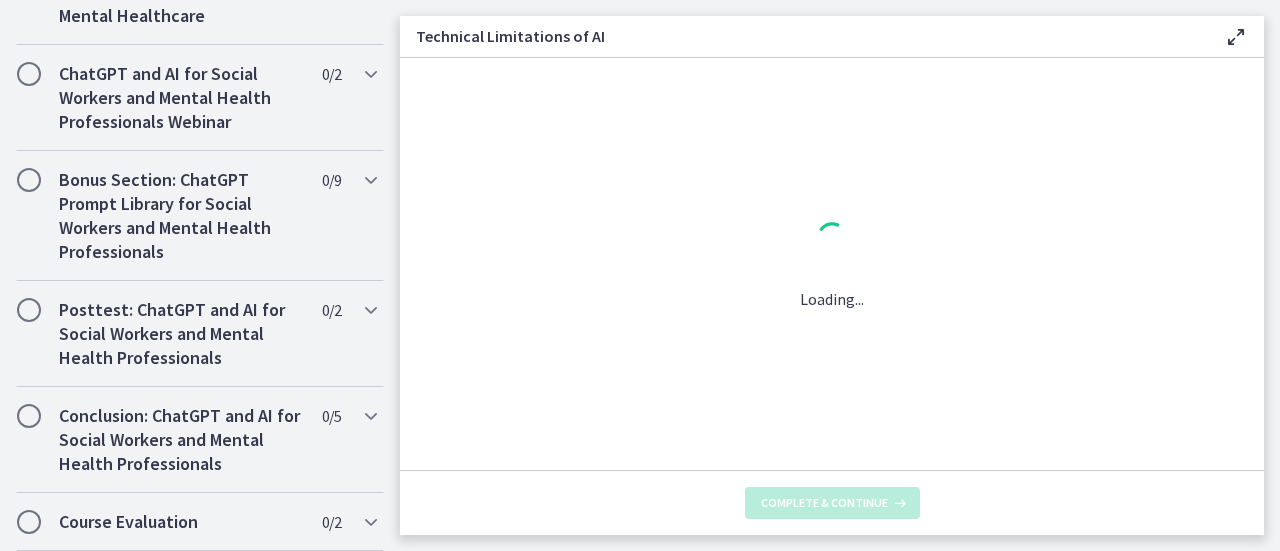 scroll, scrollTop: 0, scrollLeft: 0, axis: both 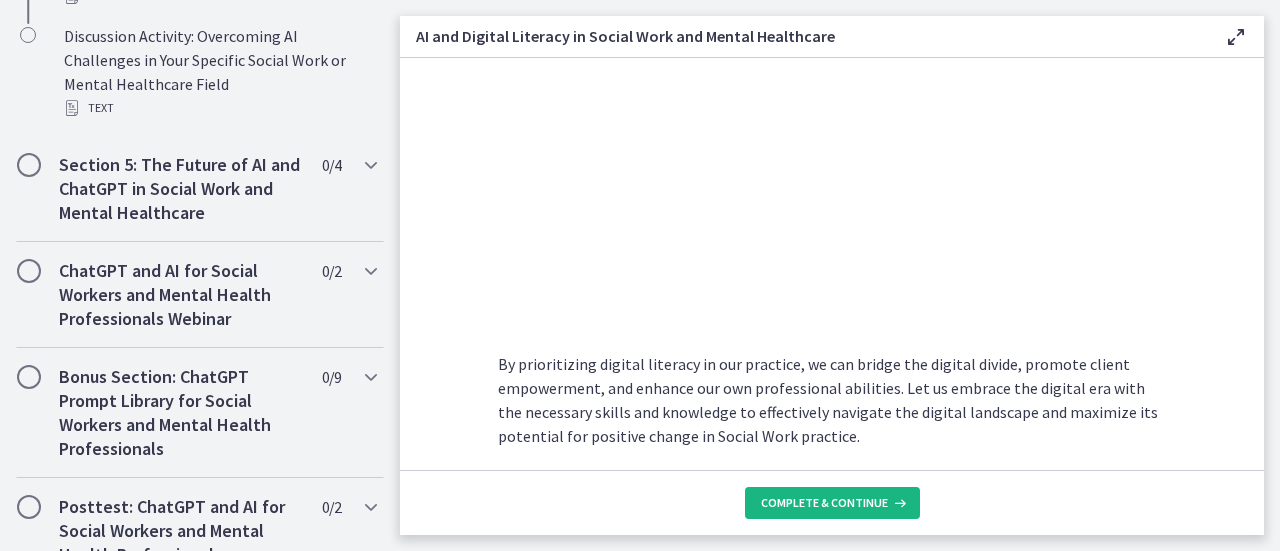 click on "Complete & continue" at bounding box center (824, 503) 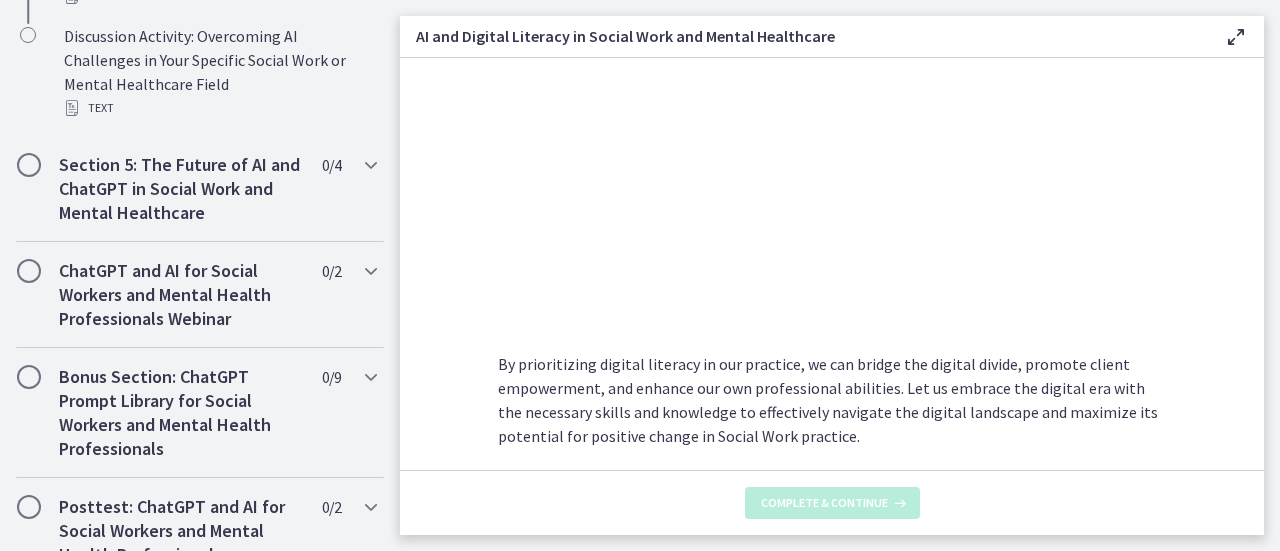 scroll, scrollTop: 0, scrollLeft: 0, axis: both 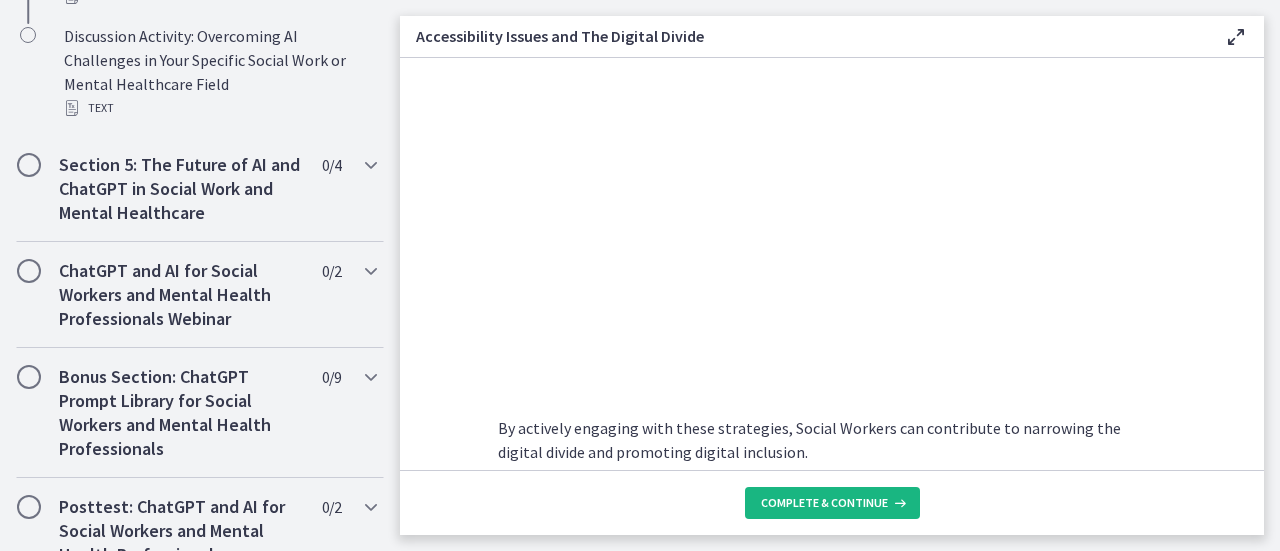 click on "Complete & continue" at bounding box center (824, 503) 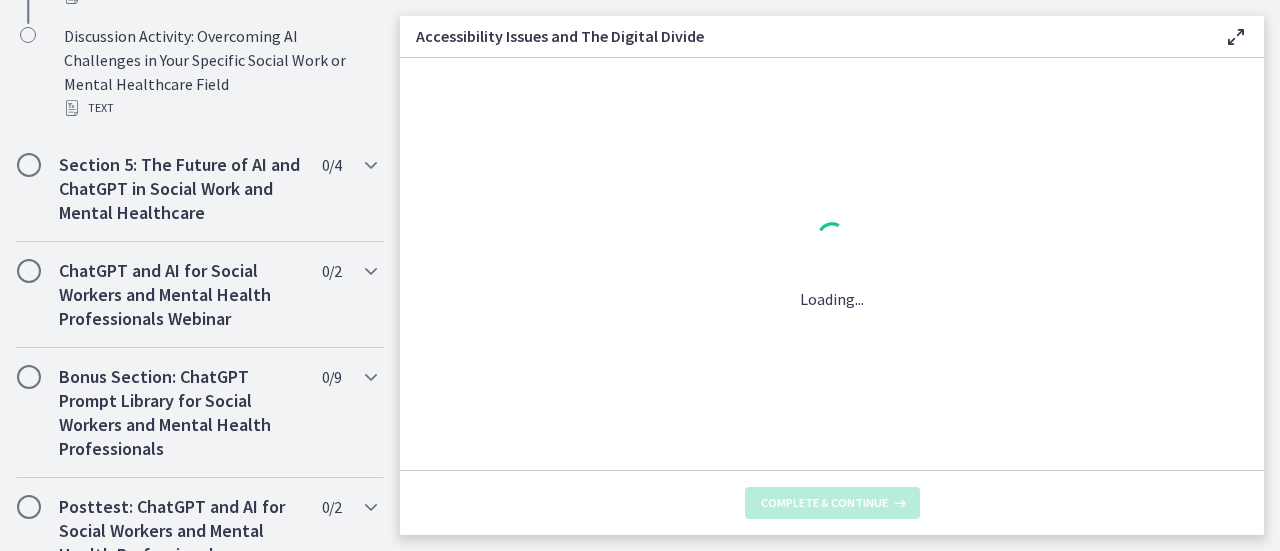 scroll, scrollTop: 0, scrollLeft: 0, axis: both 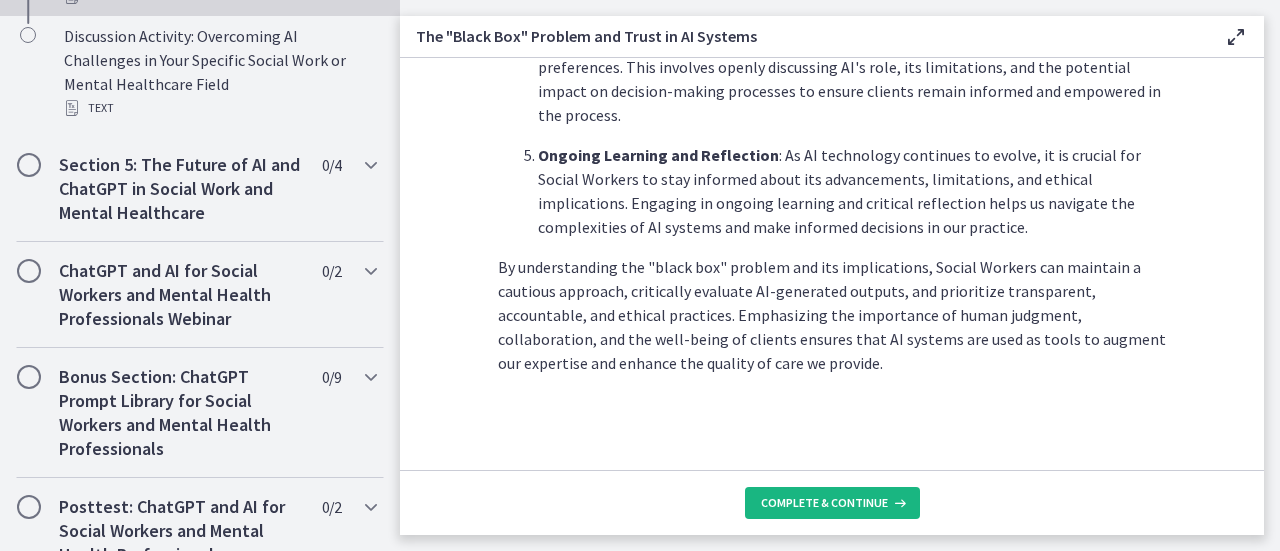 click on "Complete & continue" at bounding box center (824, 503) 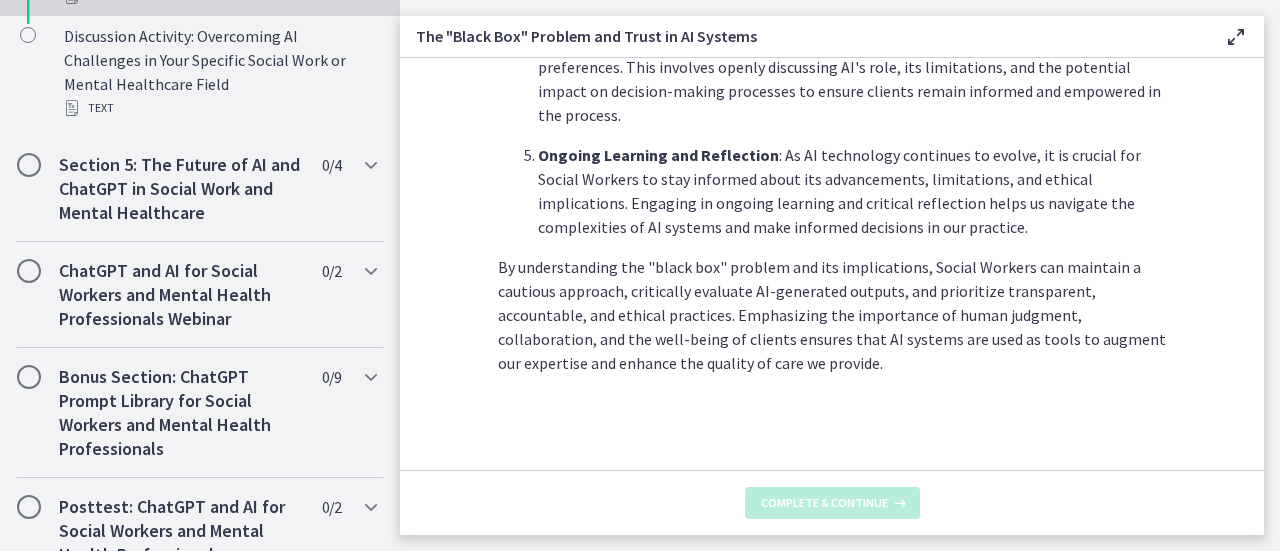 scroll, scrollTop: 0, scrollLeft: 0, axis: both 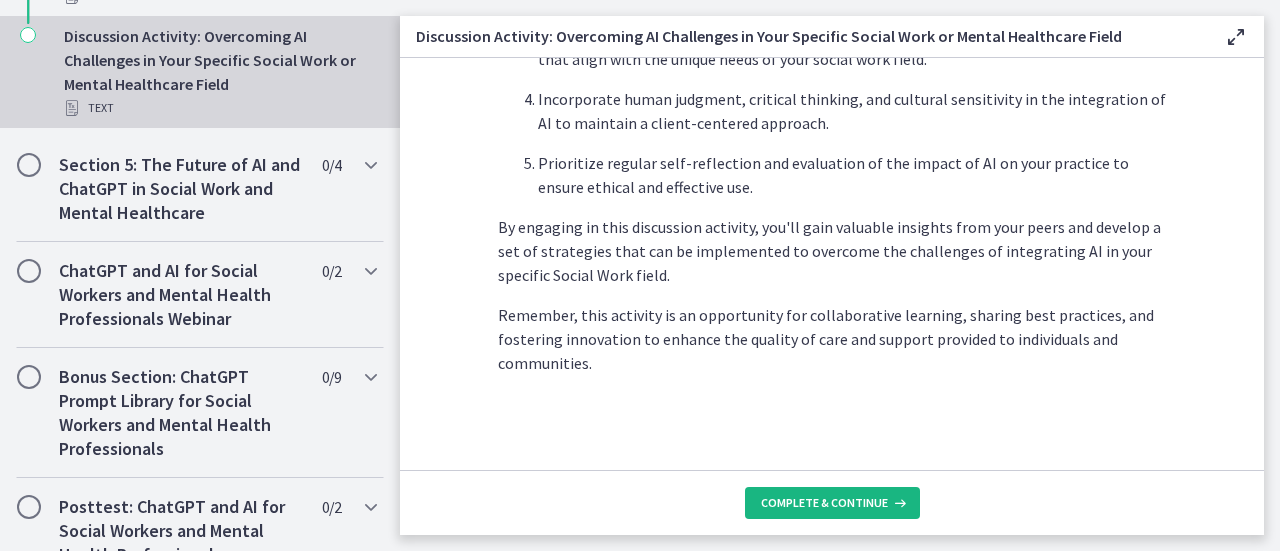 click on "Complete & continue" at bounding box center (824, 503) 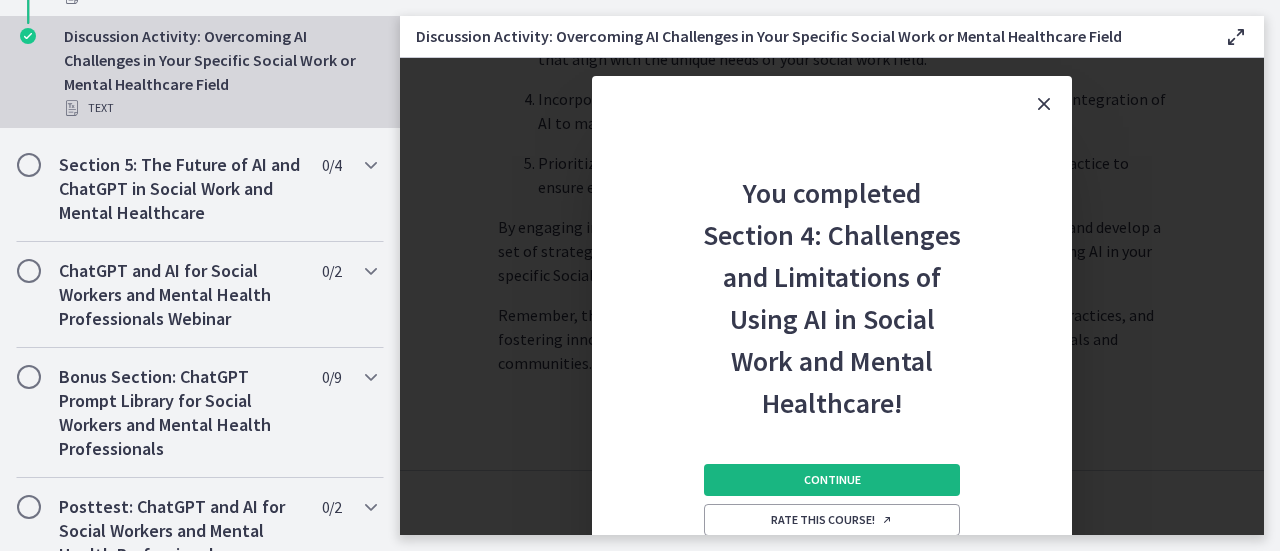 click on "Continue" at bounding box center [832, 480] 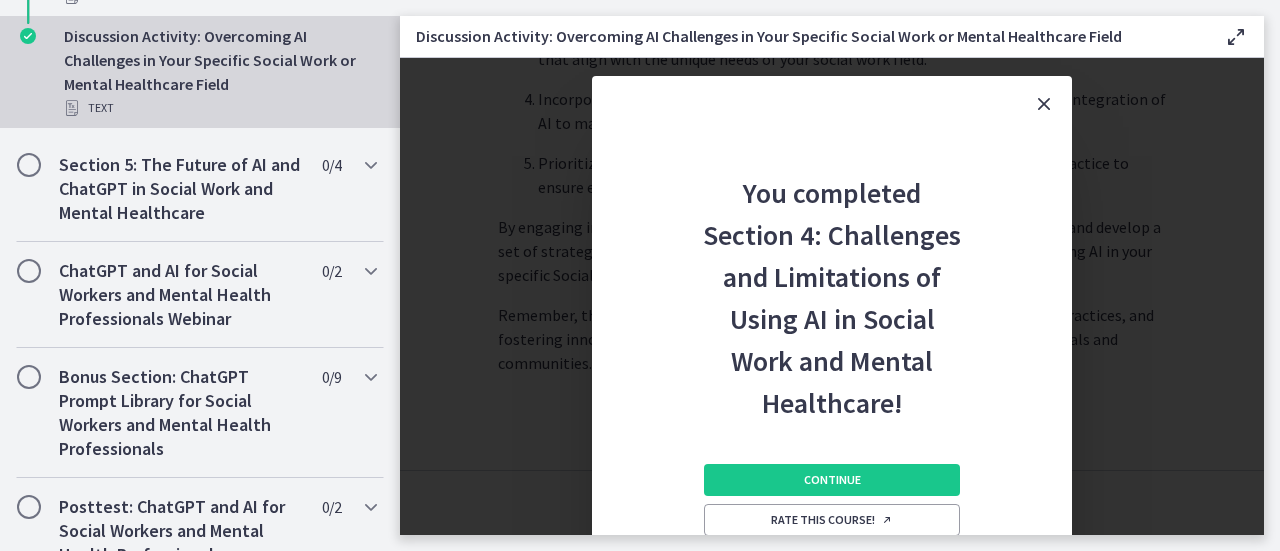 scroll, scrollTop: 0, scrollLeft: 0, axis: both 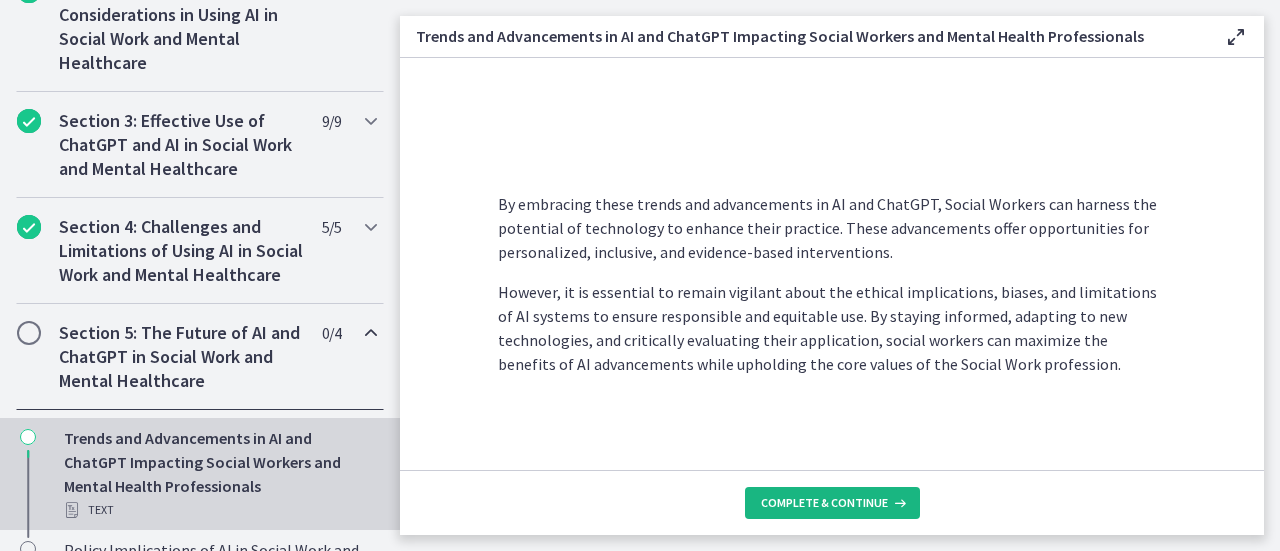 click on "Complete & continue" at bounding box center (824, 503) 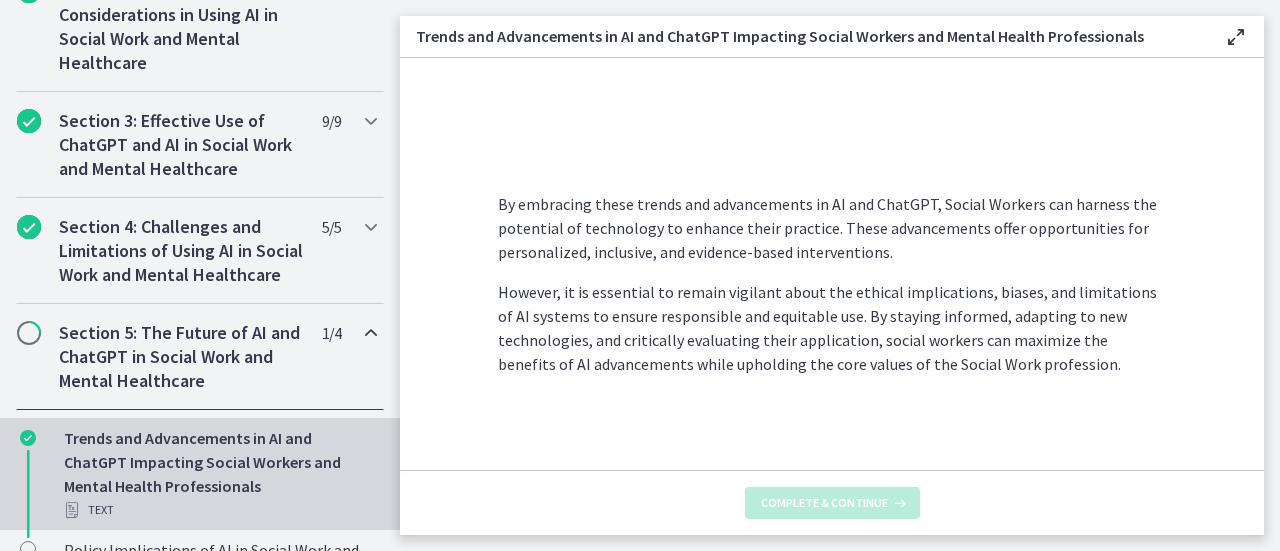 scroll, scrollTop: 0, scrollLeft: 0, axis: both 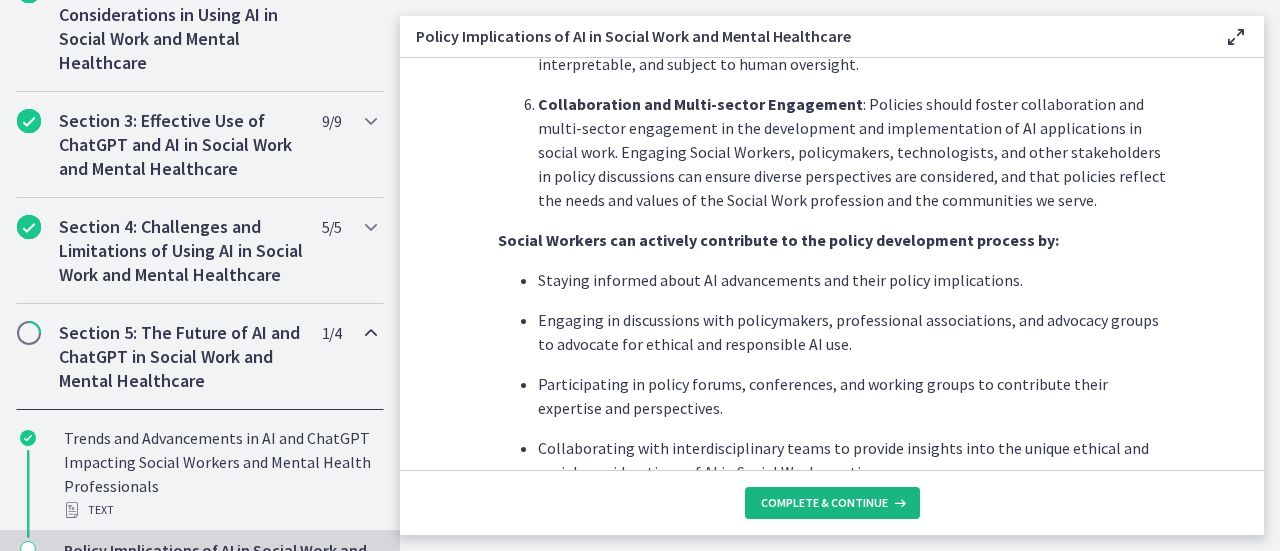 click on "Complete & continue" at bounding box center (824, 503) 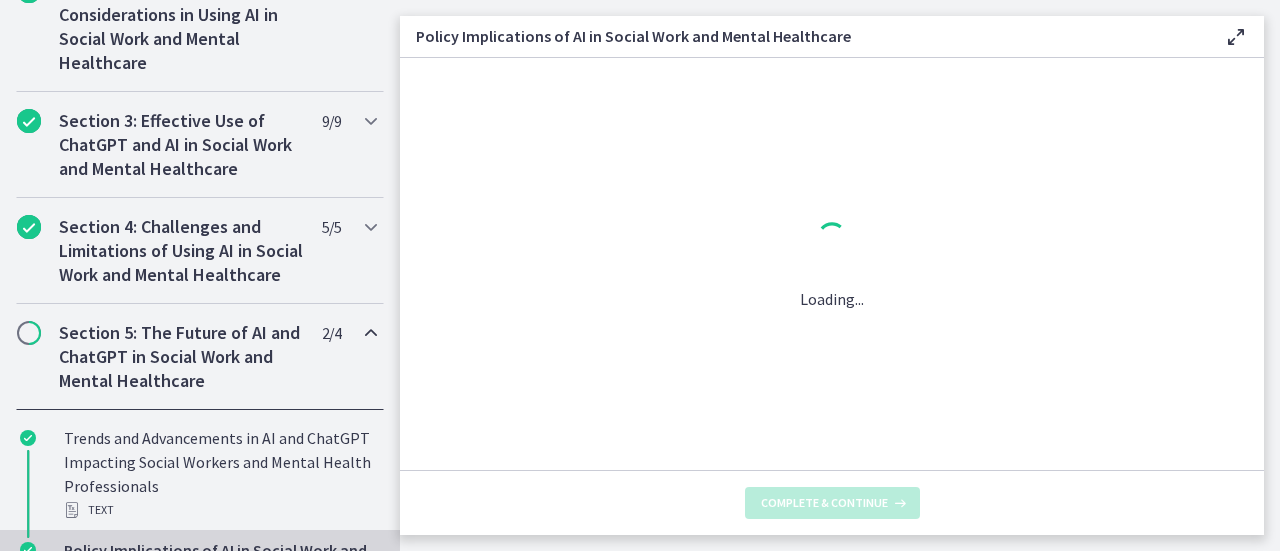 scroll, scrollTop: 0, scrollLeft: 0, axis: both 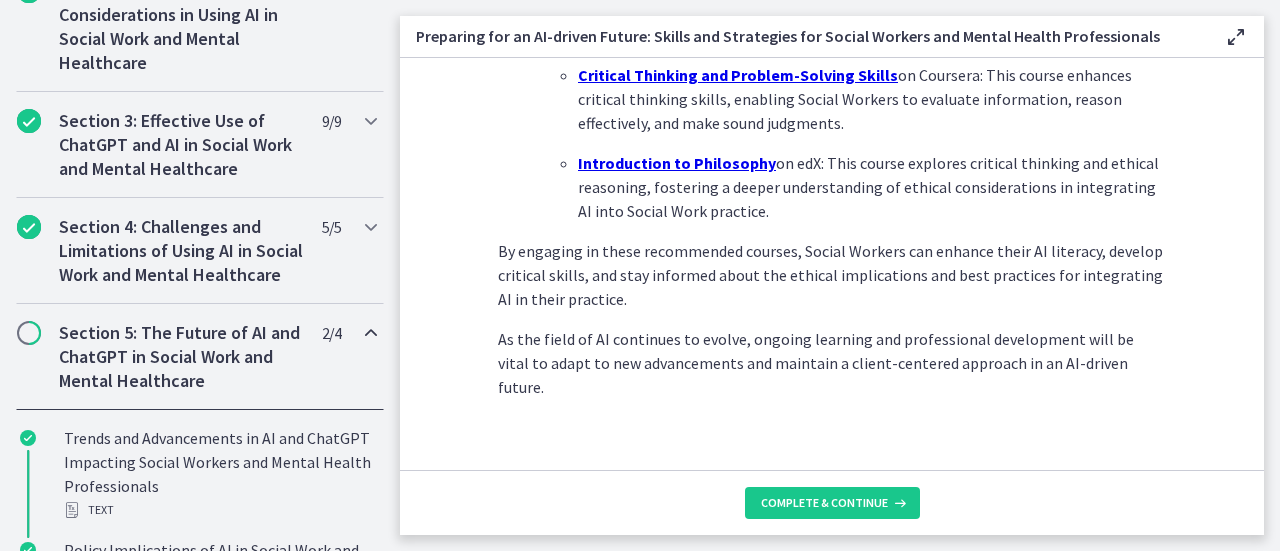 click on "Complete & continue" at bounding box center [832, 502] 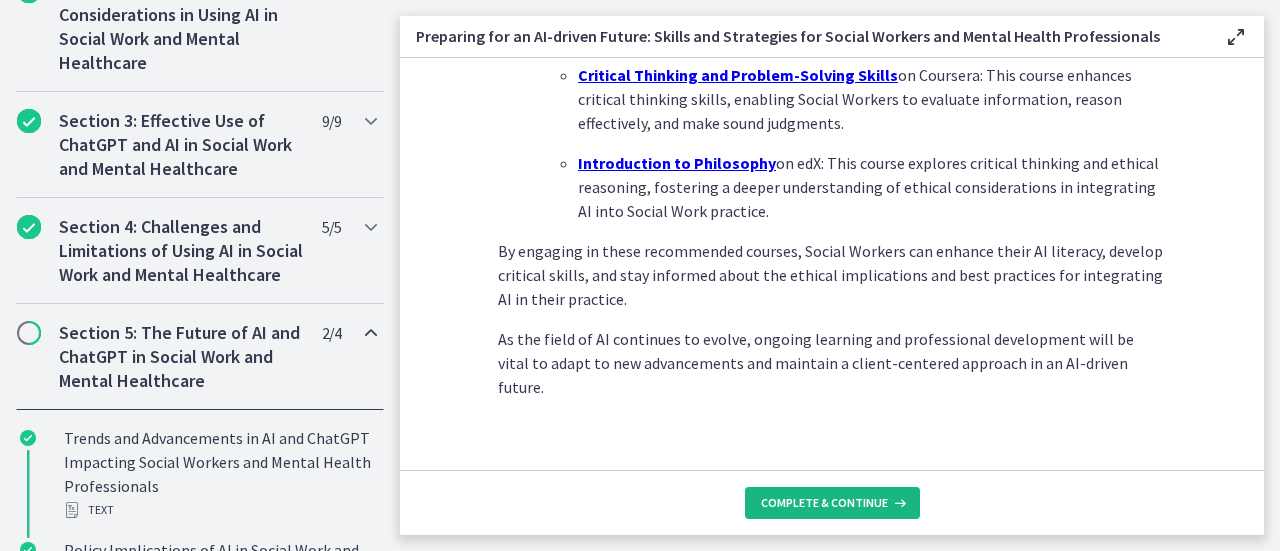 click on "Complete & continue" at bounding box center [824, 503] 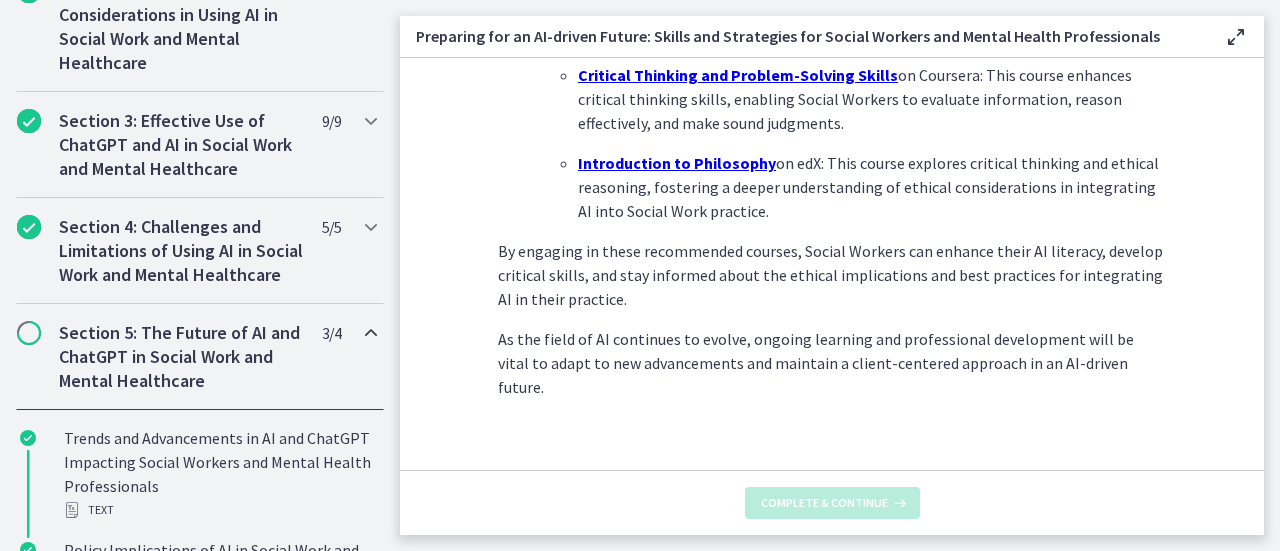 scroll, scrollTop: 0, scrollLeft: 0, axis: both 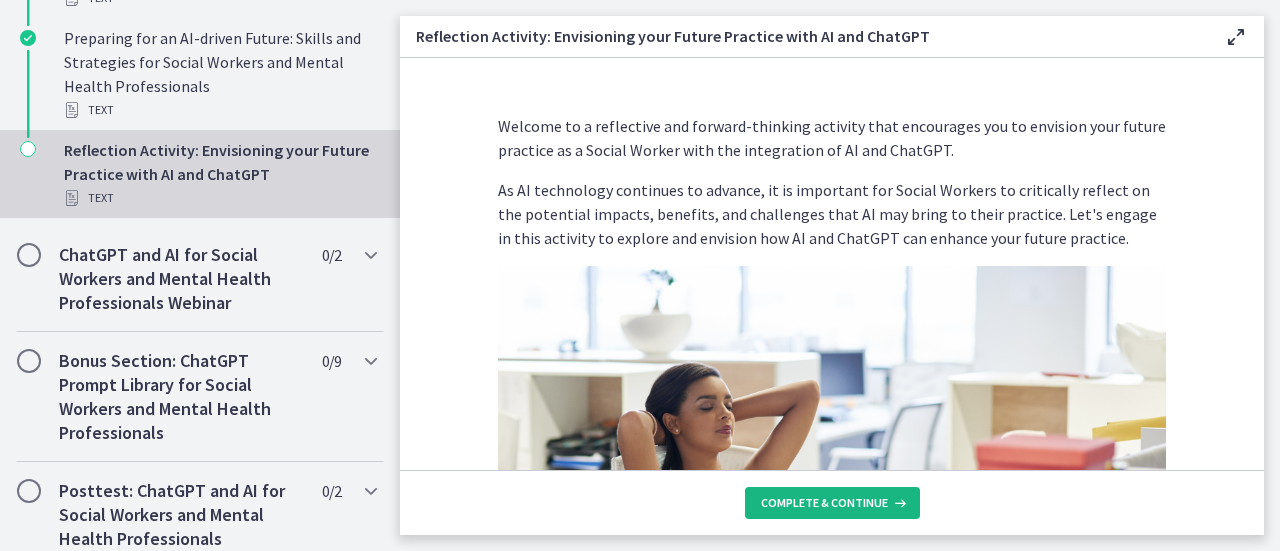 click on "Complete & continue" at bounding box center (824, 503) 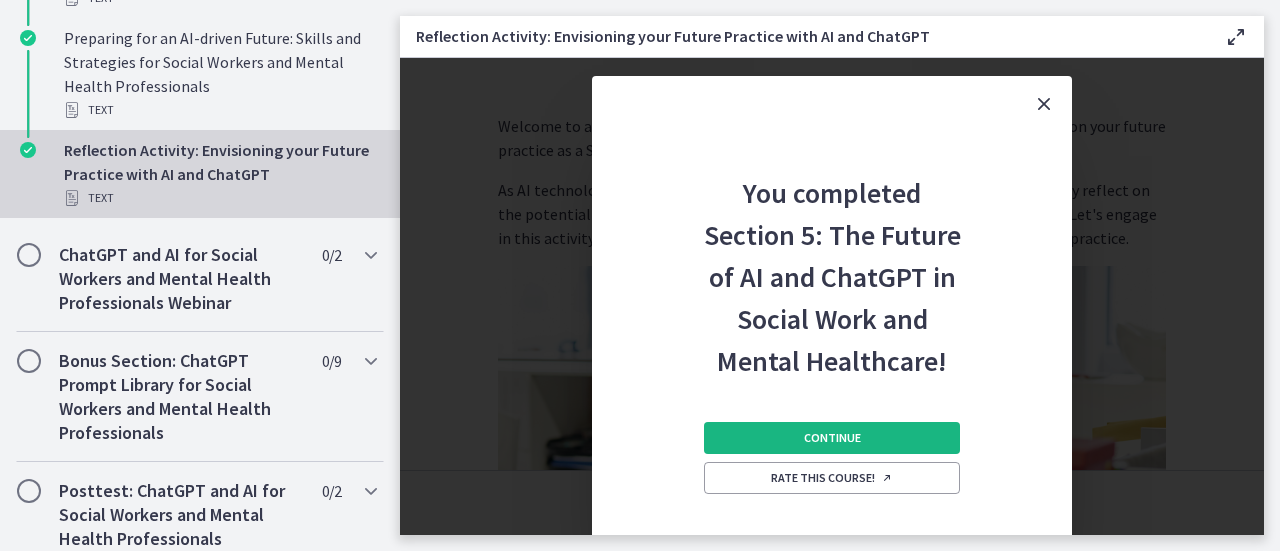 click on "Continue" at bounding box center [832, 438] 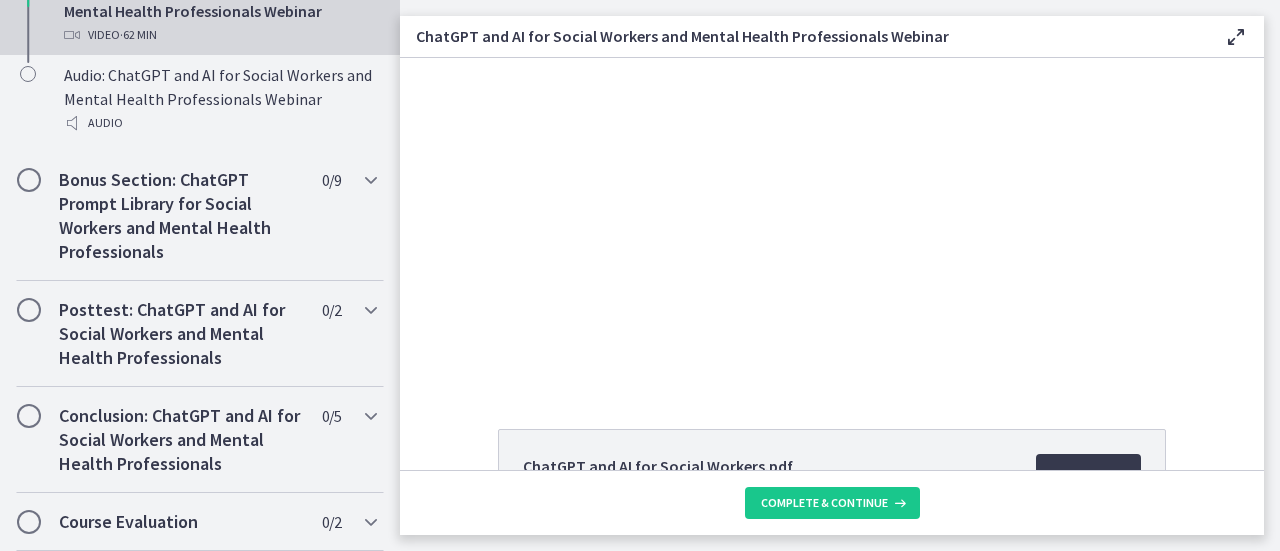 scroll, scrollTop: 1174, scrollLeft: 0, axis: vertical 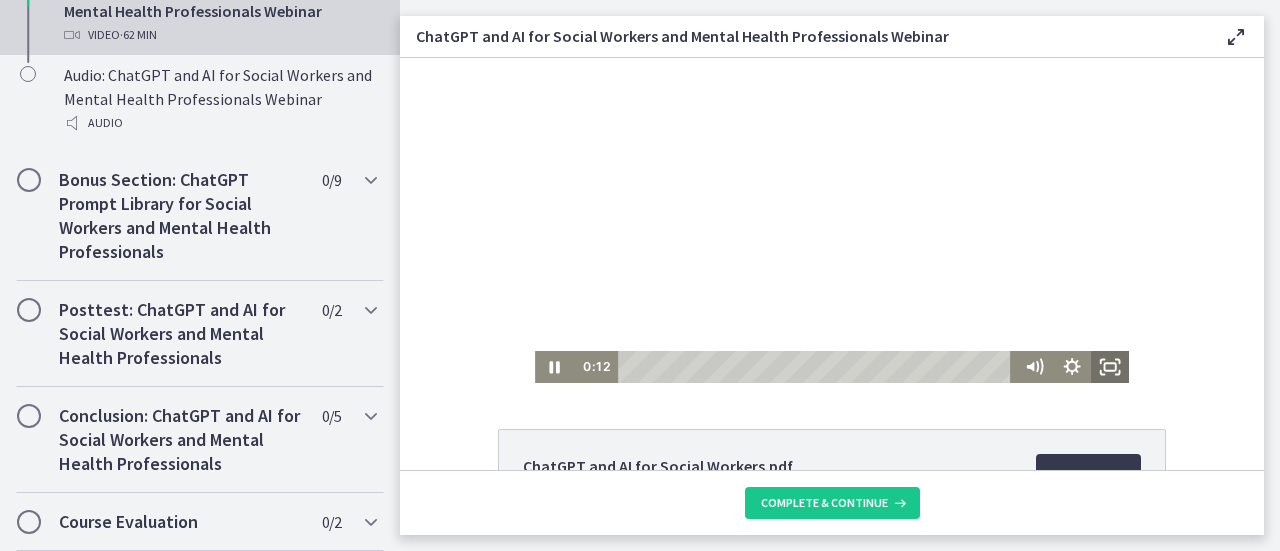 click 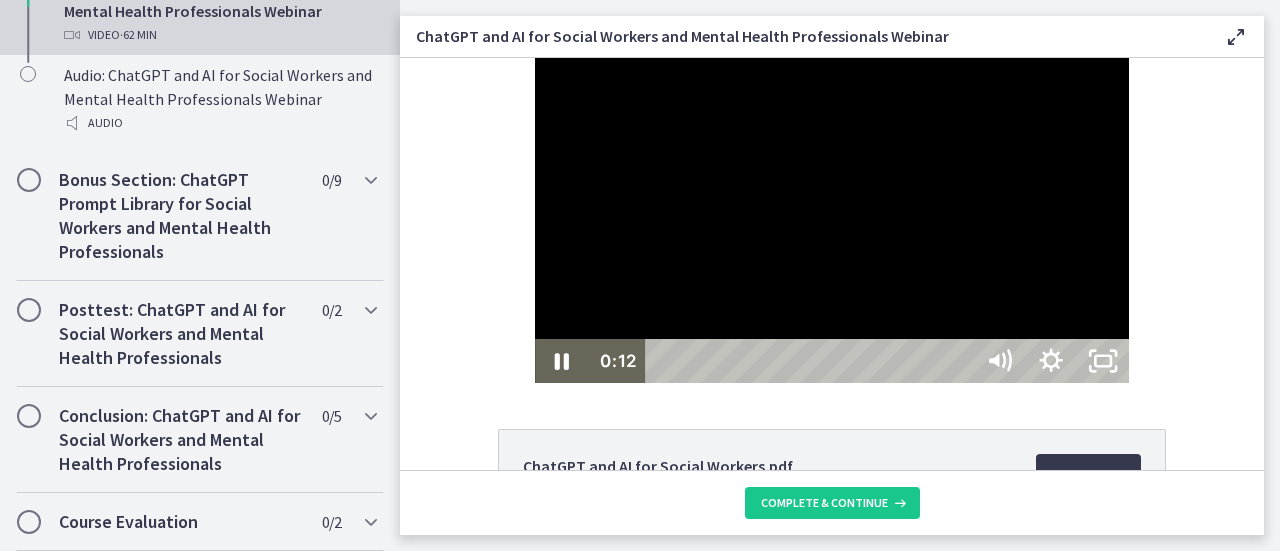scroll, scrollTop: 1006, scrollLeft: 0, axis: vertical 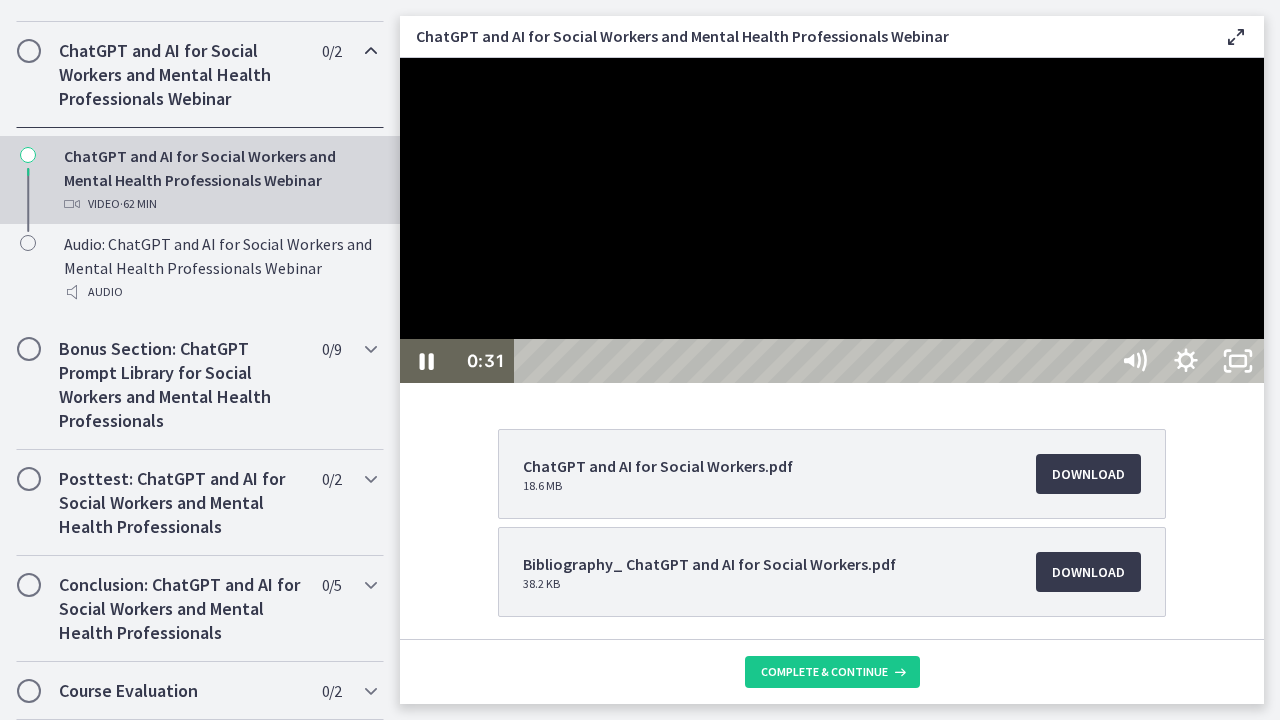 type 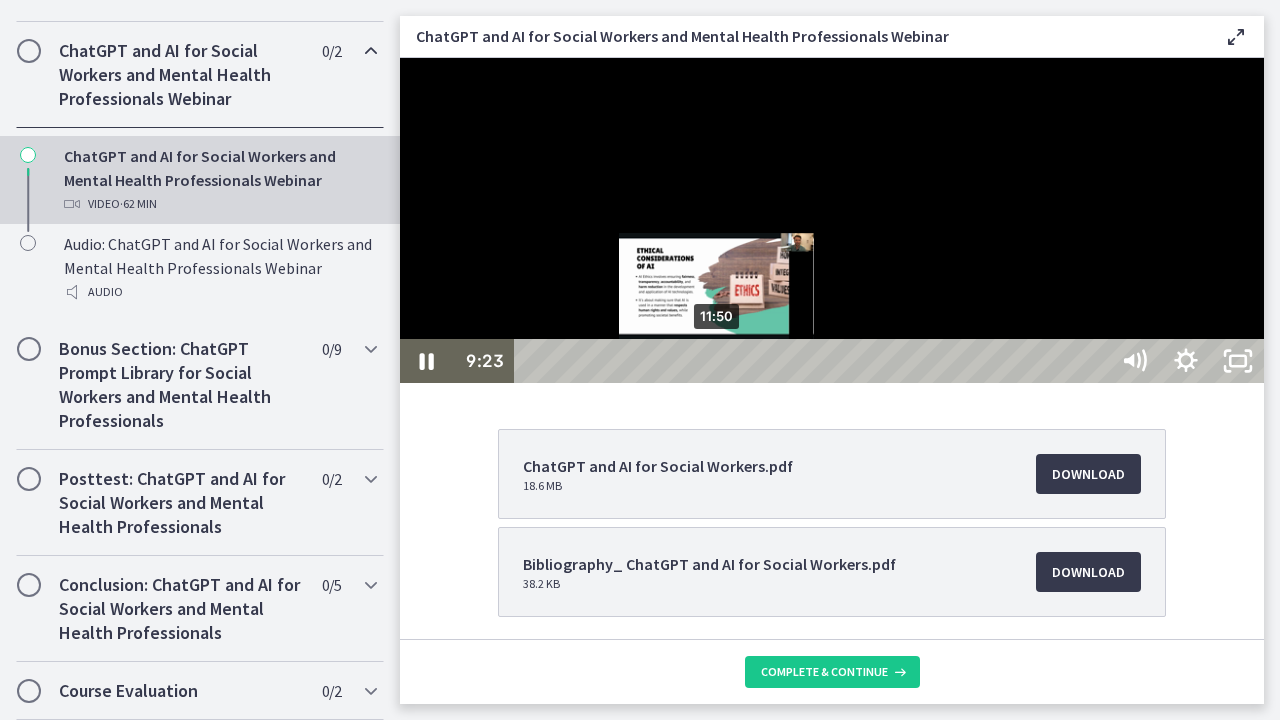 click on "11:50" at bounding box center [813, 361] 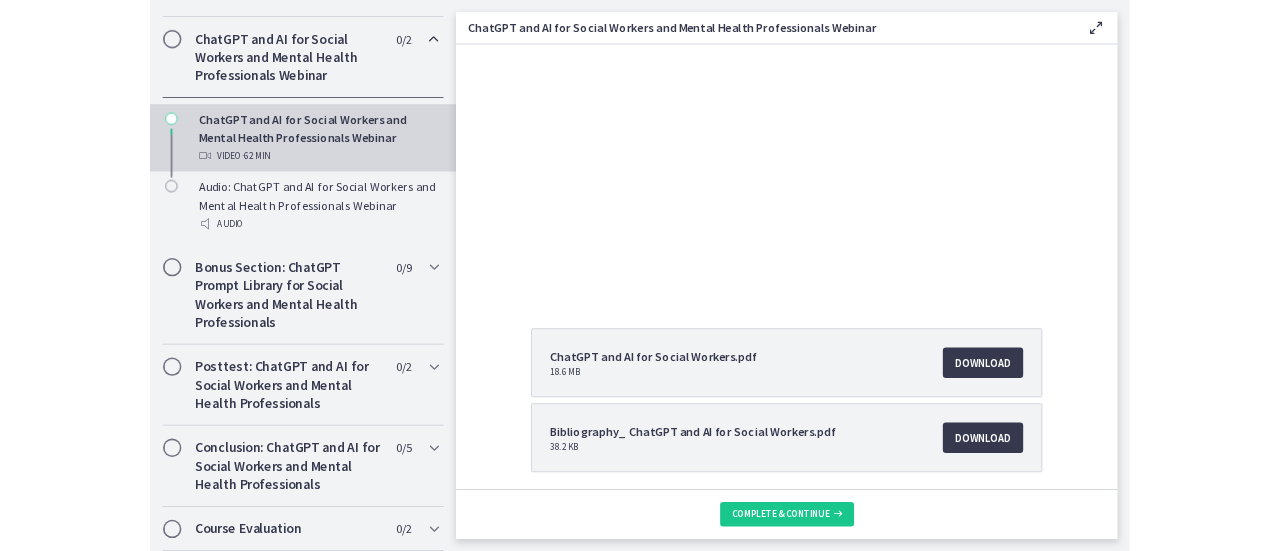 scroll, scrollTop: 1174, scrollLeft: 0, axis: vertical 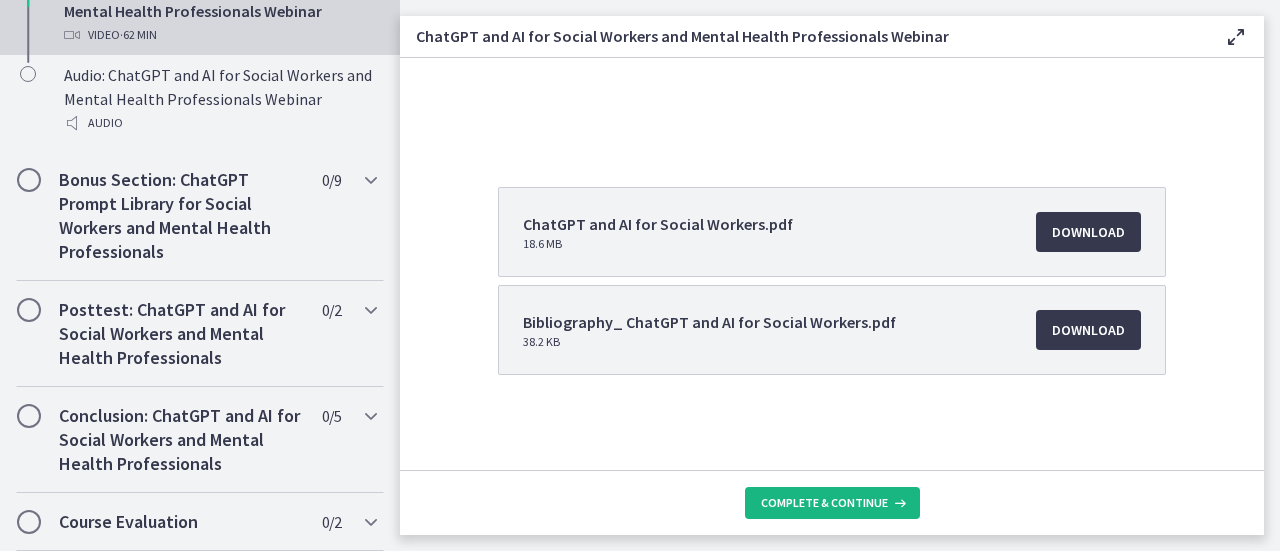 click on "Complete & continue" at bounding box center [824, 503] 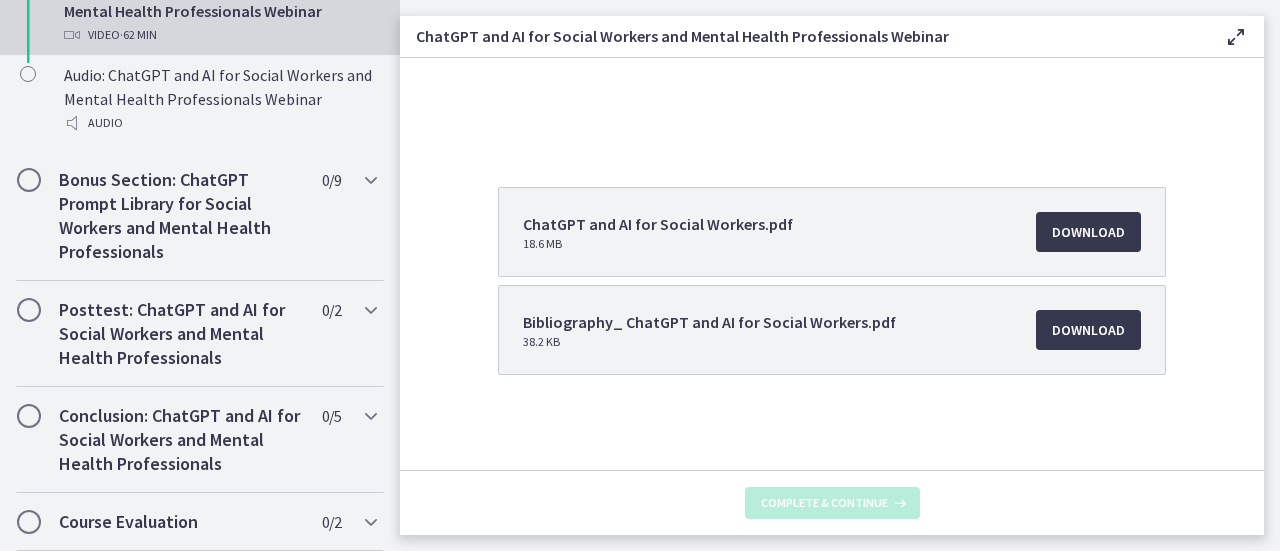 scroll, scrollTop: 0, scrollLeft: 0, axis: both 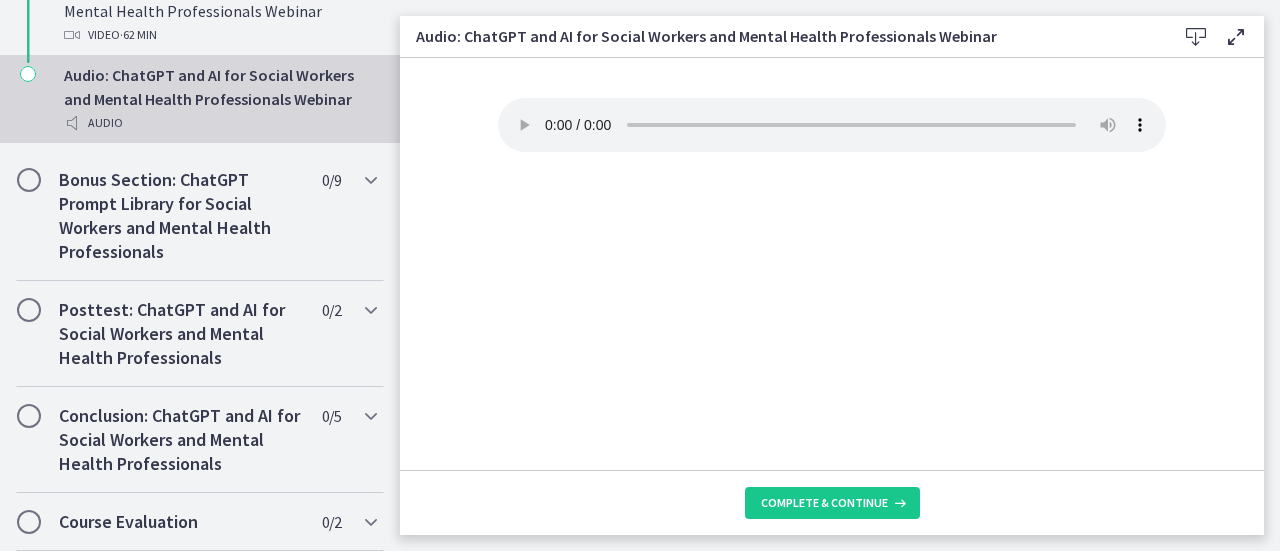 type 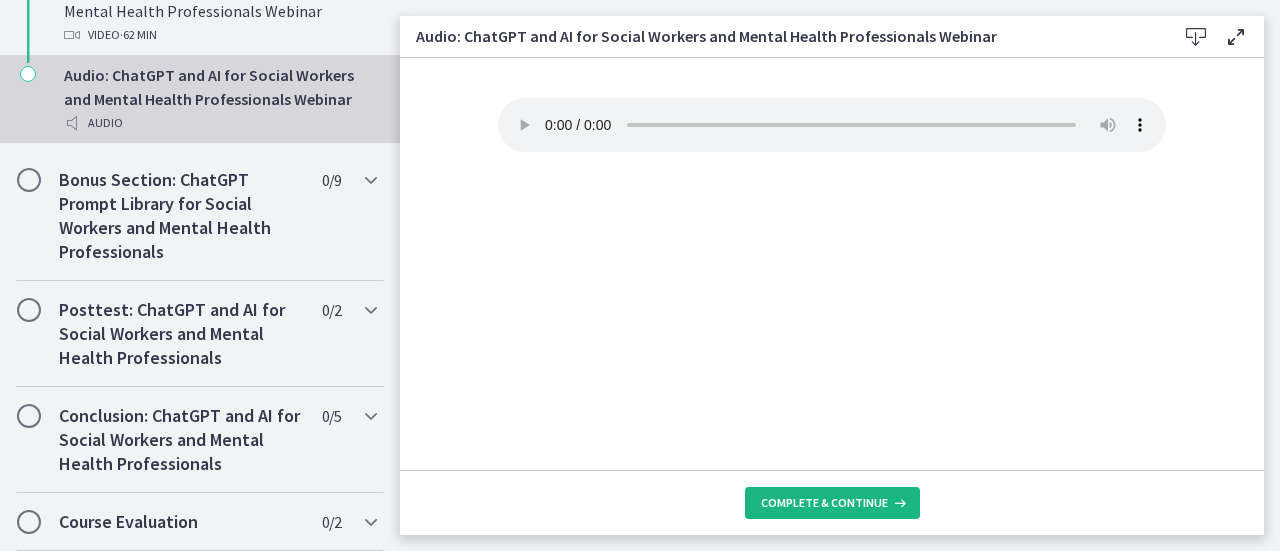 click on "Complete & continue" at bounding box center [824, 503] 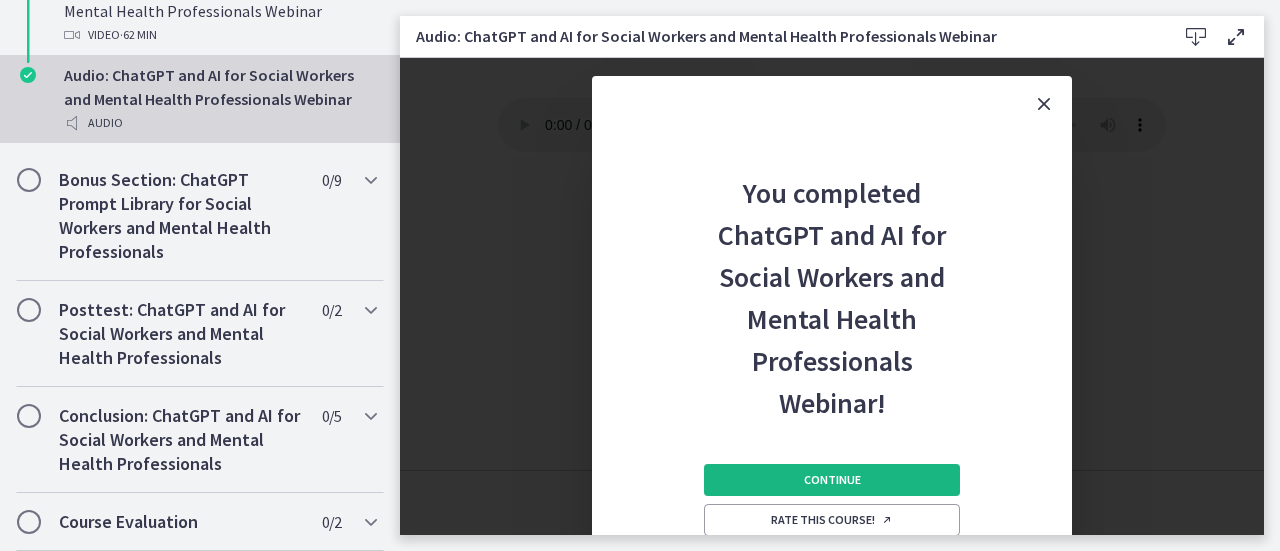 click on "Continue" at bounding box center [832, 480] 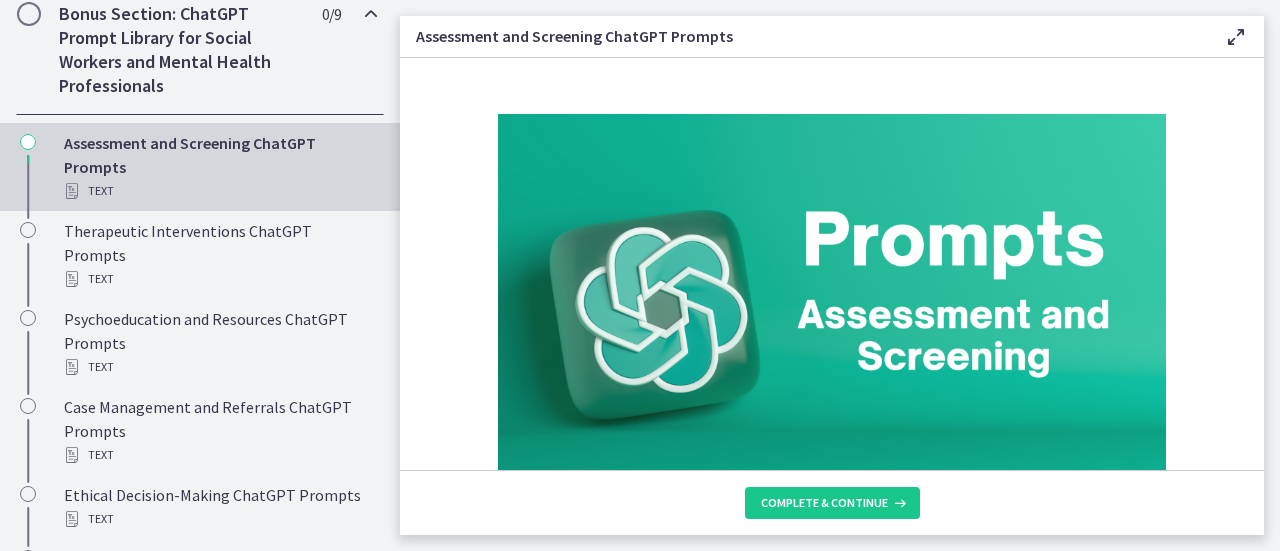 scroll, scrollTop: 1171, scrollLeft: 0, axis: vertical 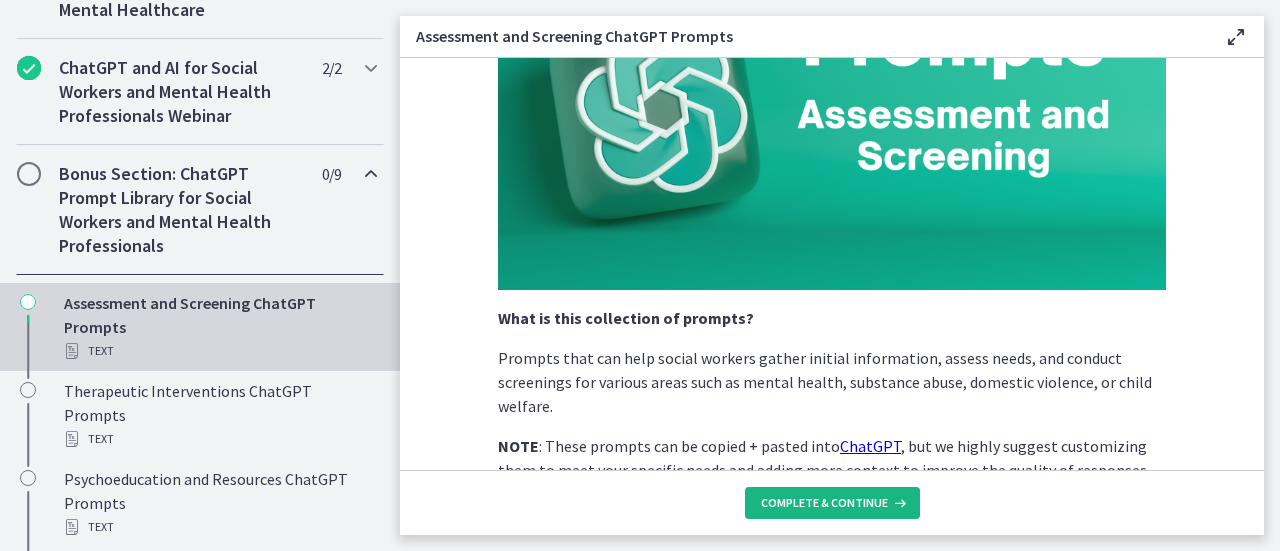 click on "Complete & continue" at bounding box center [824, 503] 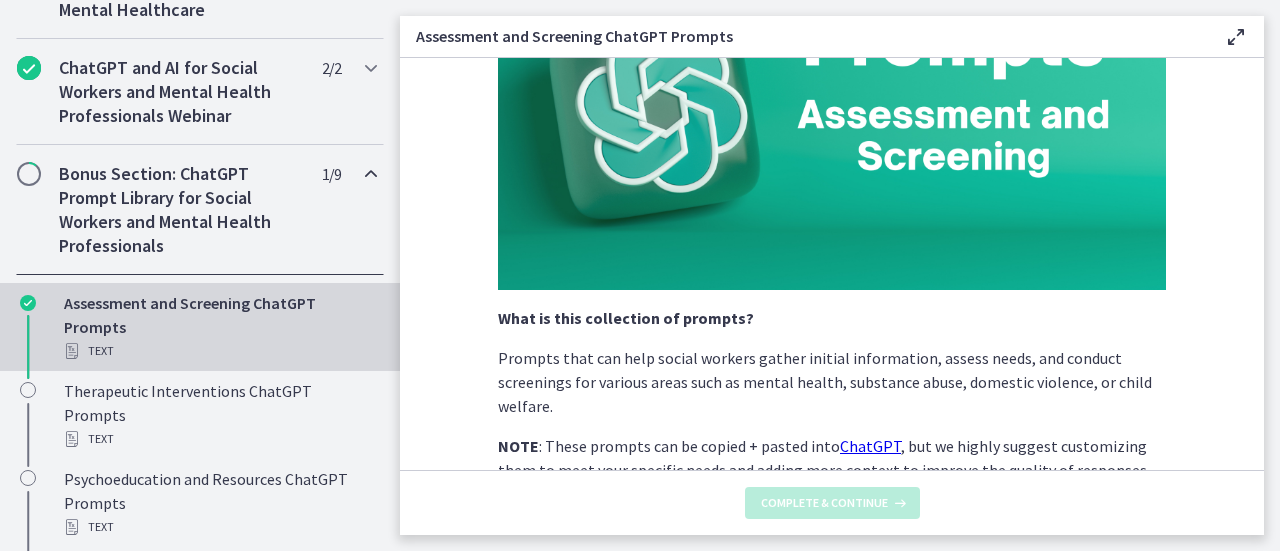 scroll, scrollTop: 0, scrollLeft: 0, axis: both 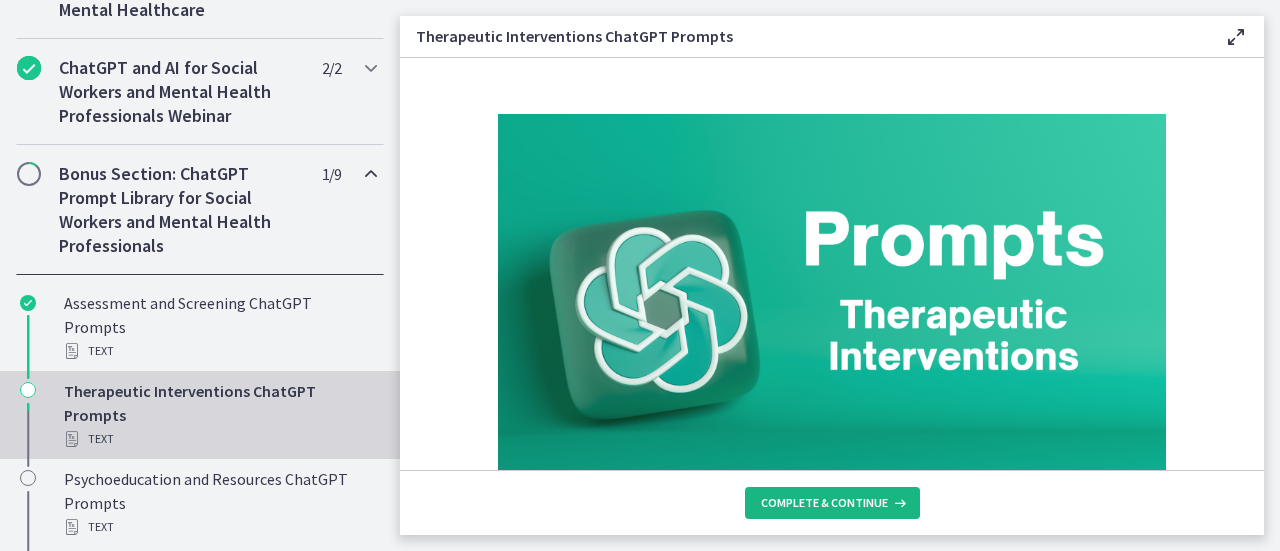 click on "Complete & continue" at bounding box center [824, 503] 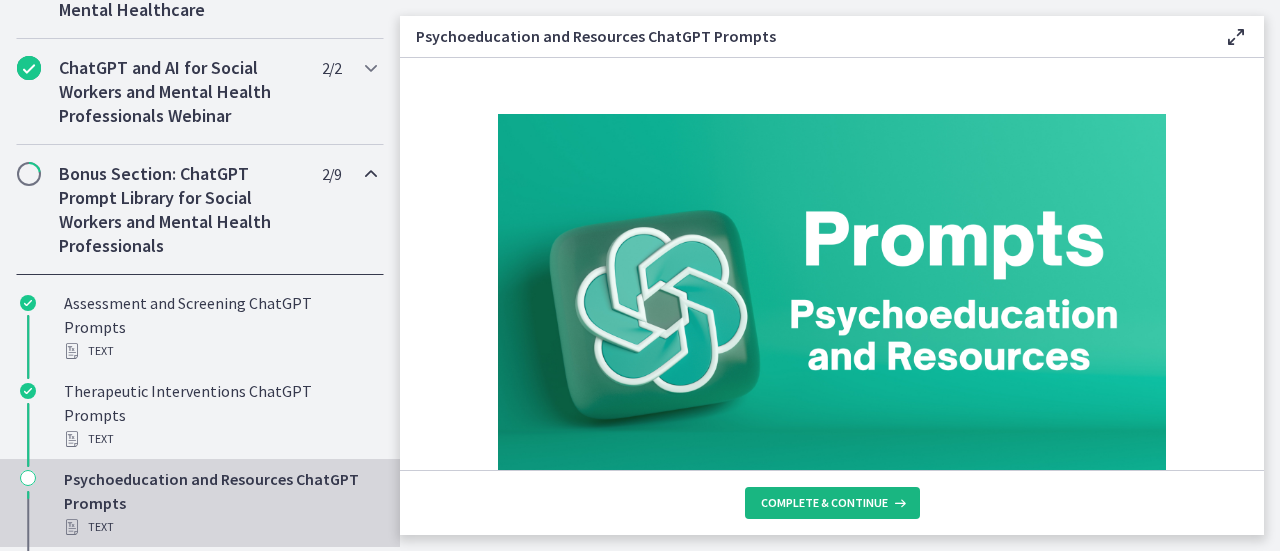 click on "Complete & continue" at bounding box center [824, 503] 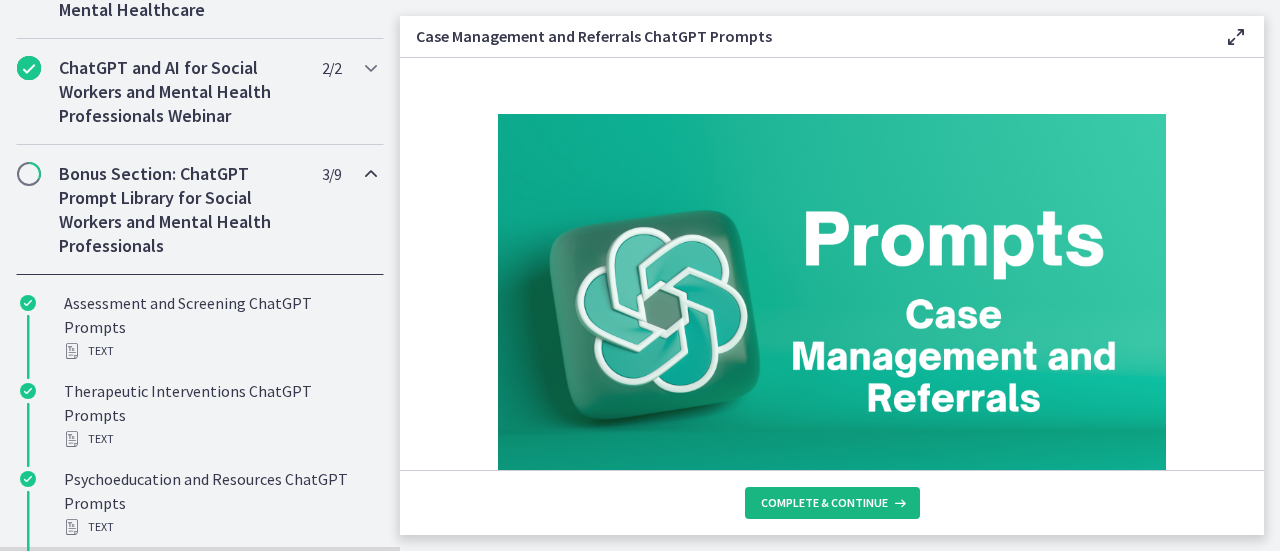 click on "Complete & continue" at bounding box center [824, 503] 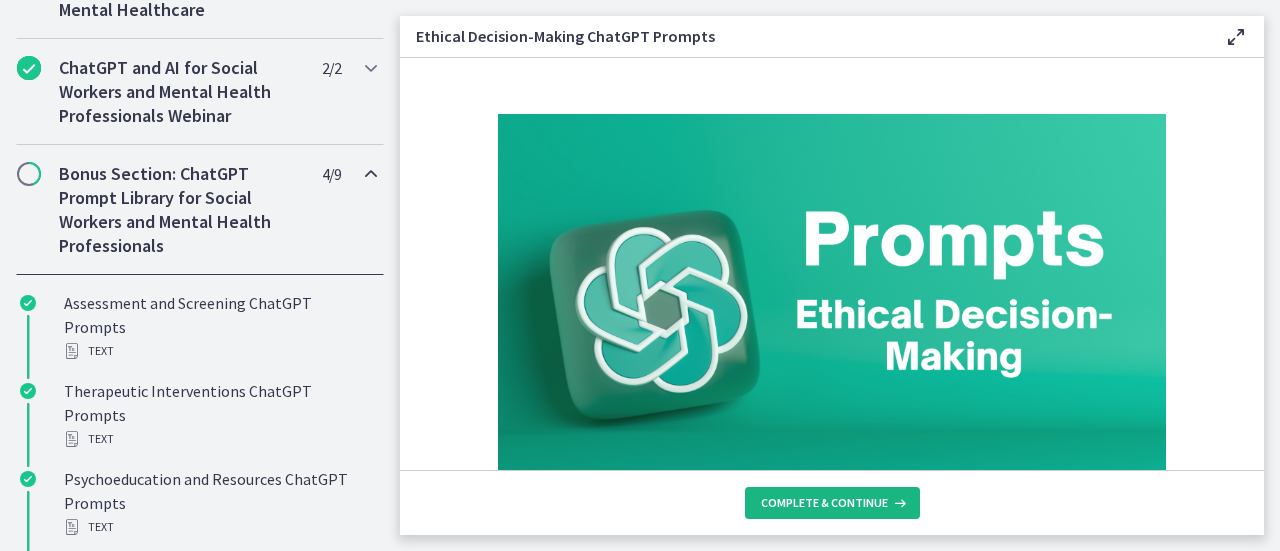 click on "Complete & continue" at bounding box center [824, 503] 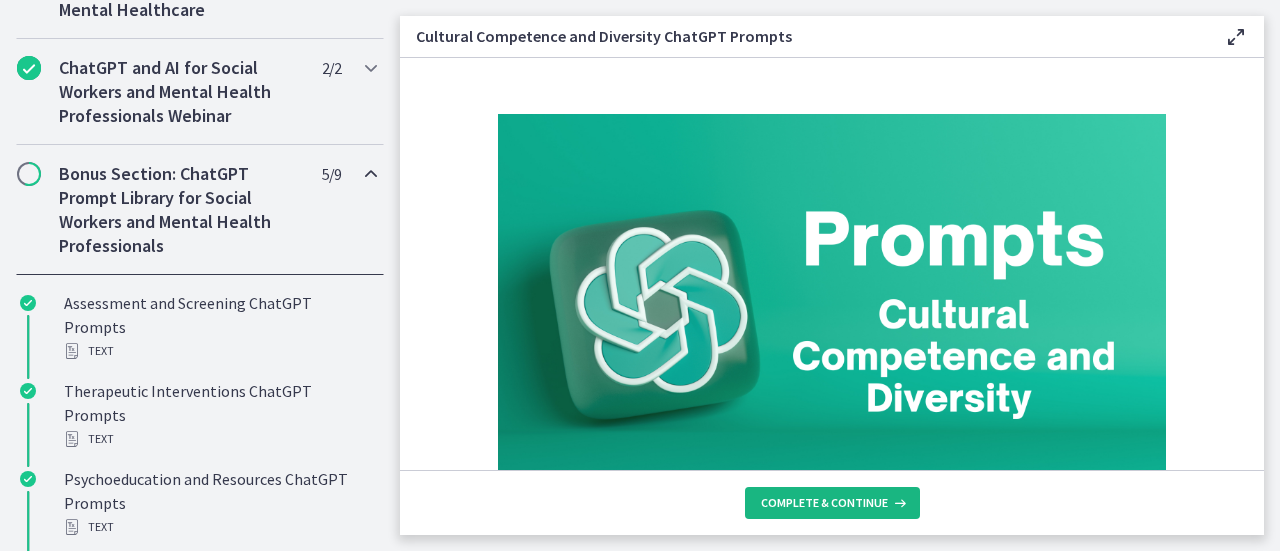 click on "Complete & continue" at bounding box center (824, 503) 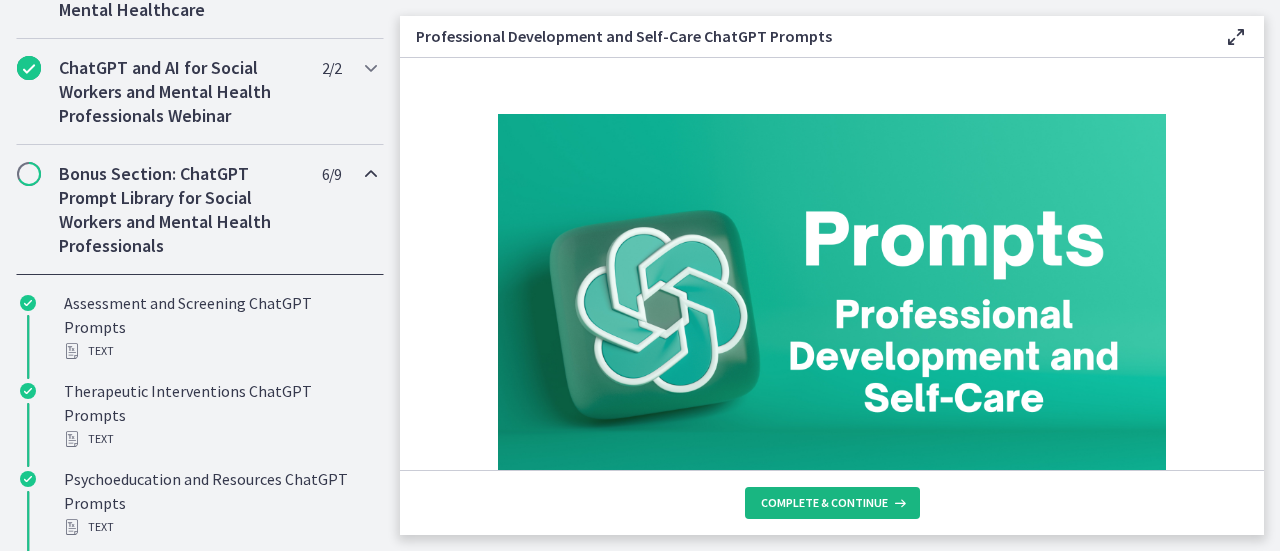 click on "Complete & continue" at bounding box center (824, 503) 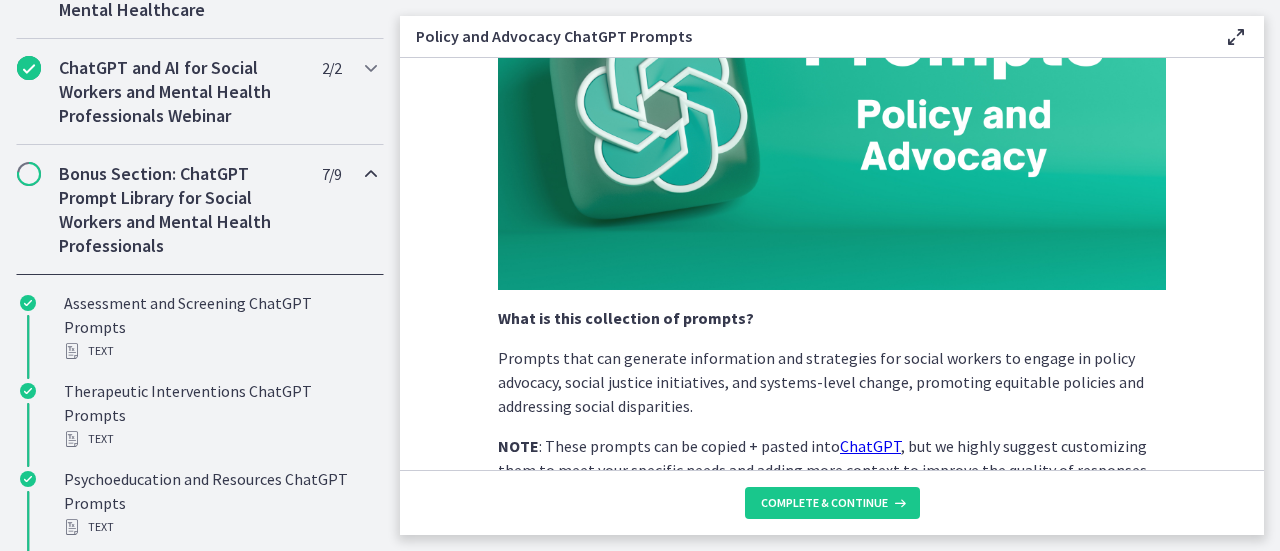 scroll, scrollTop: 400, scrollLeft: 0, axis: vertical 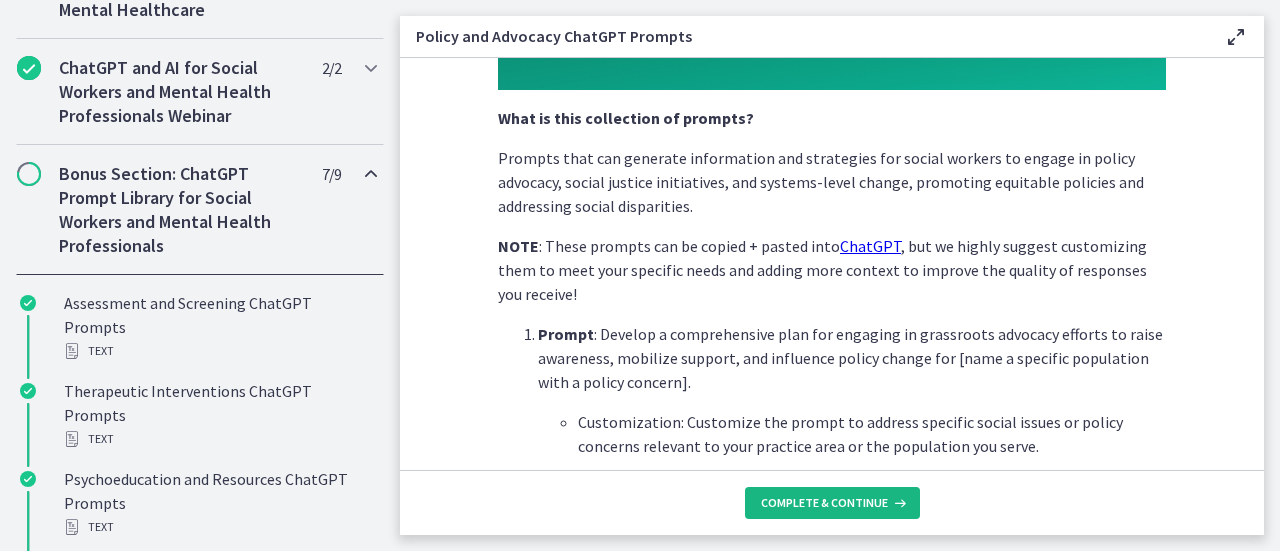 click on "Complete & continue" at bounding box center [832, 503] 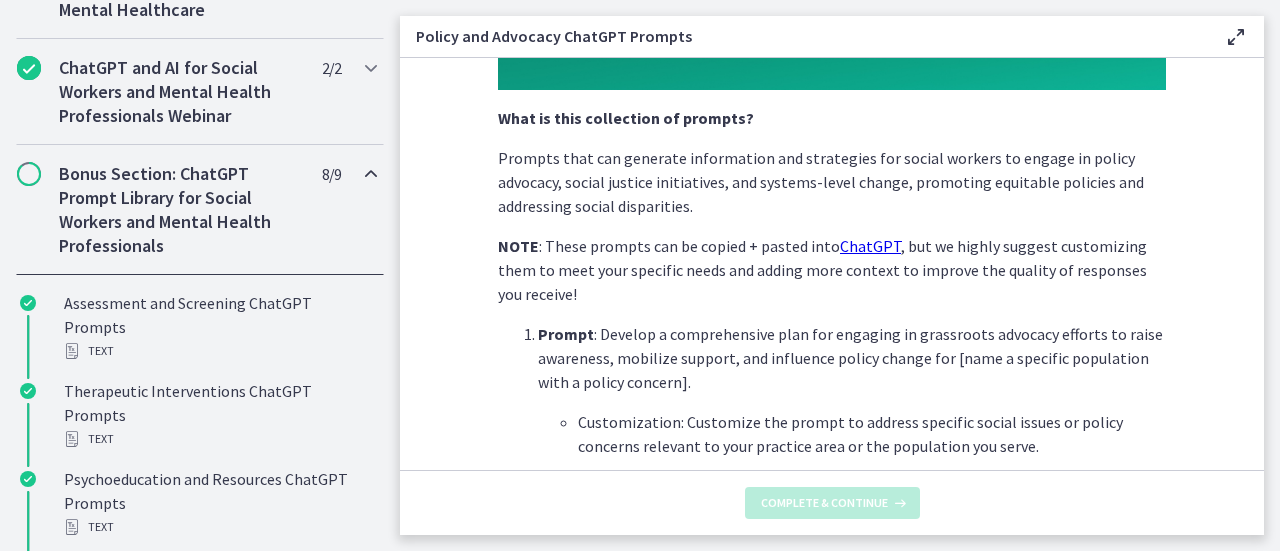 scroll, scrollTop: 0, scrollLeft: 0, axis: both 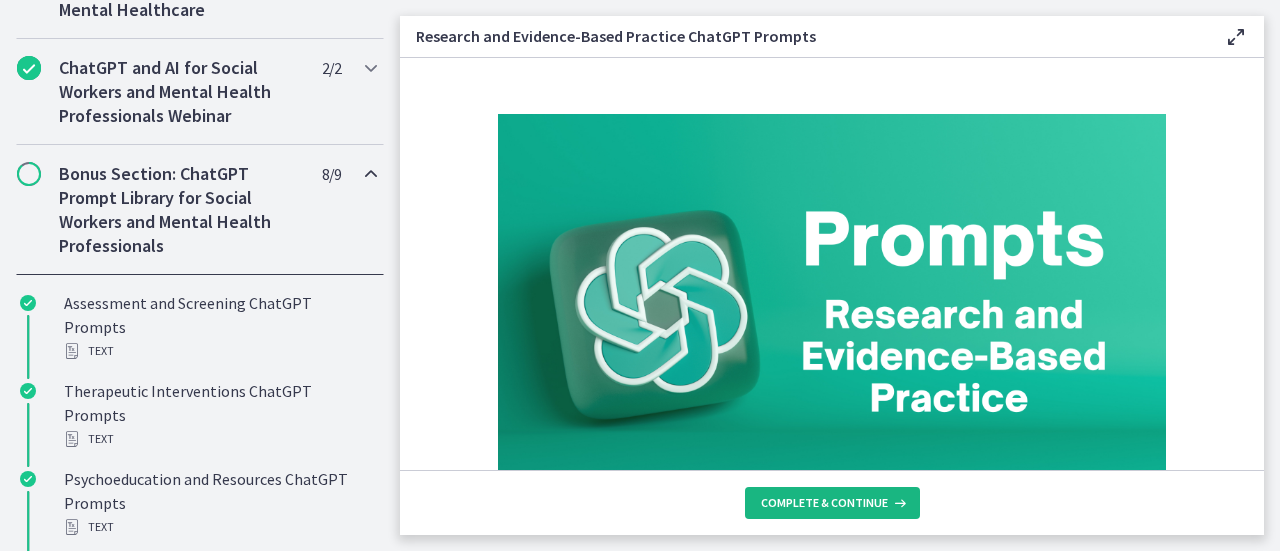 click on "Complete & continue" at bounding box center (824, 503) 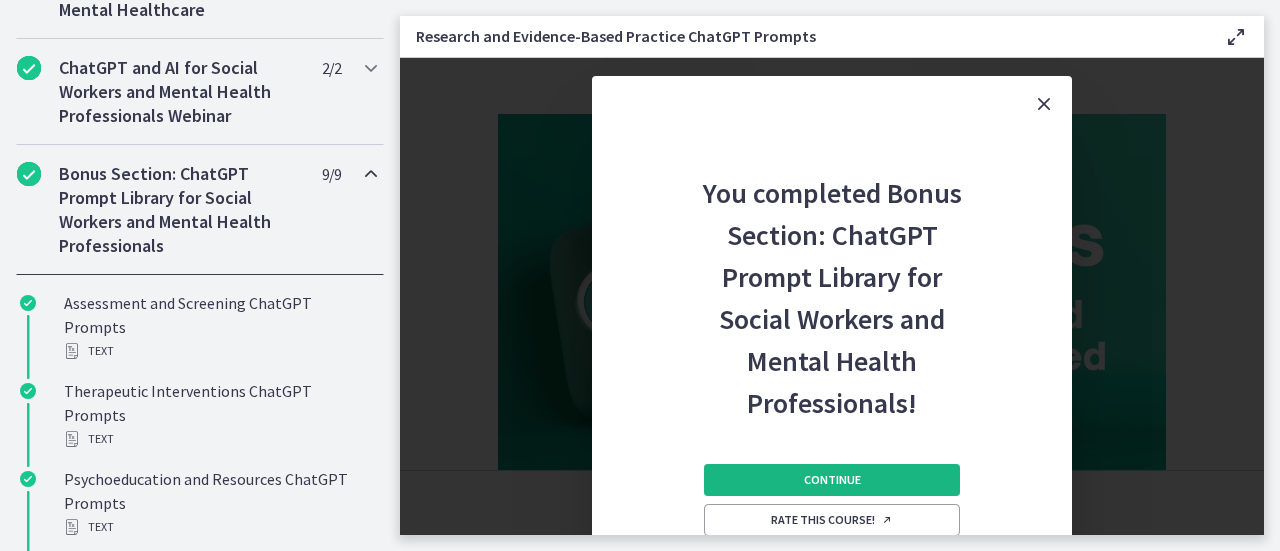 click on "Continue" at bounding box center (832, 480) 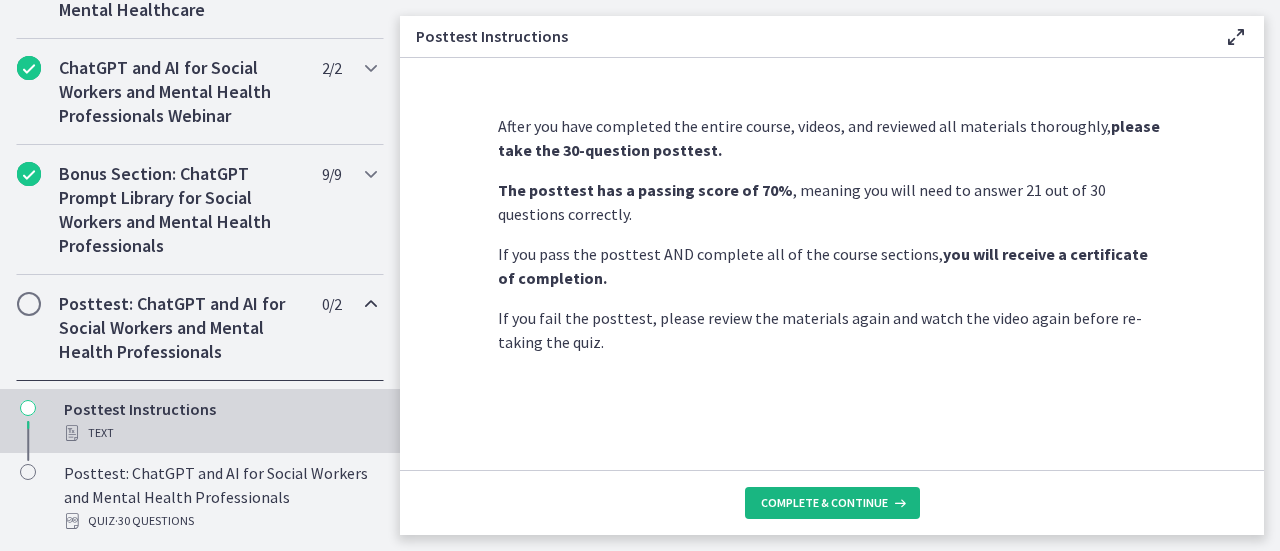 click on "Complete & continue" at bounding box center [832, 503] 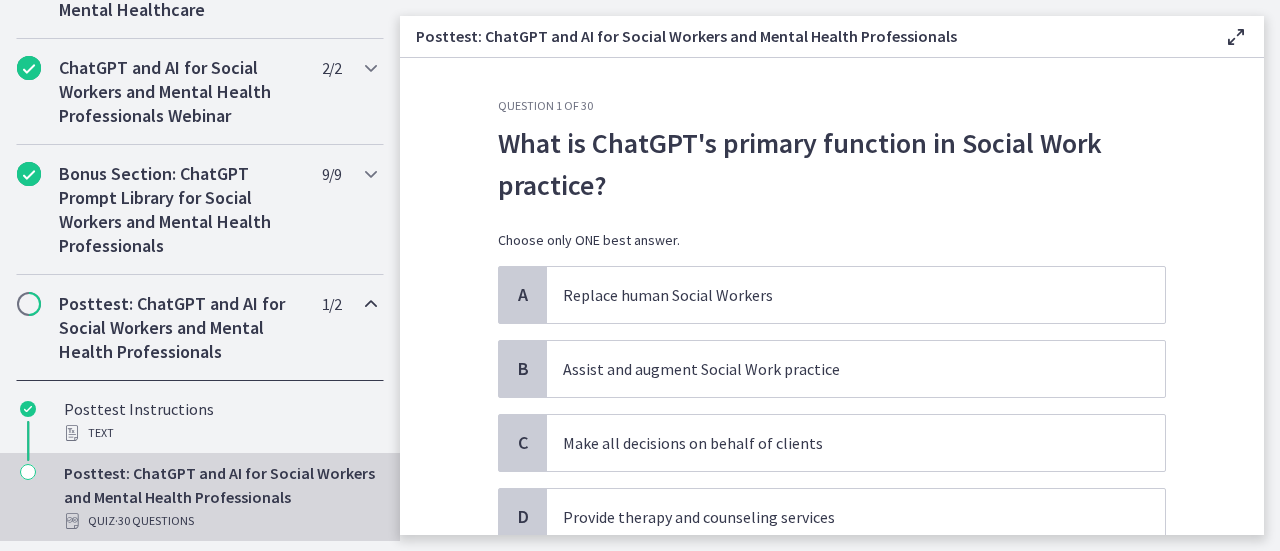 scroll, scrollTop: 100, scrollLeft: 0, axis: vertical 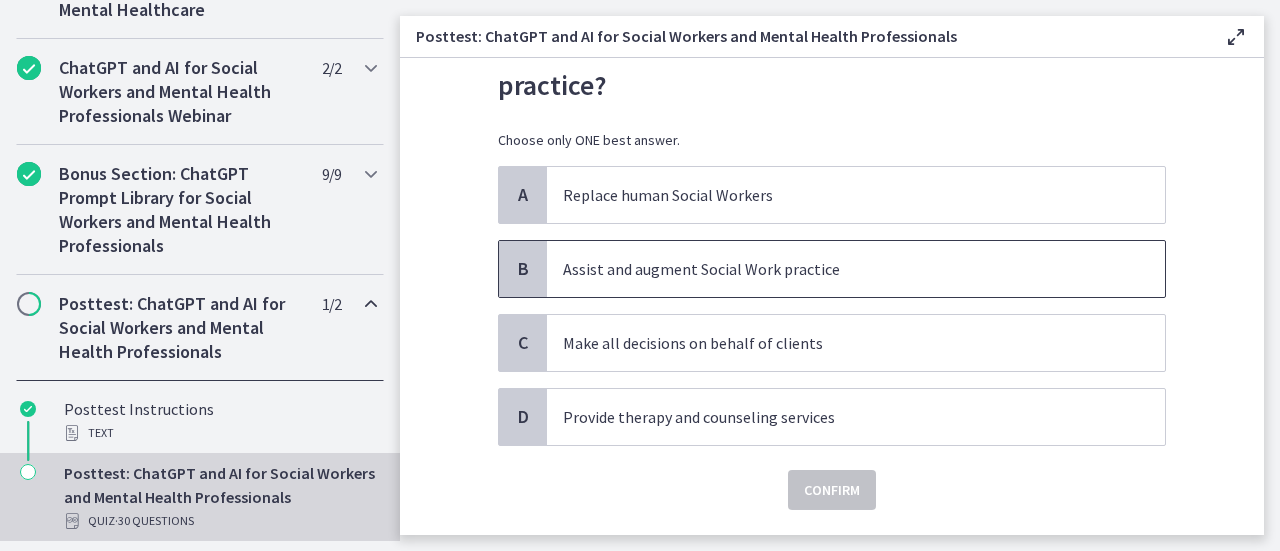 click on "Assist and augment Social Work practice" at bounding box center [836, 269] 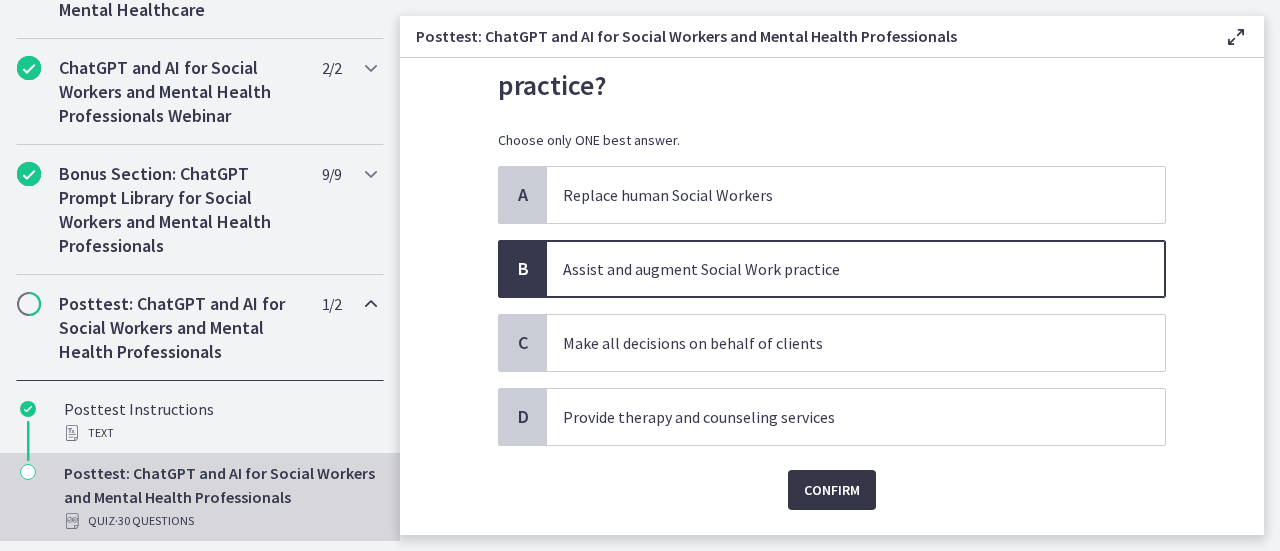 click on "Confirm" at bounding box center (832, 490) 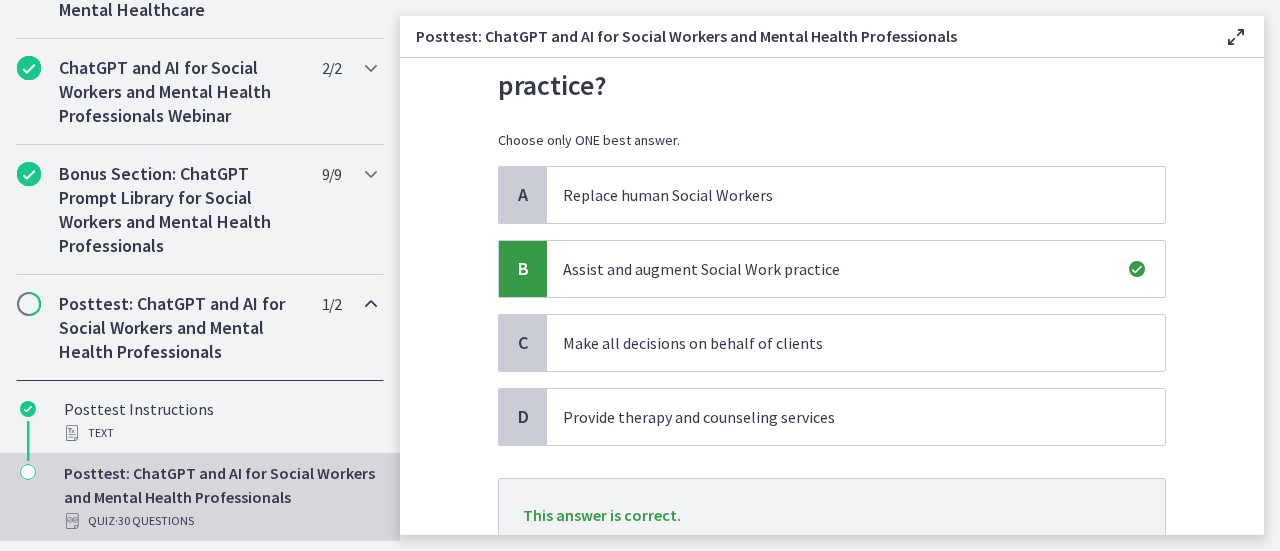 scroll, scrollTop: 257, scrollLeft: 0, axis: vertical 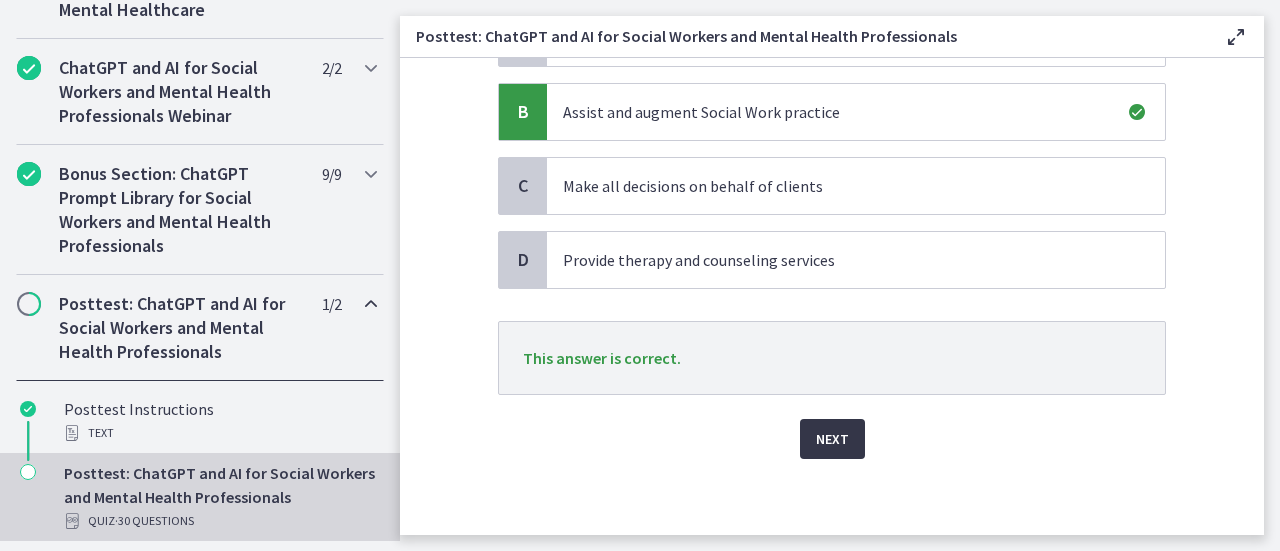 click on "Next" at bounding box center [832, 439] 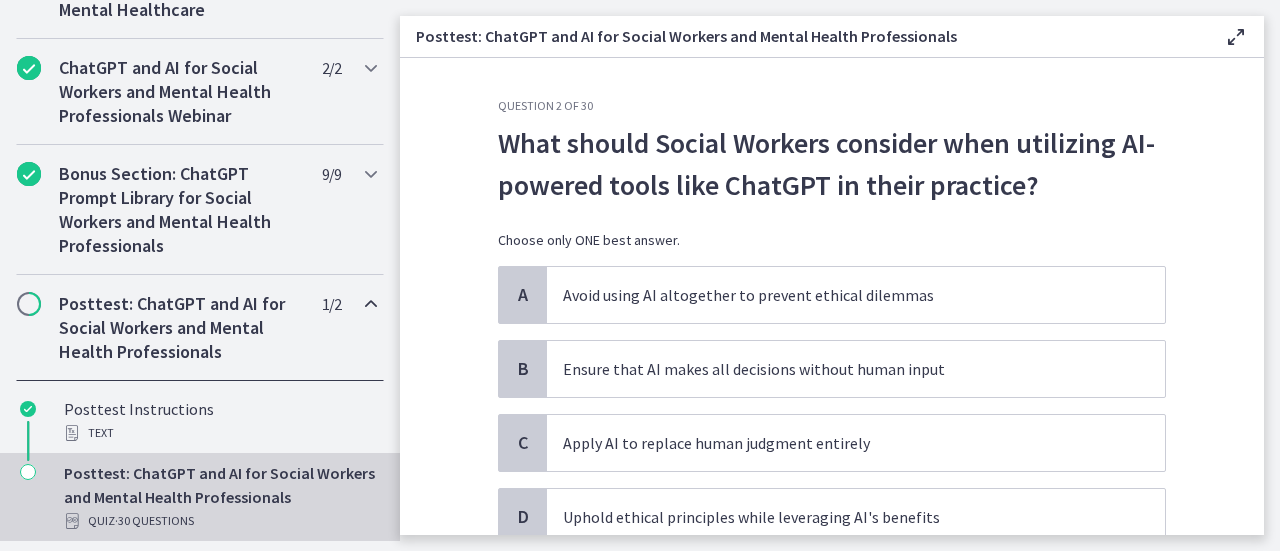 scroll, scrollTop: 100, scrollLeft: 0, axis: vertical 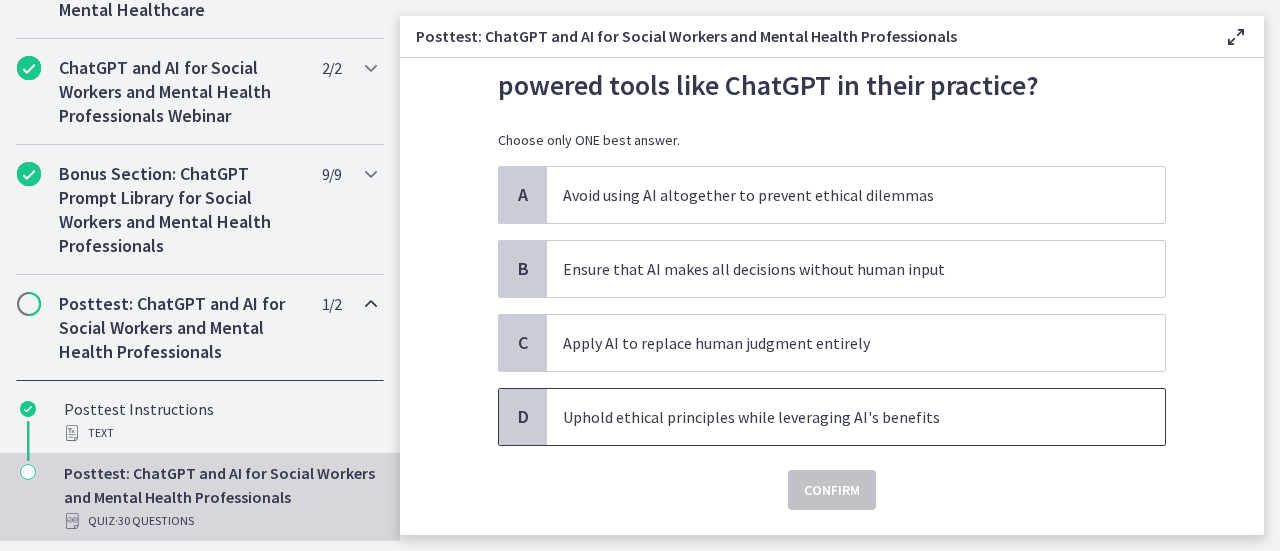 click on "Uphold ethical principles while leveraging AI's benefits" at bounding box center (836, 417) 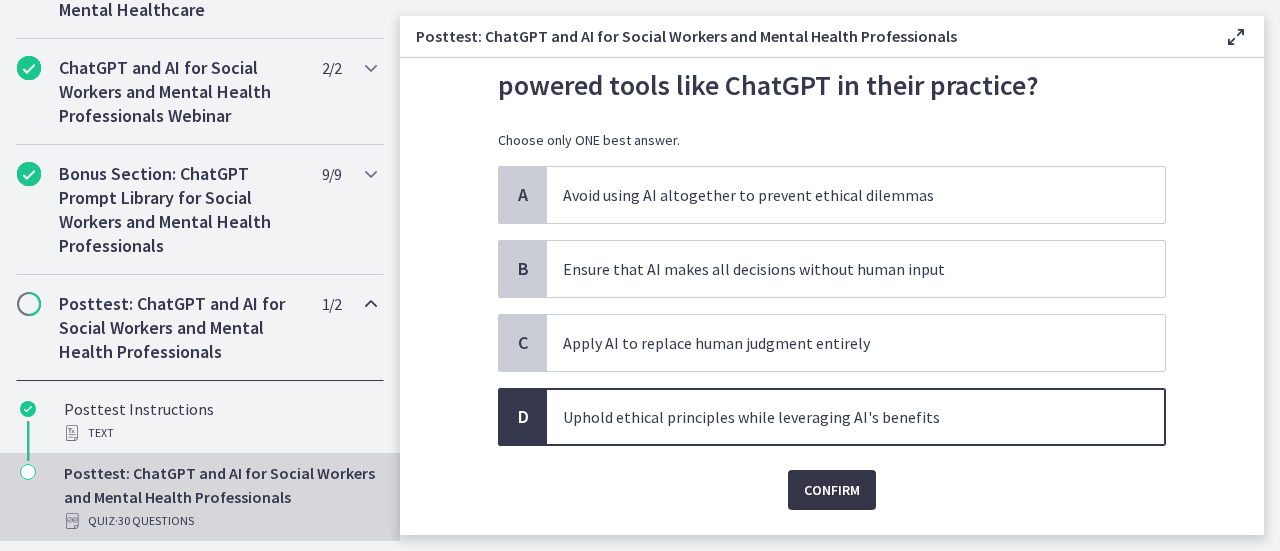 click on "Confirm" at bounding box center [832, 490] 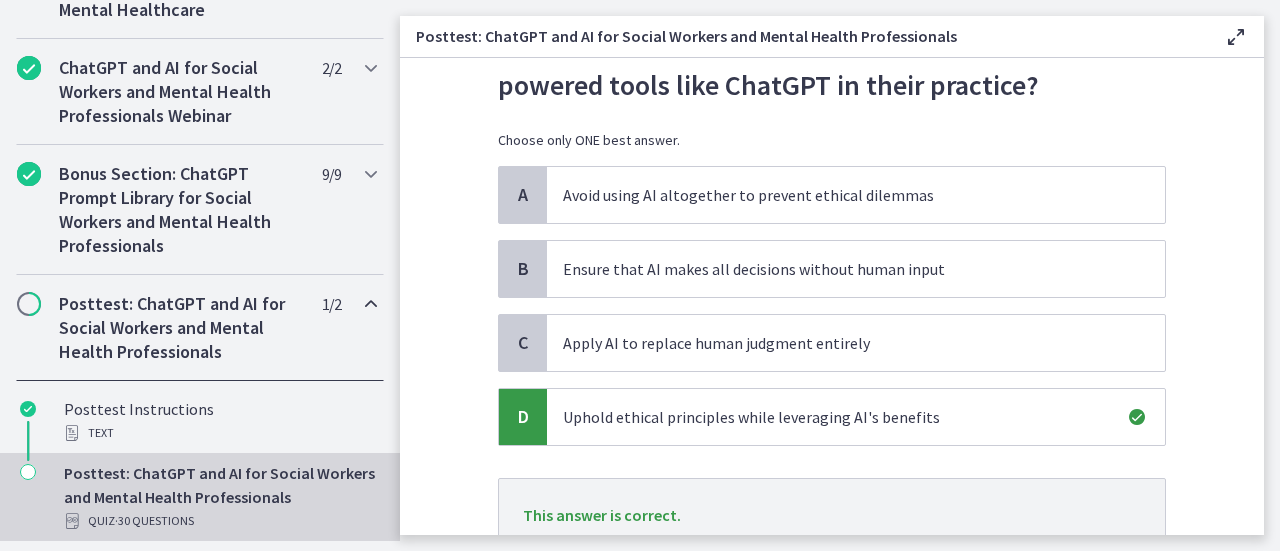 scroll, scrollTop: 257, scrollLeft: 0, axis: vertical 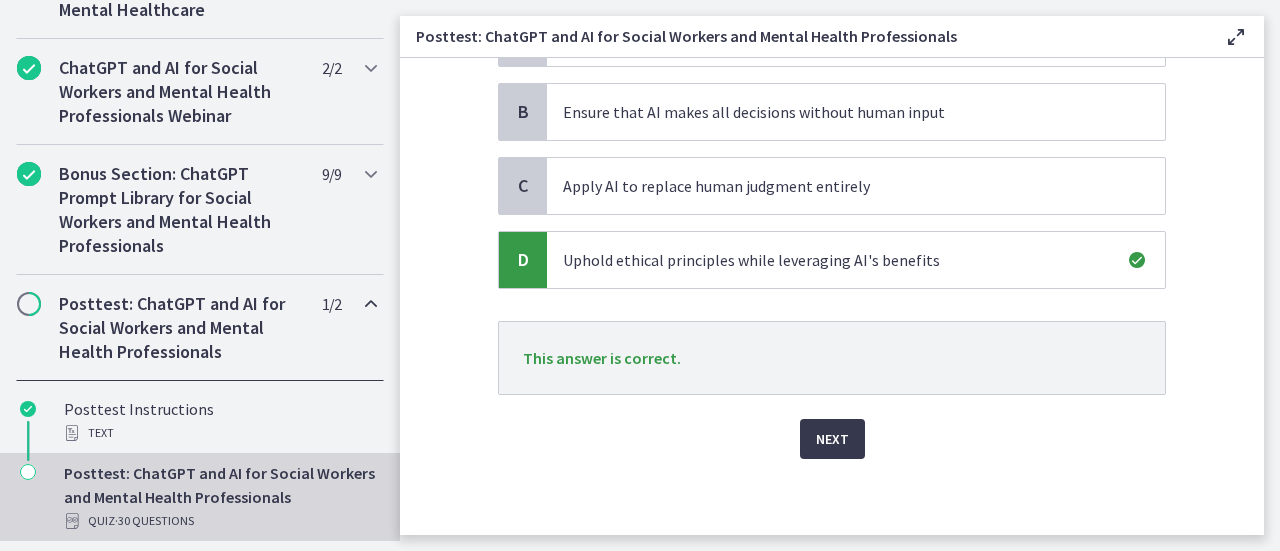 click on "Question   2   of   30
What should Social Workers consider when utilizing AI-powered tools like ChatGPT in their practice?
Choose only ONE best answer.
A
Avoid using AI altogether to prevent ethical dilemmas
B
Ensure that AI makes all decisions without human input
C
Apply AI to replace human judgment entirely
D
Uphold ethical principles while leveraging AI's benefits
This answer is correct.
Next" 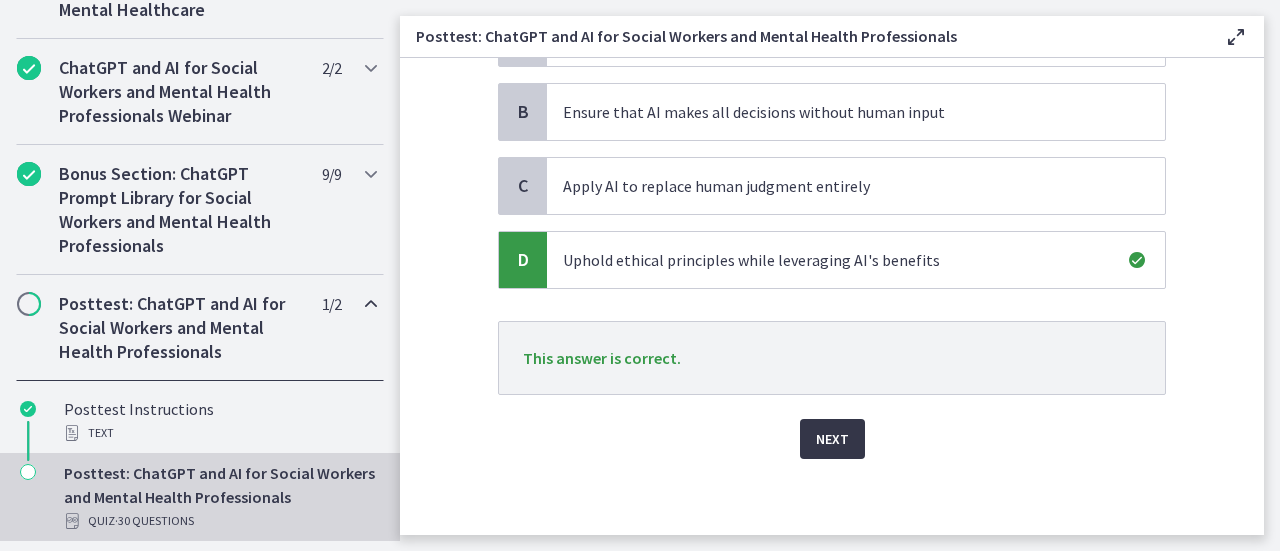 click on "Next" at bounding box center (832, 439) 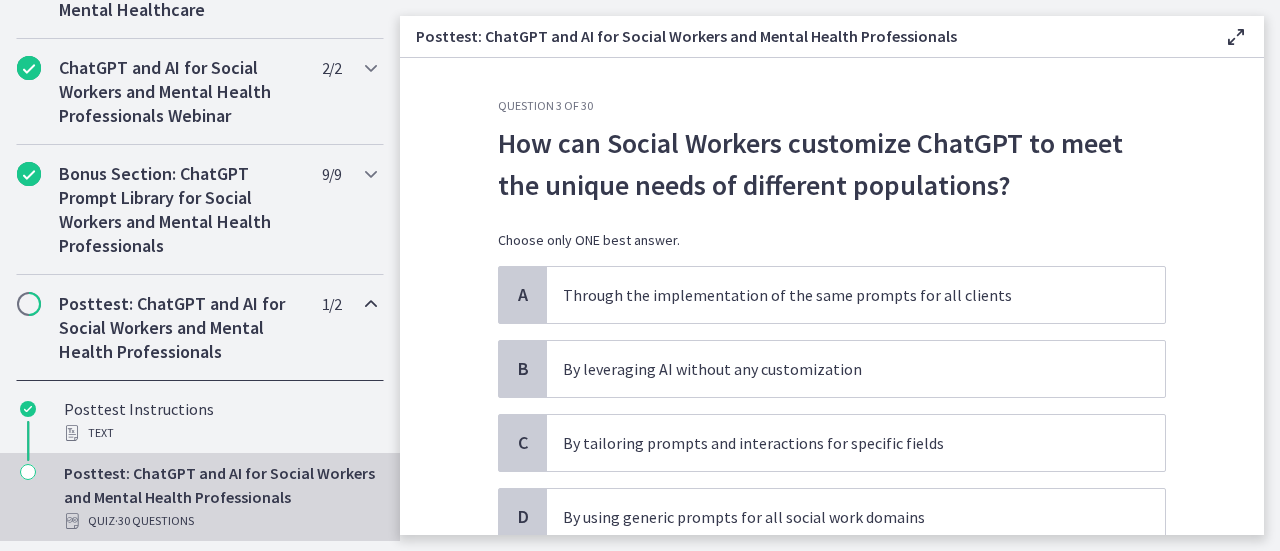 scroll, scrollTop: 100, scrollLeft: 0, axis: vertical 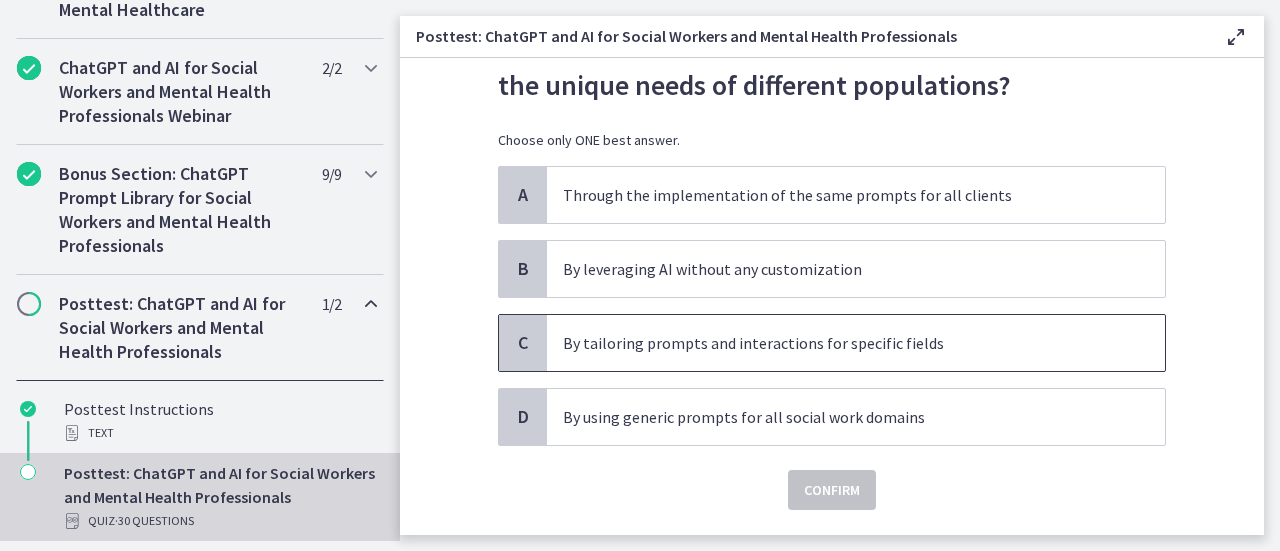 click on "By tailoring prompts and interactions for specific fields" at bounding box center [836, 343] 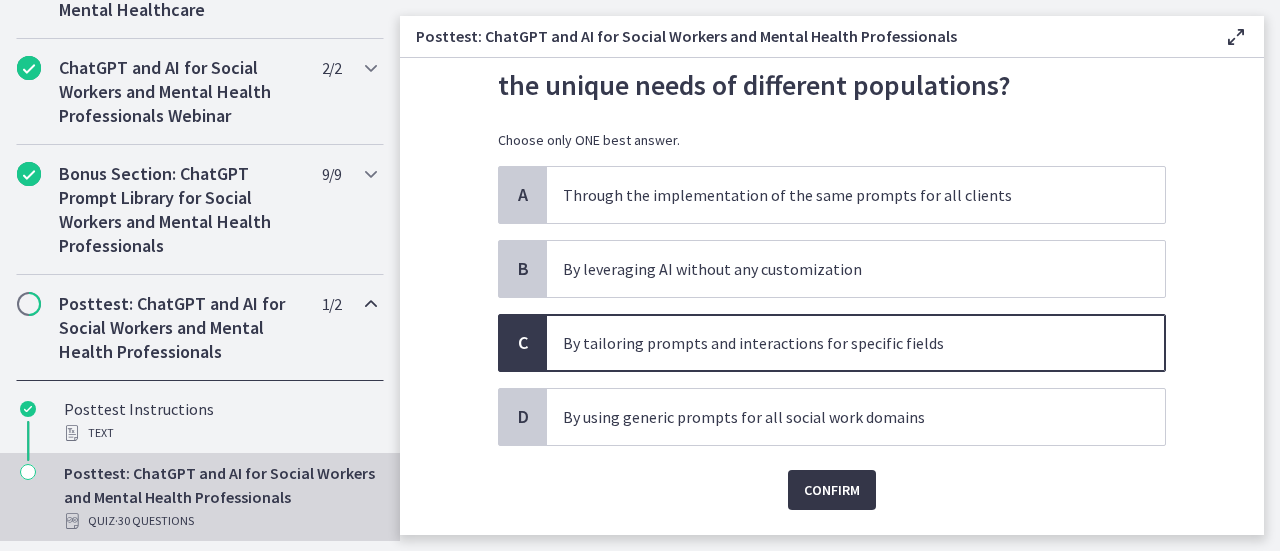 click on "Confirm" at bounding box center (832, 490) 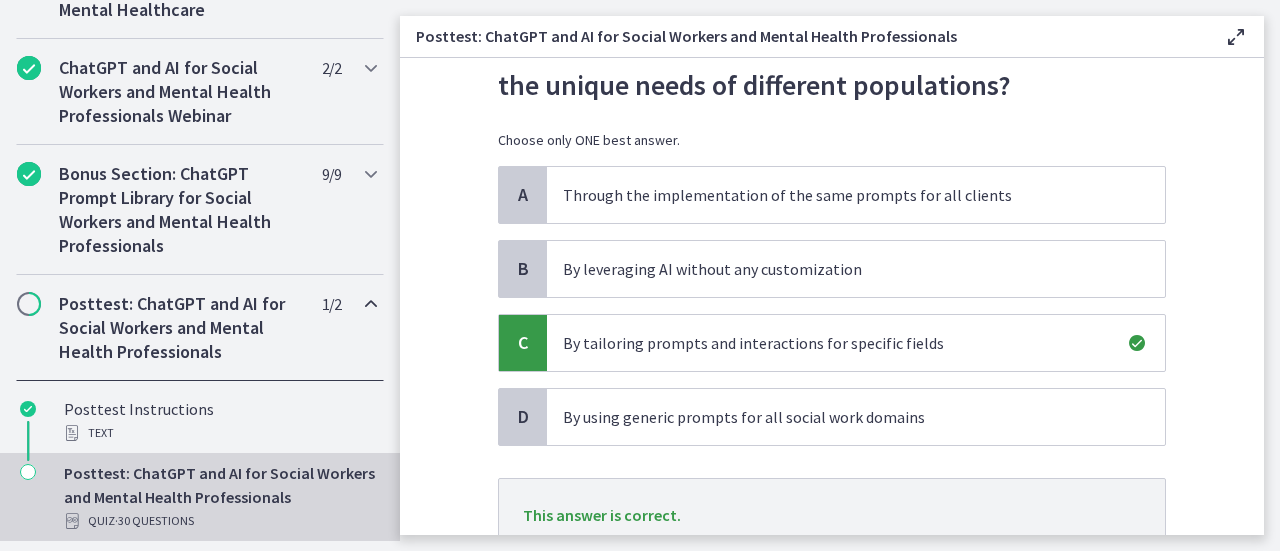 scroll, scrollTop: 257, scrollLeft: 0, axis: vertical 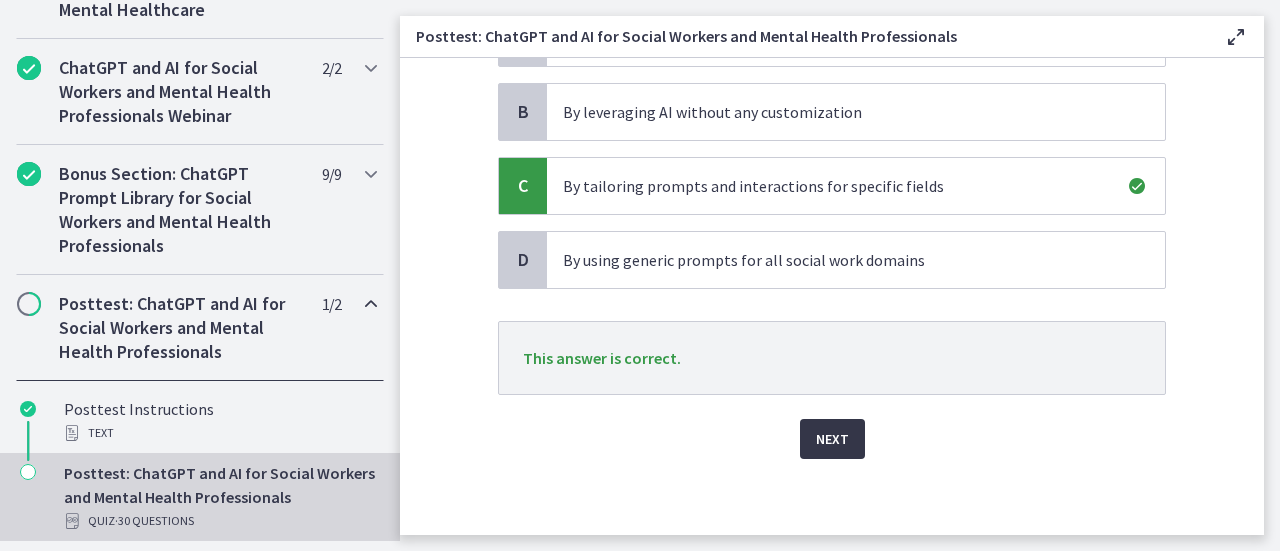 click on "Next" at bounding box center (832, 439) 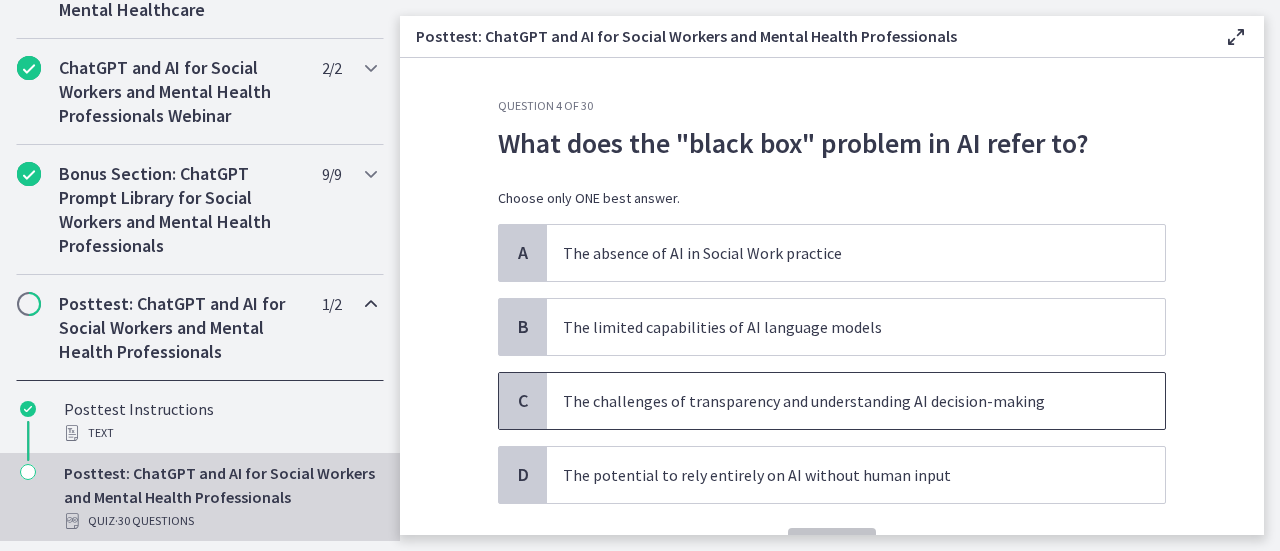 click on "The challenges of transparency and understanding AI decision-making" at bounding box center [836, 401] 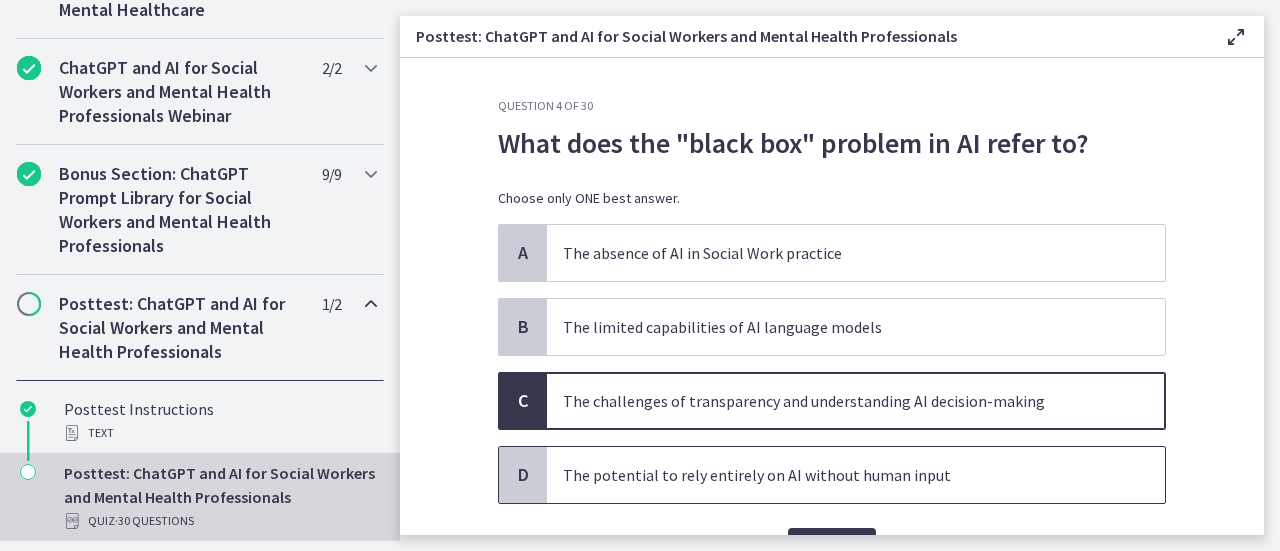scroll, scrollTop: 100, scrollLeft: 0, axis: vertical 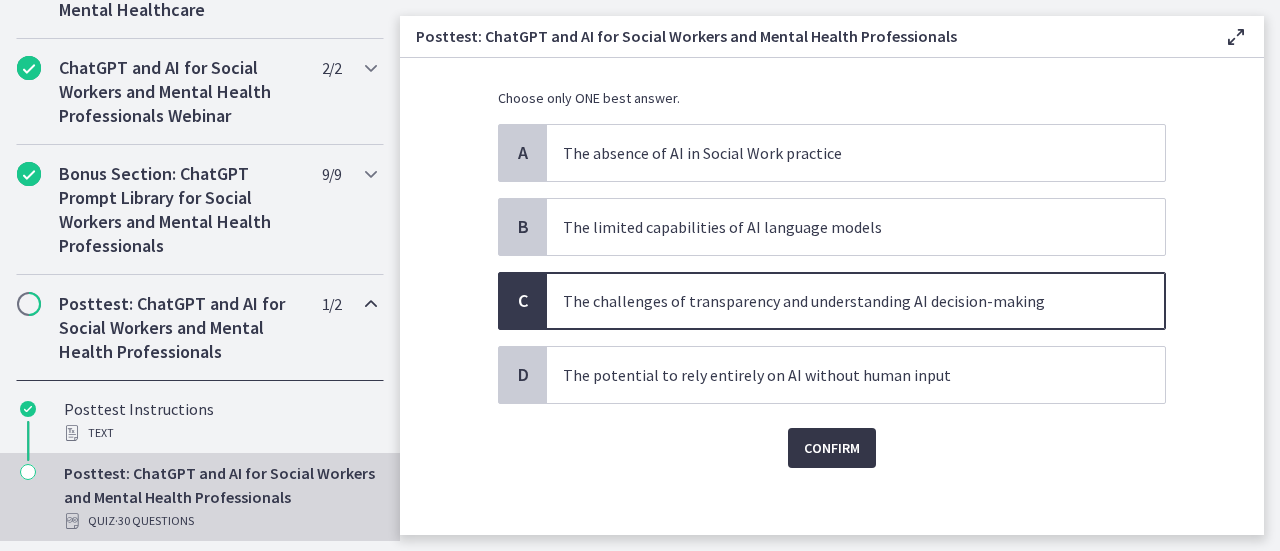 click on "Confirm" at bounding box center [832, 448] 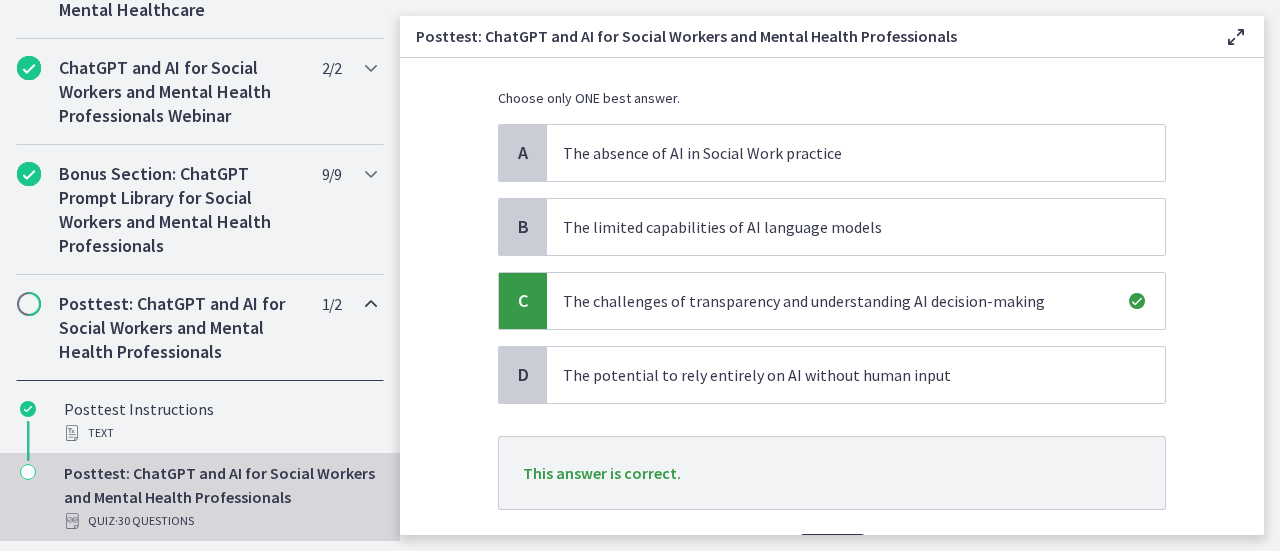 scroll, scrollTop: 215, scrollLeft: 0, axis: vertical 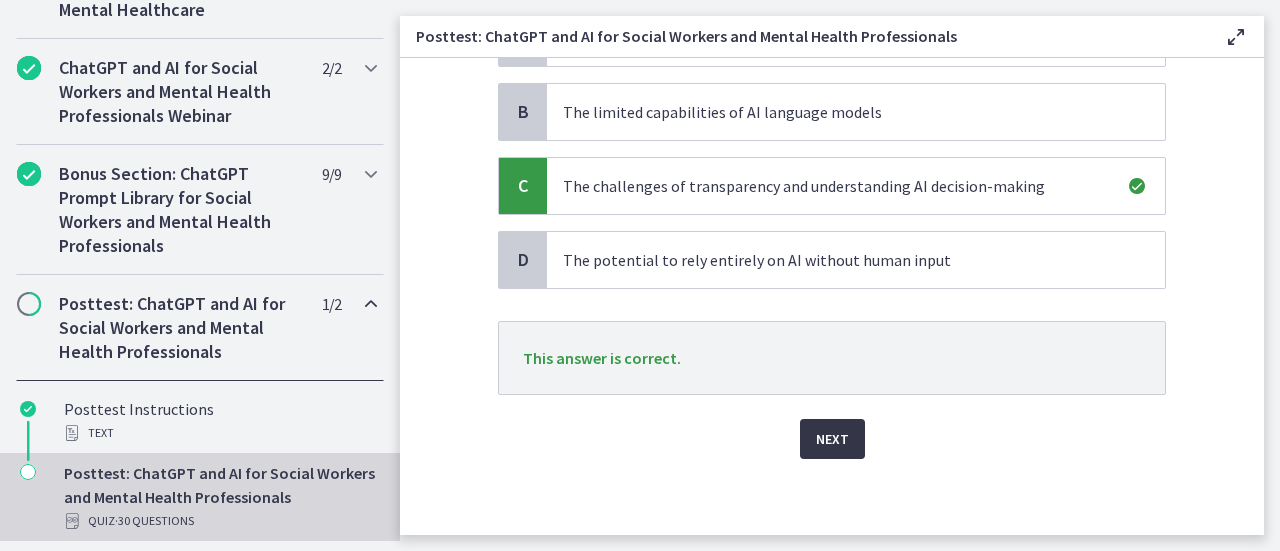 click on "Next" at bounding box center [832, 439] 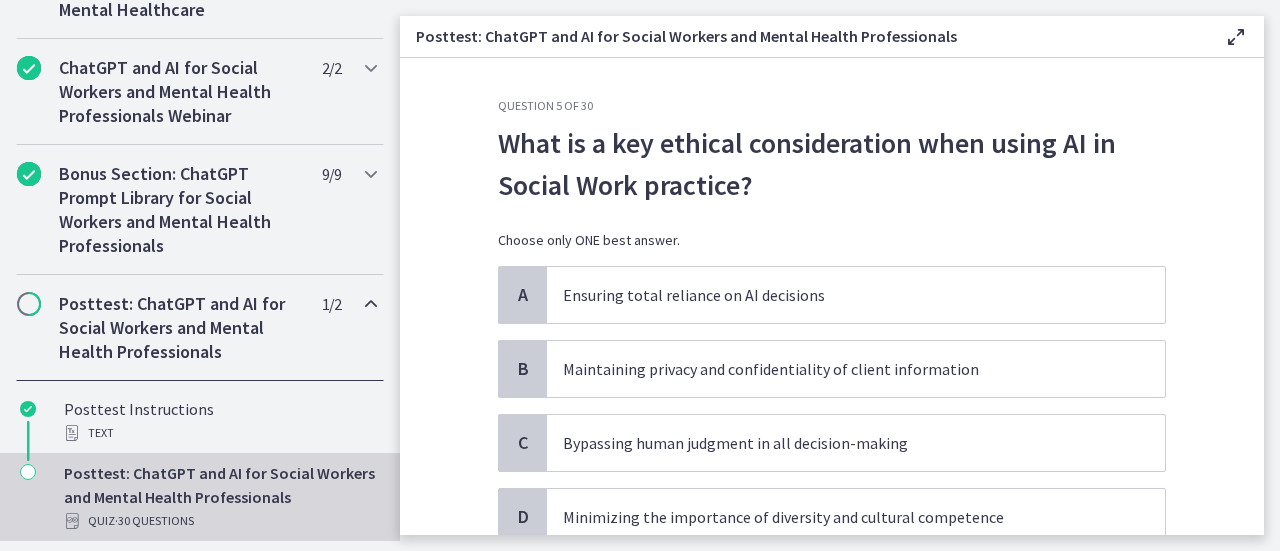 scroll, scrollTop: 100, scrollLeft: 0, axis: vertical 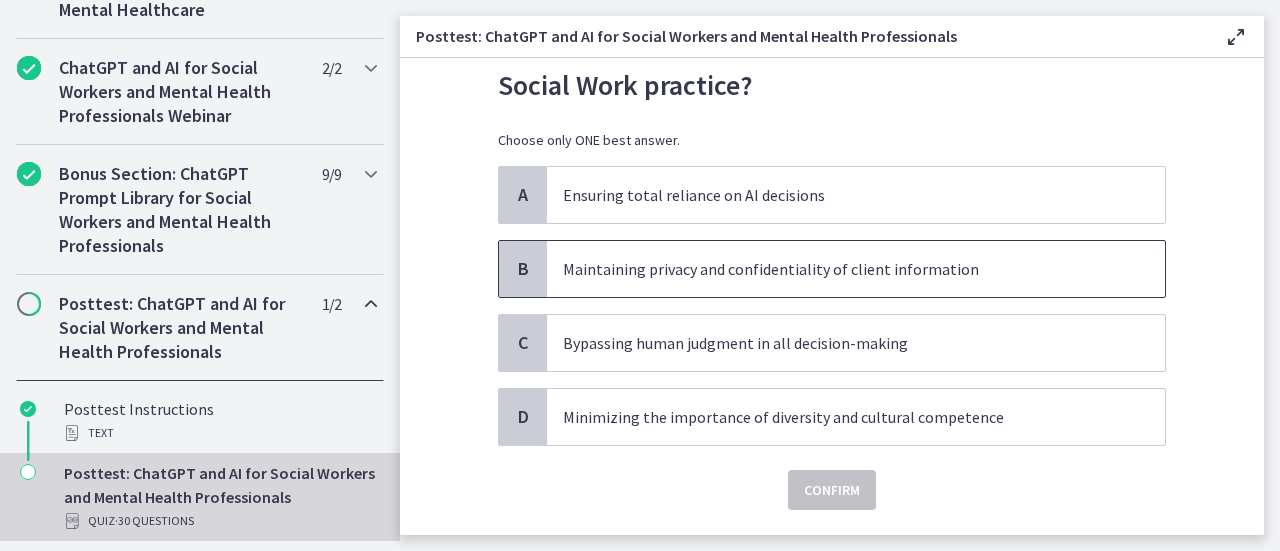click on "Maintaining privacy and confidentiality of client information" at bounding box center (836, 269) 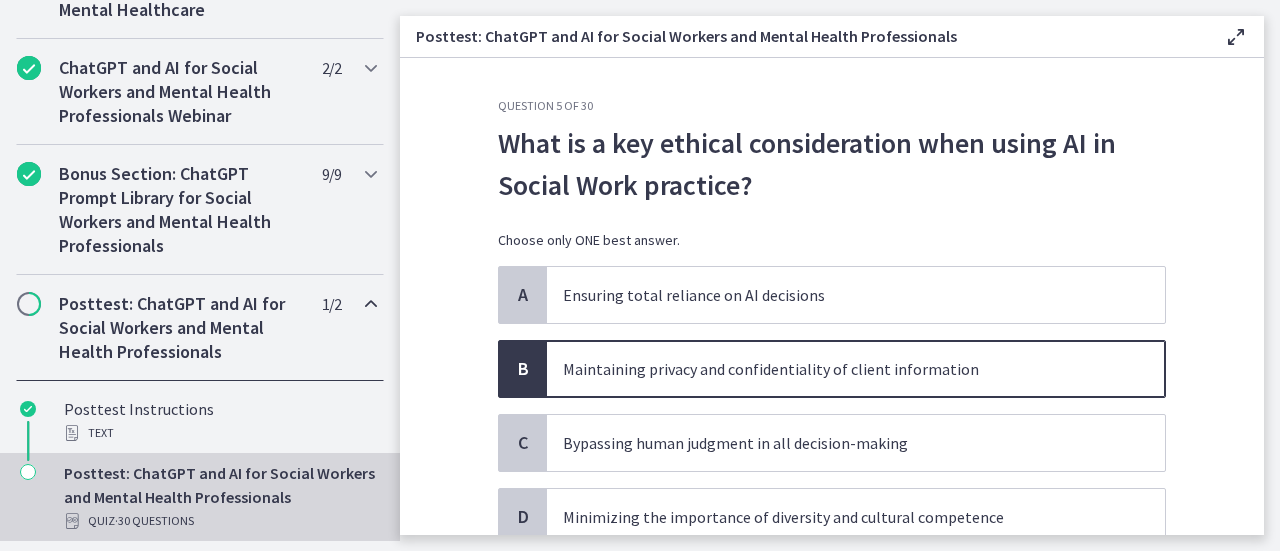 scroll, scrollTop: 152, scrollLeft: 0, axis: vertical 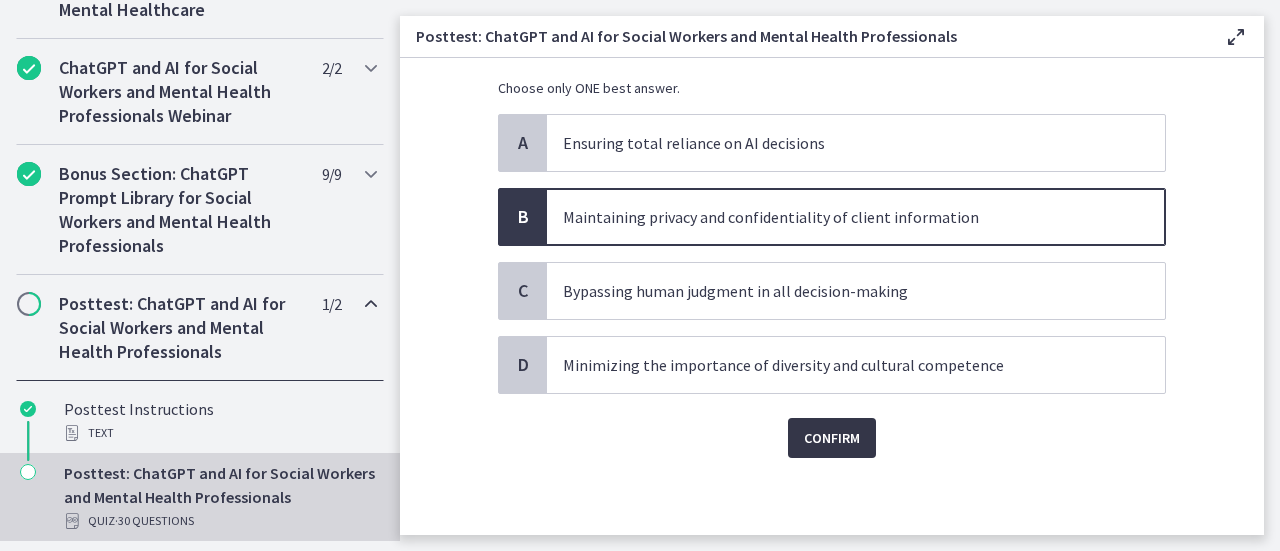 click on "Confirm" at bounding box center (832, 438) 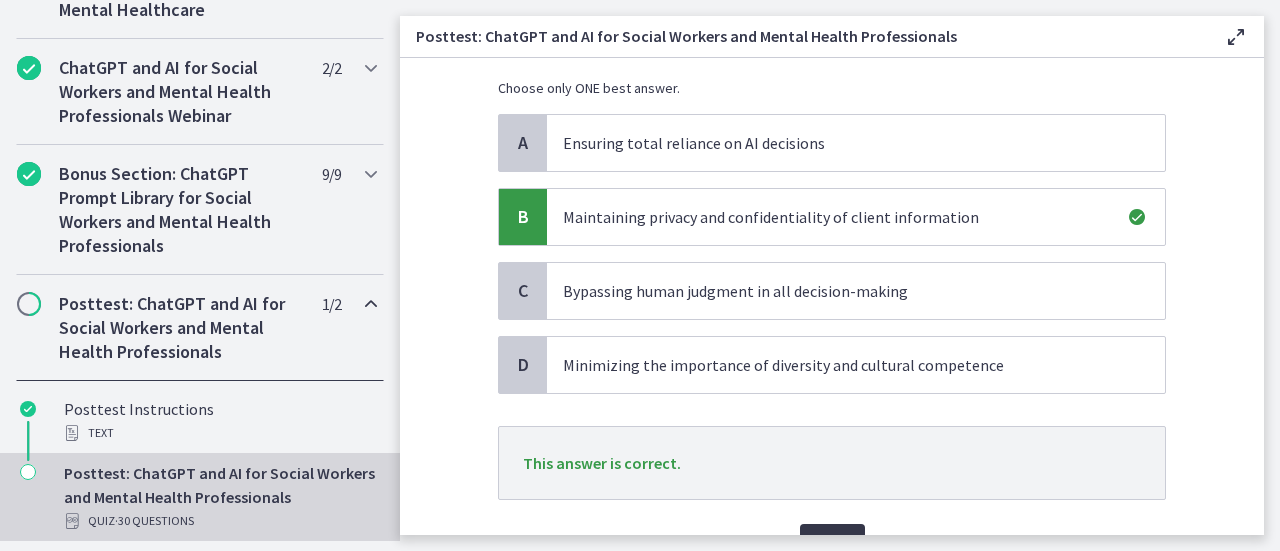 scroll, scrollTop: 257, scrollLeft: 0, axis: vertical 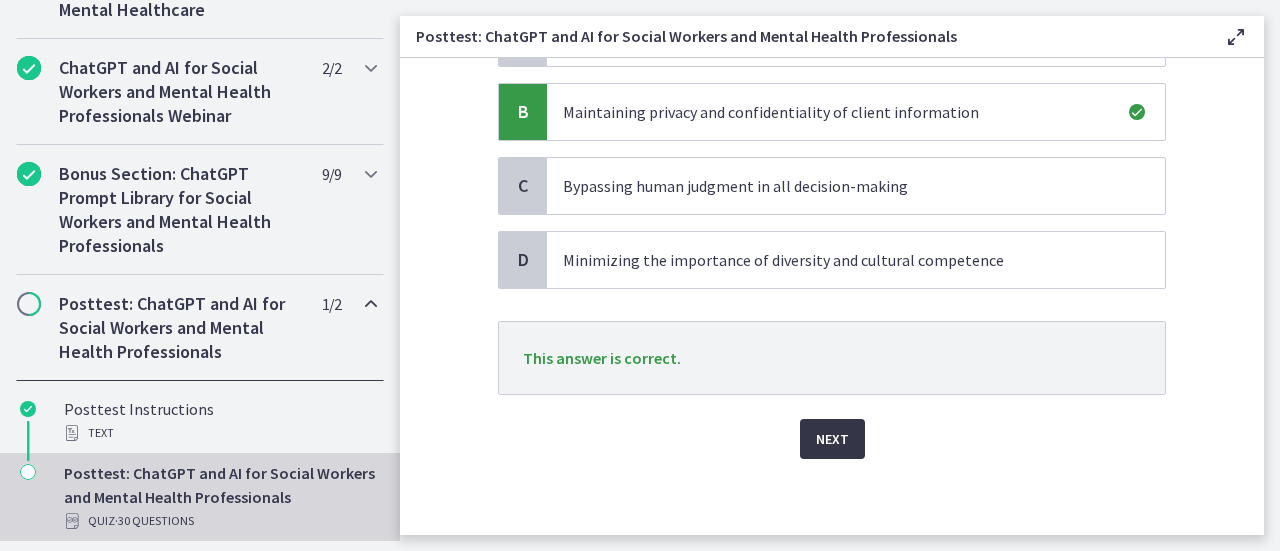 click on "Next" at bounding box center (832, 439) 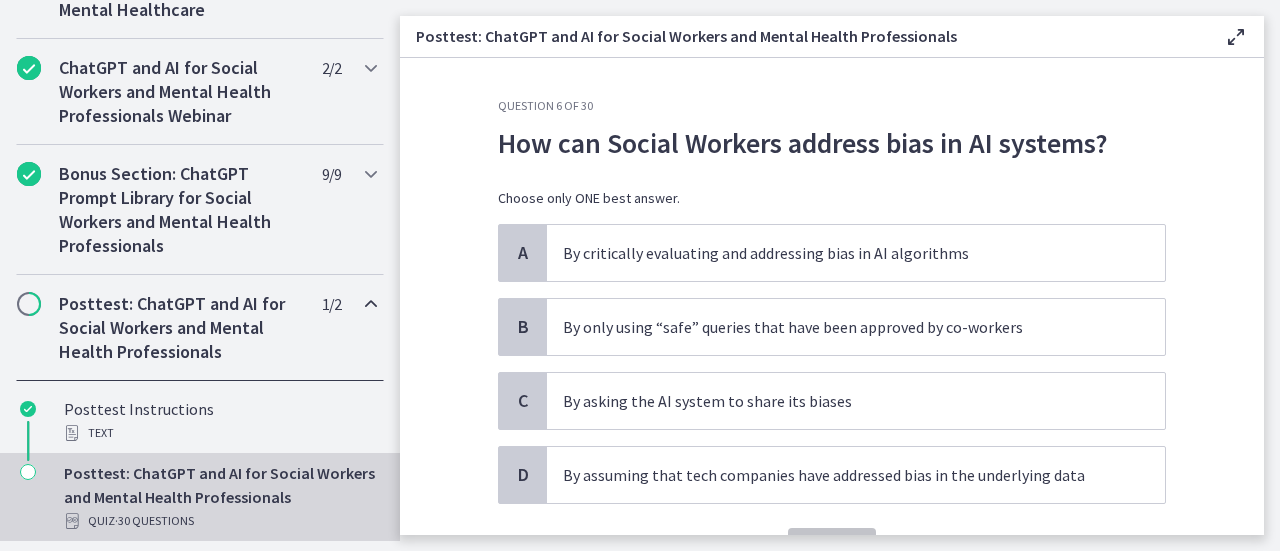 scroll, scrollTop: 100, scrollLeft: 0, axis: vertical 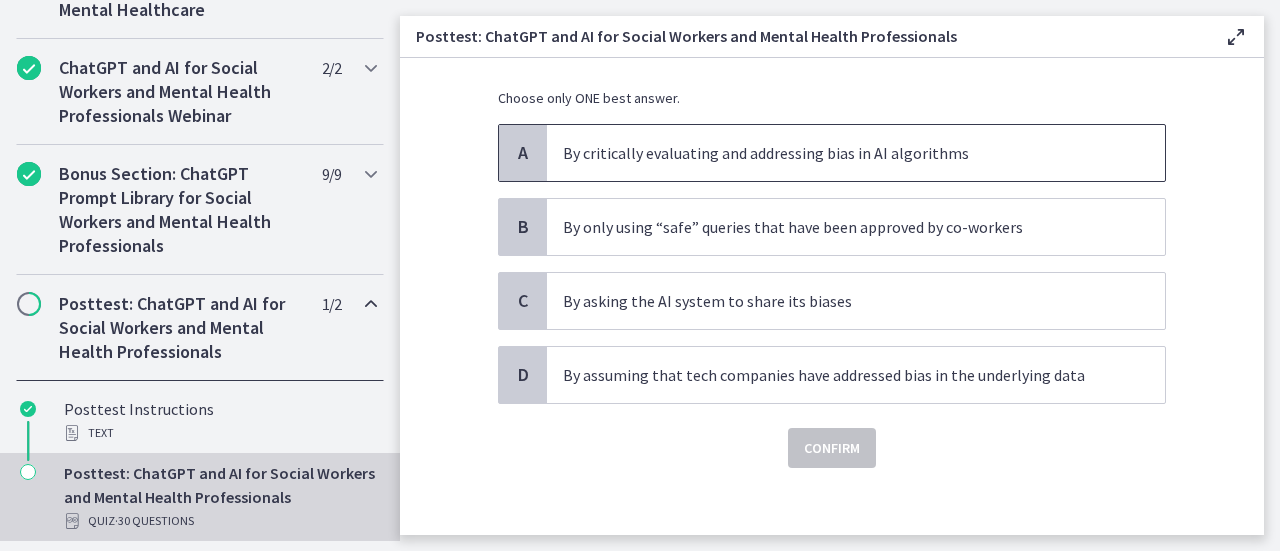 click on "By critically evaluating and addressing bias in AI algorithms" at bounding box center [836, 153] 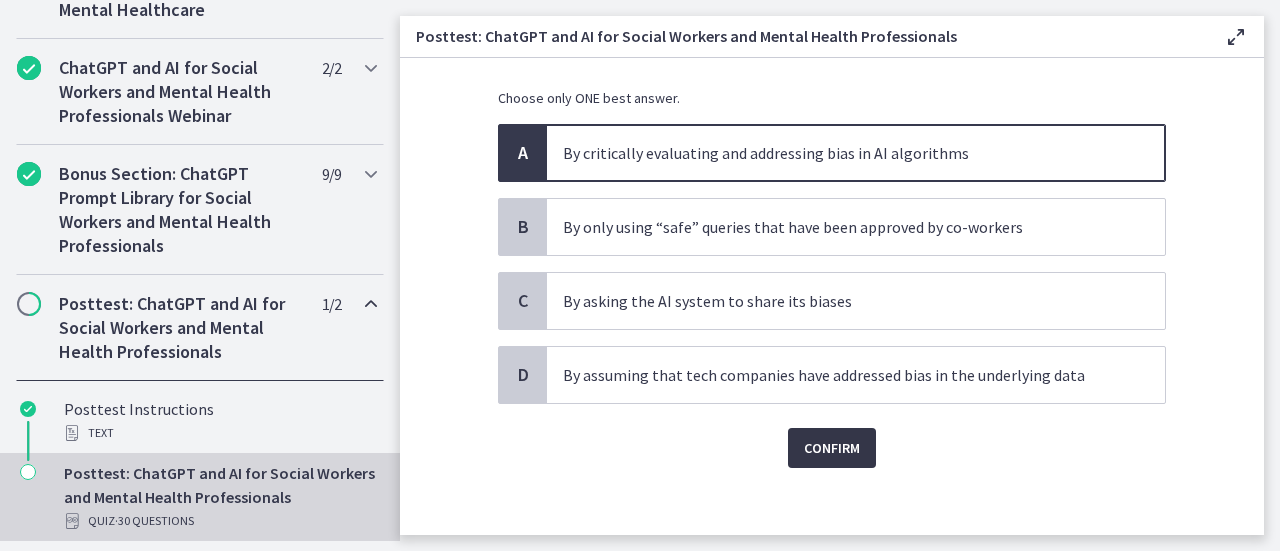 click on "Confirm" at bounding box center [832, 448] 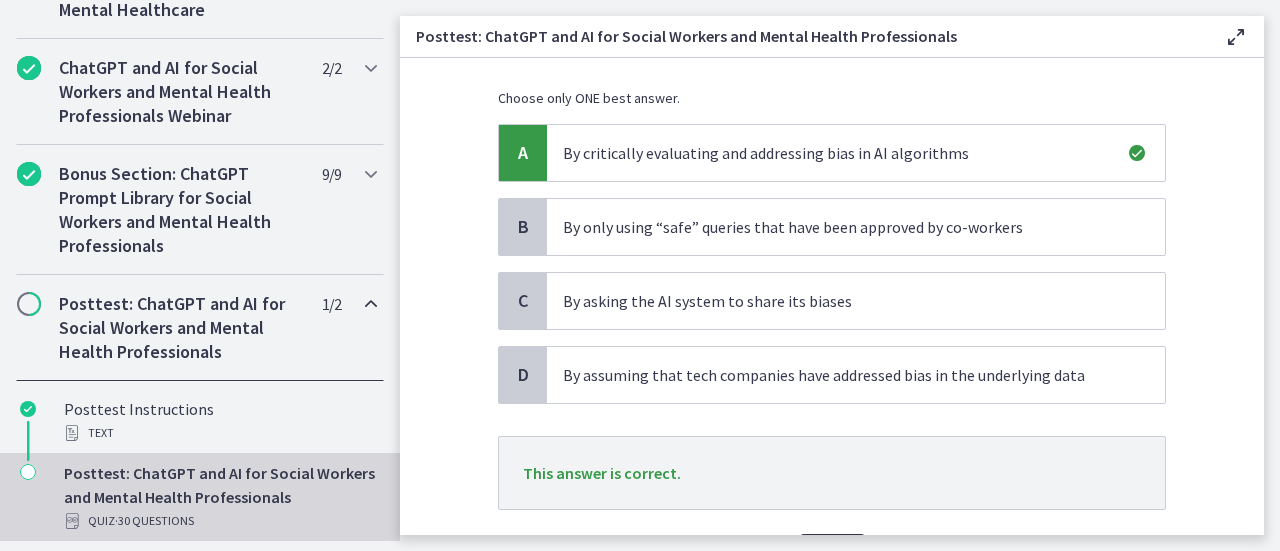 scroll, scrollTop: 215, scrollLeft: 0, axis: vertical 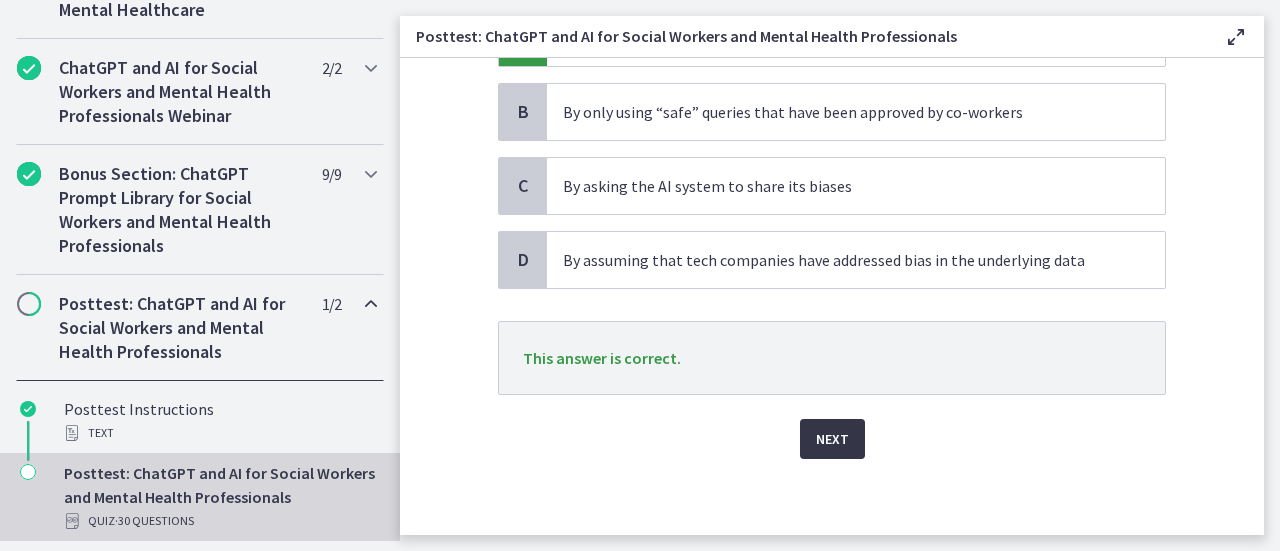 click on "Next" at bounding box center [832, 439] 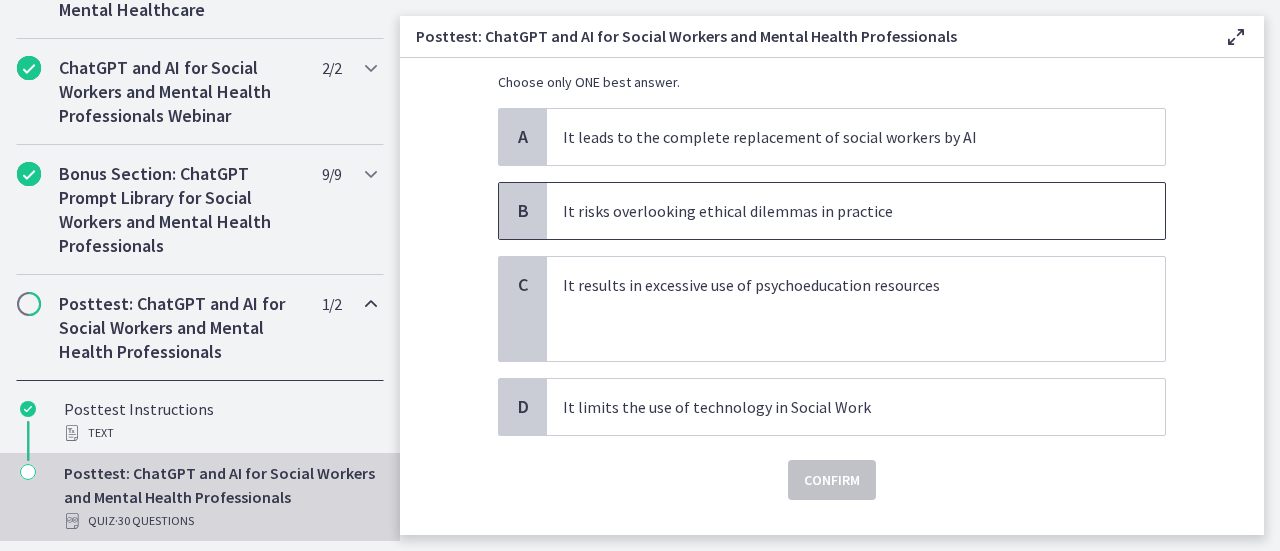 scroll, scrollTop: 242, scrollLeft: 0, axis: vertical 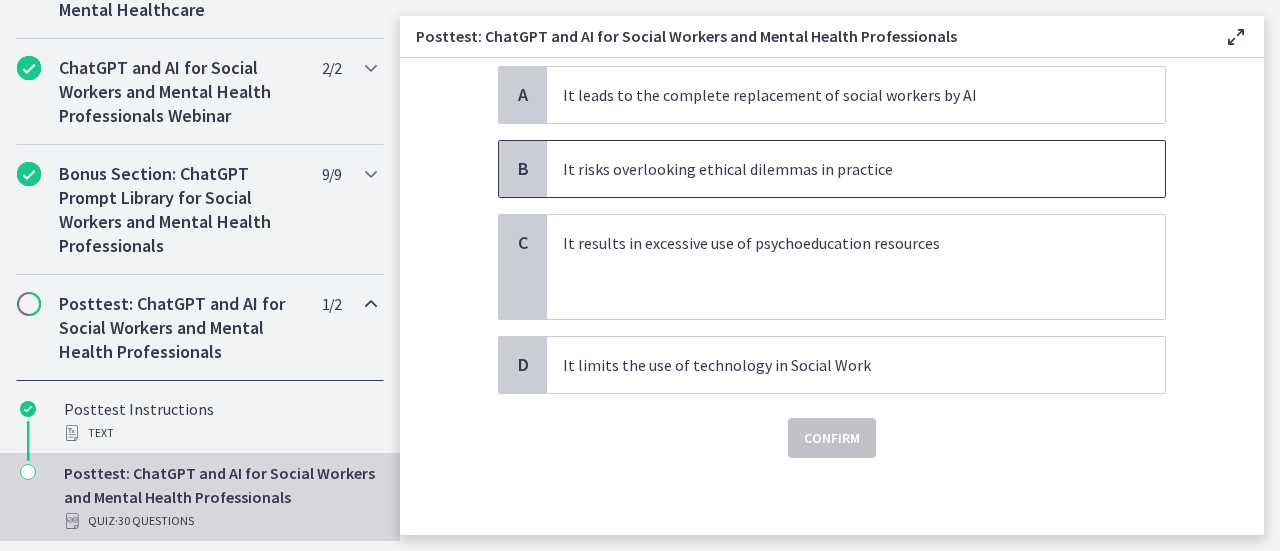 click on "It risks overlooking ethical dilemmas in practice" at bounding box center [836, 169] 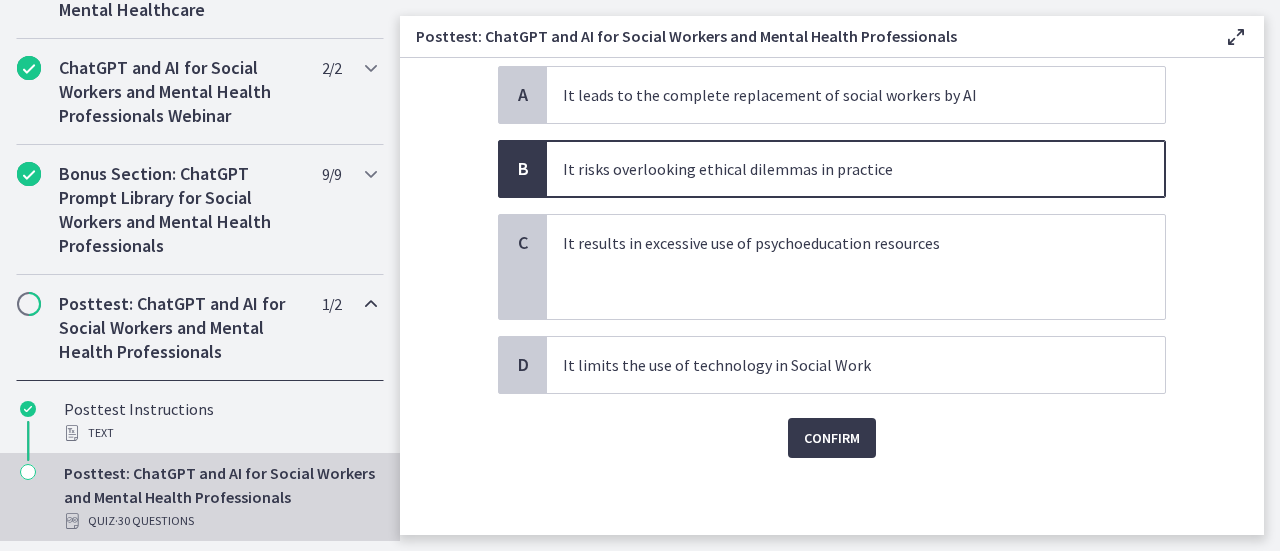 click on "Question   7   of   30
In AI-powered Social Work, what is the significance of "over-reliance" on AI without maintaining human judgment?
Choose only ONE best answer.
A
It leads to the complete replacement of social workers by AI
B
It risks overlooking ethical dilemmas in practice
C
It results in excessive use of psychoeducation resources
D
It limits the use of technology in Social Work
Confirm" 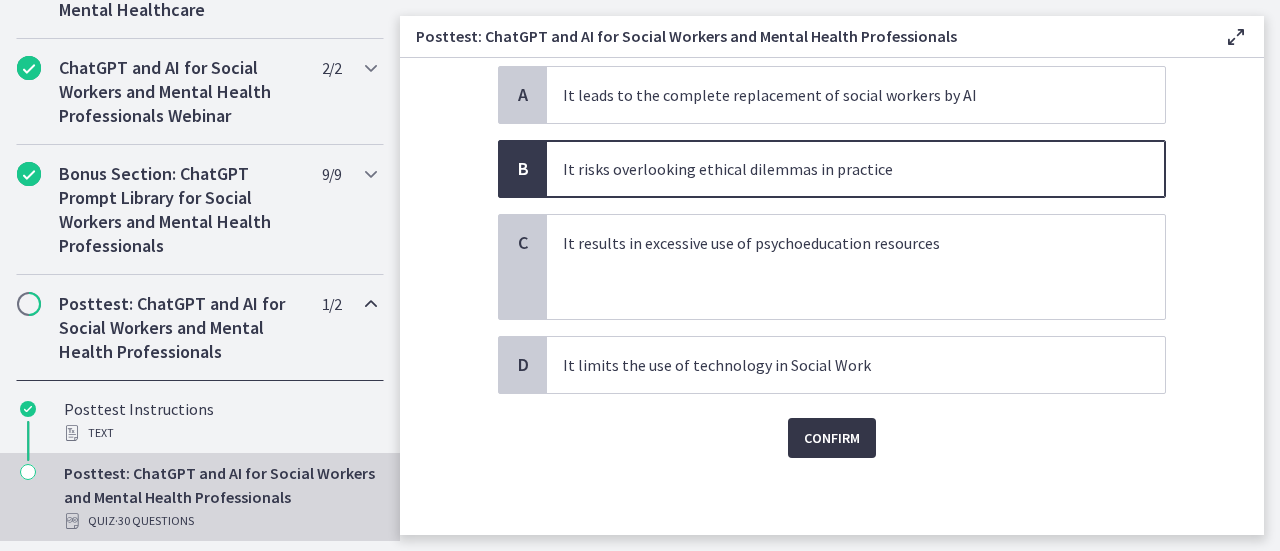 click on "Confirm" at bounding box center [832, 438] 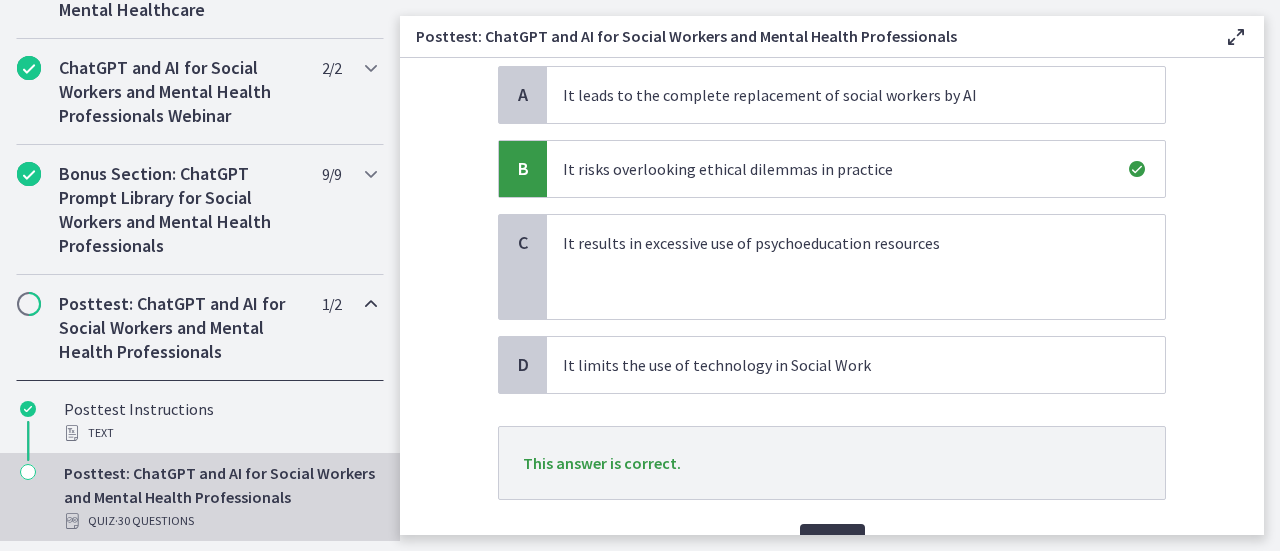 scroll, scrollTop: 347, scrollLeft: 0, axis: vertical 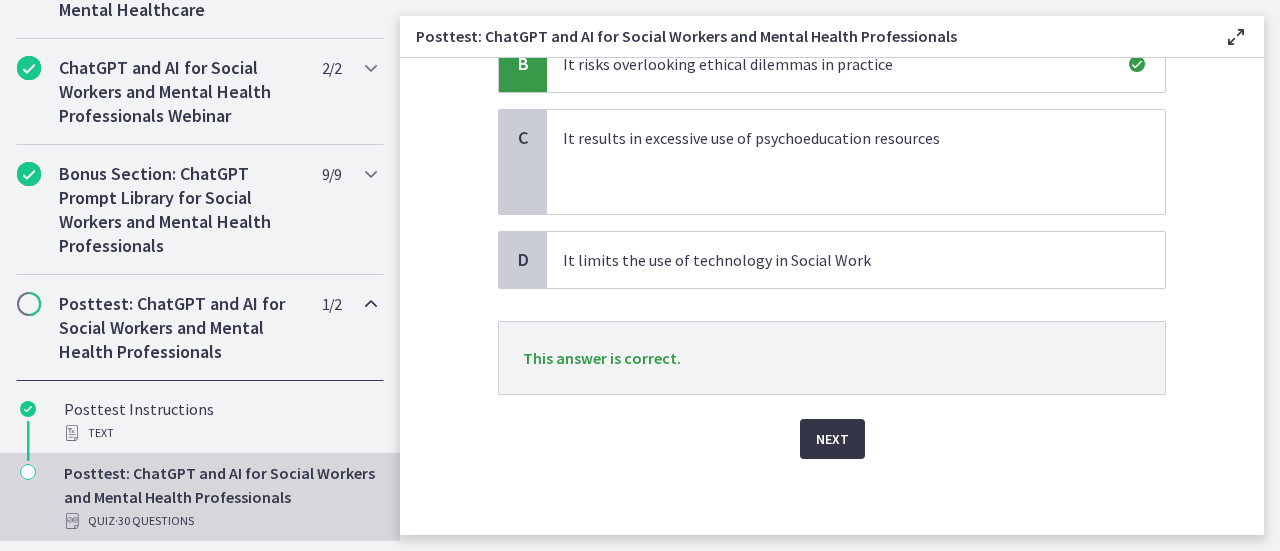 click on "Next" at bounding box center [832, 439] 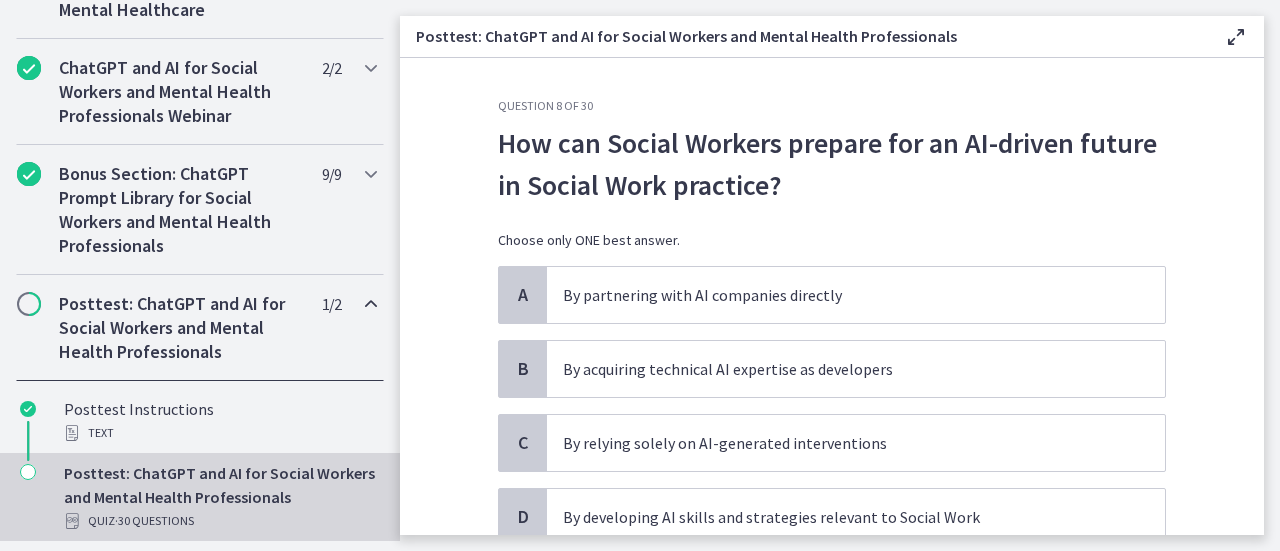 scroll, scrollTop: 100, scrollLeft: 0, axis: vertical 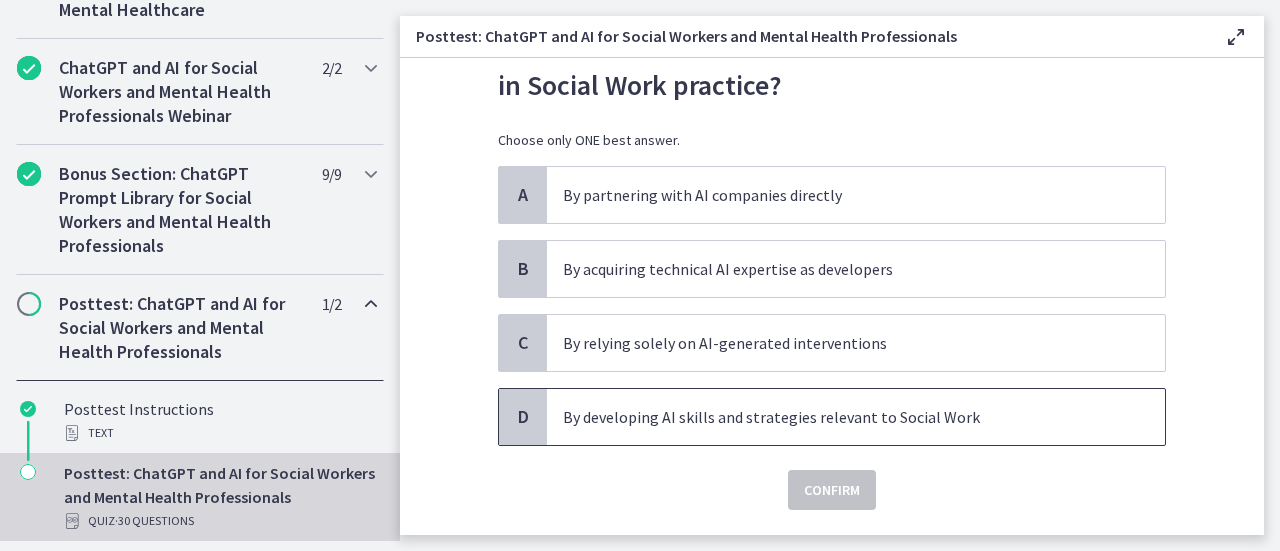 click on "By developing AI skills and strategies relevant to Social Work" at bounding box center [856, 417] 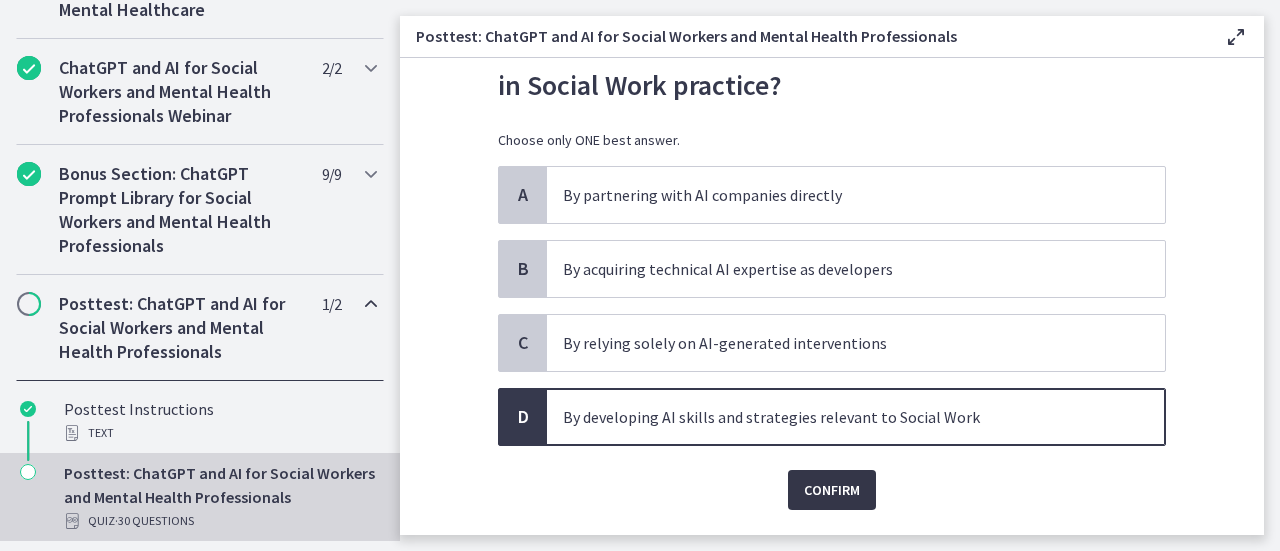 click on "Confirm" at bounding box center (832, 490) 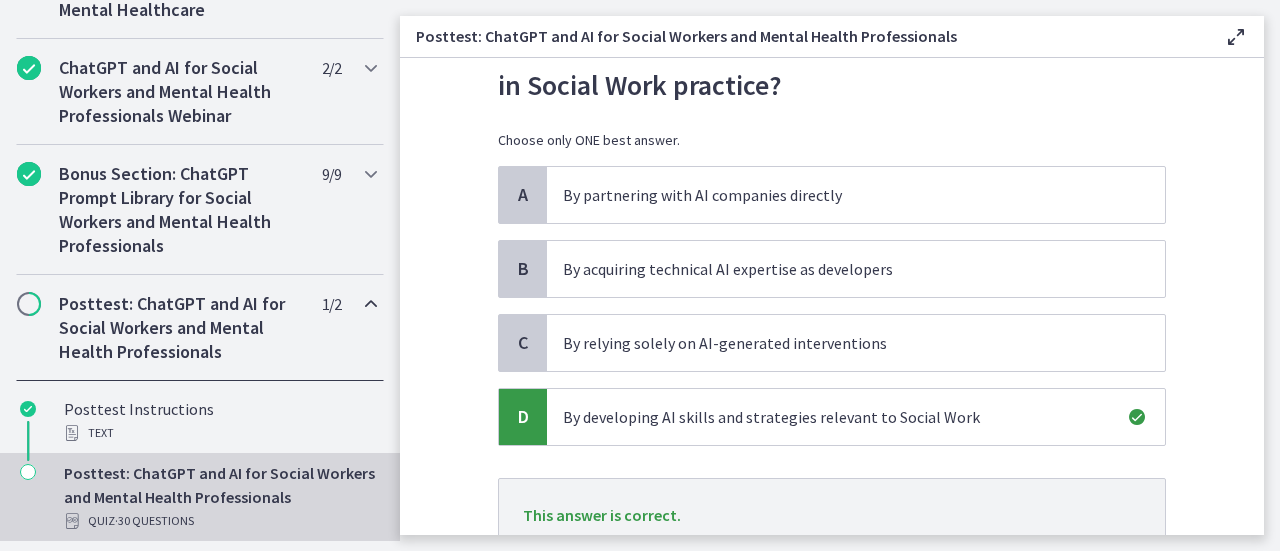 scroll, scrollTop: 257, scrollLeft: 0, axis: vertical 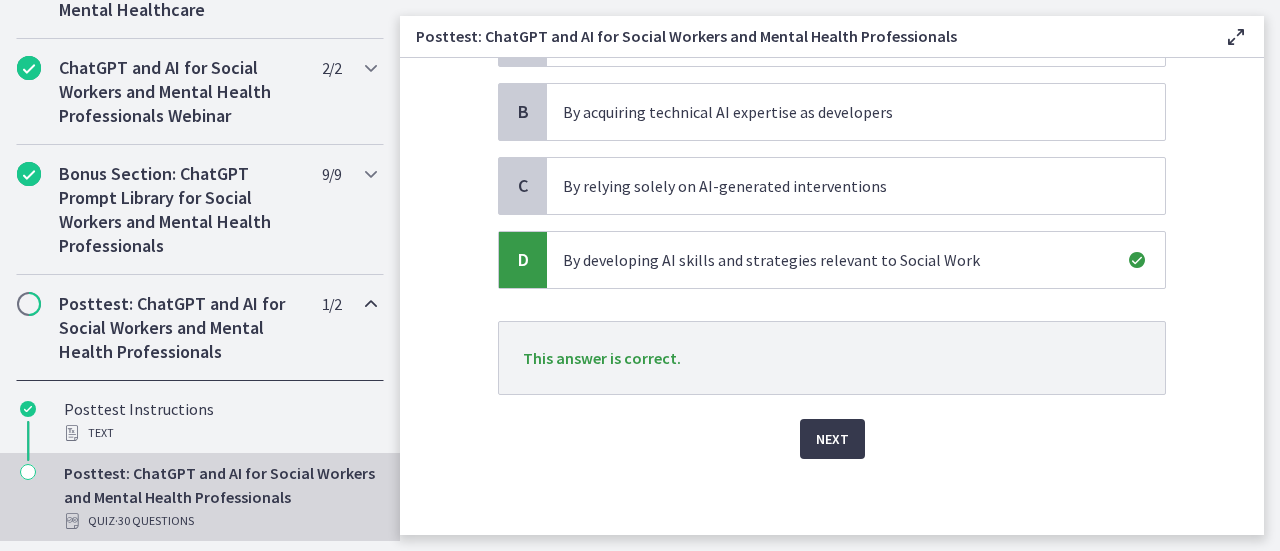 click on "Next" at bounding box center (832, 427) 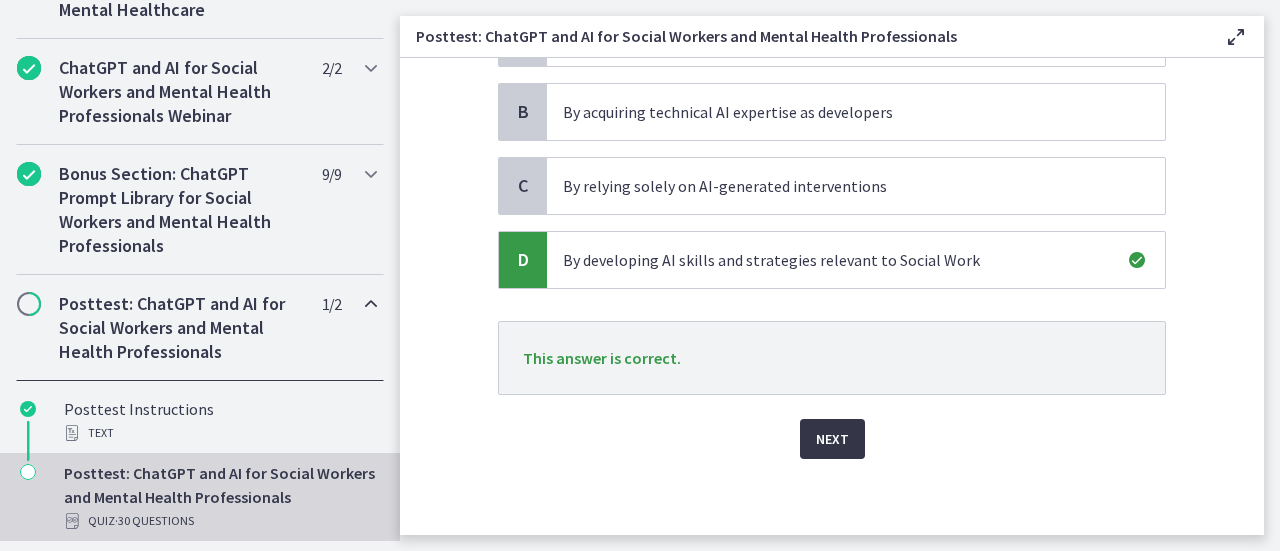 click on "Next" at bounding box center [832, 439] 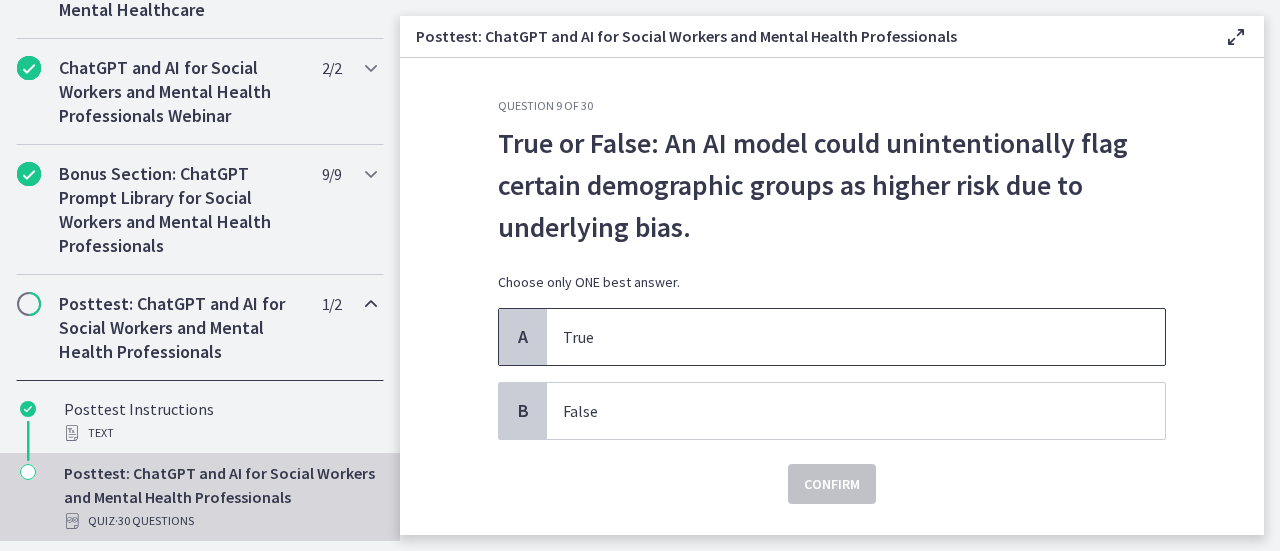 click on "True" at bounding box center [836, 337] 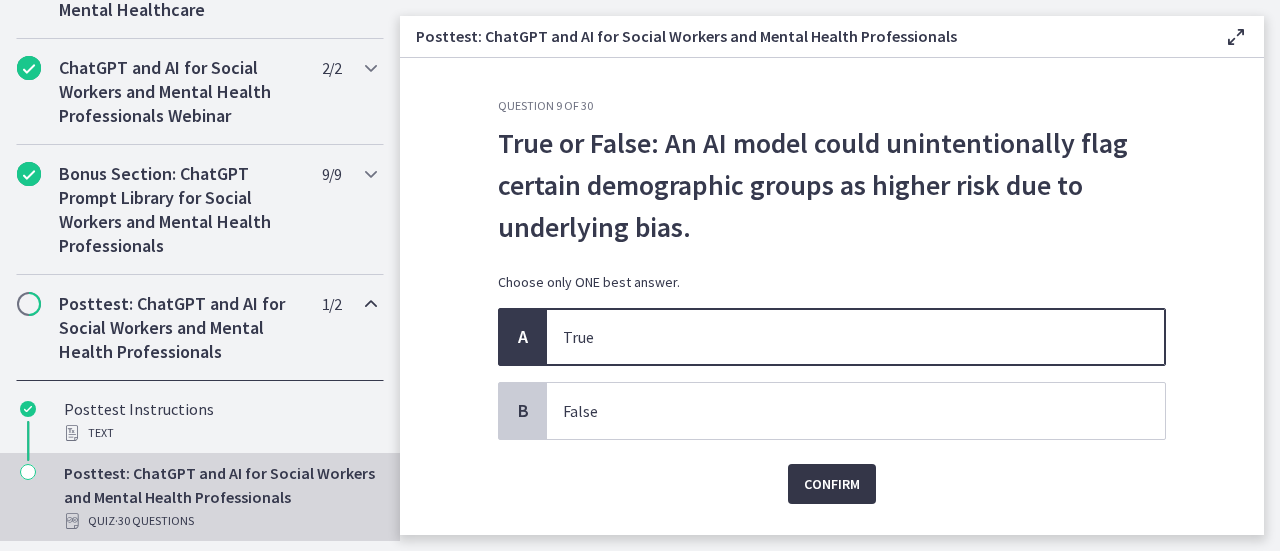 click on "Confirm" at bounding box center [832, 484] 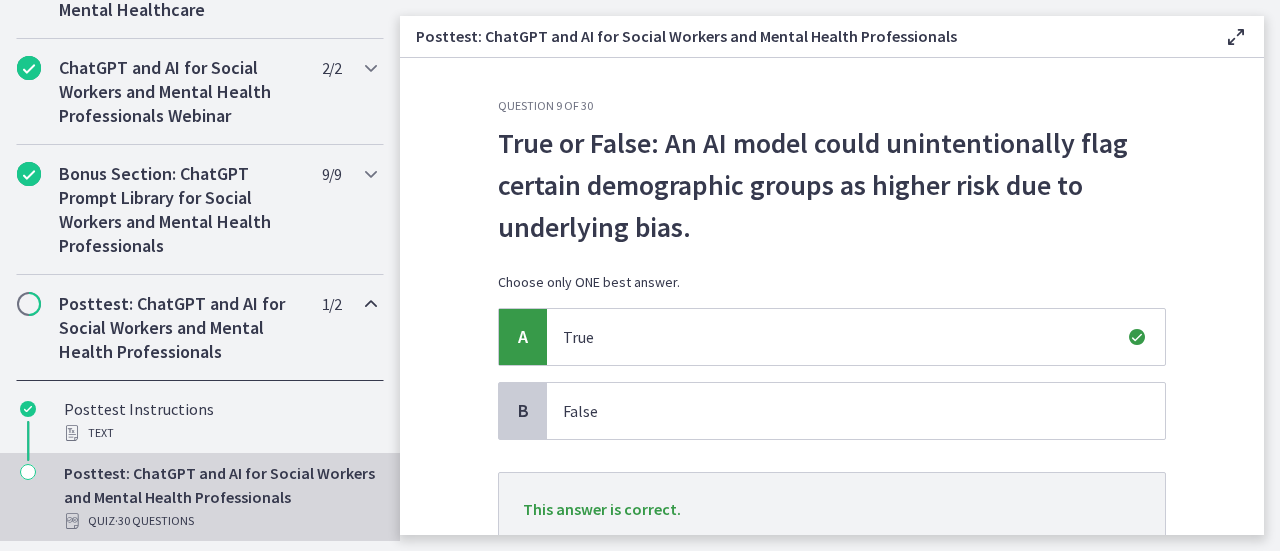 scroll, scrollTop: 152, scrollLeft: 0, axis: vertical 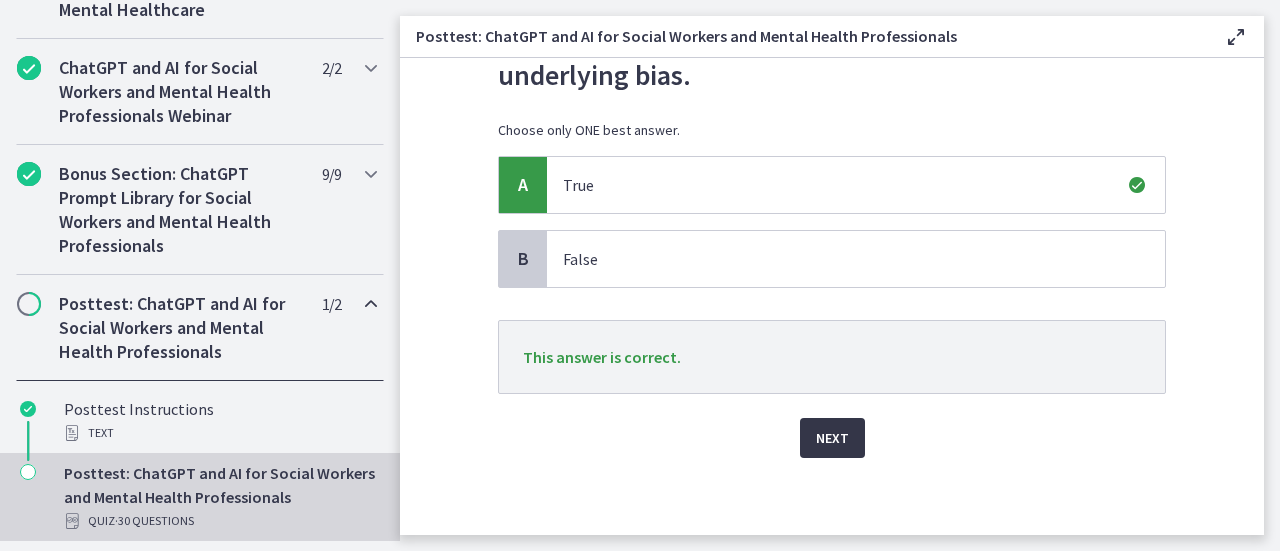 click on "Next" at bounding box center [832, 438] 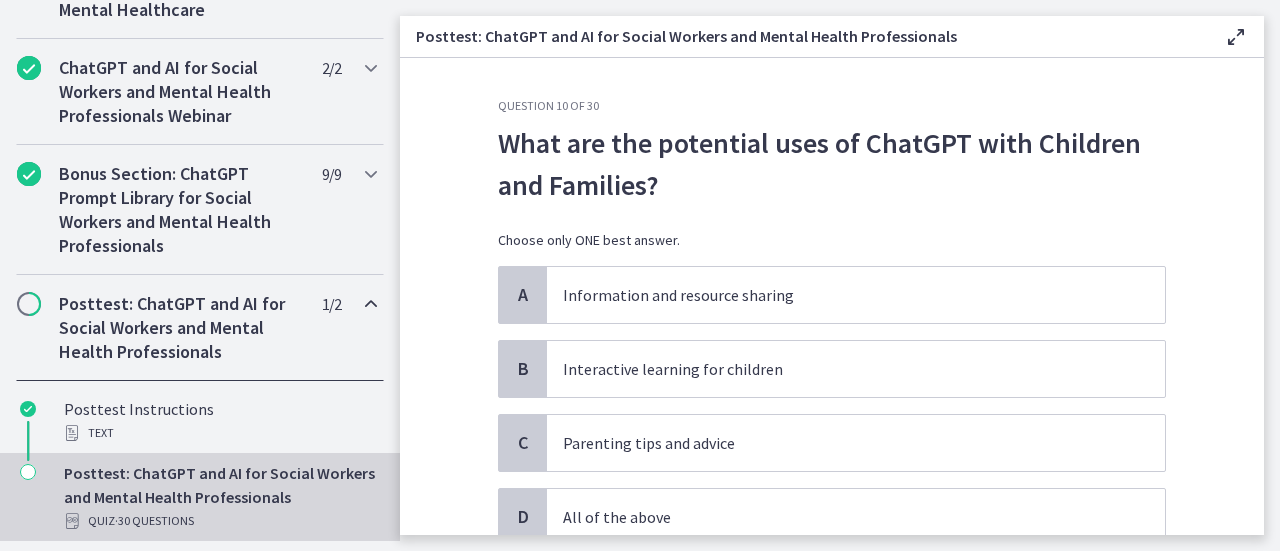 scroll, scrollTop: 100, scrollLeft: 0, axis: vertical 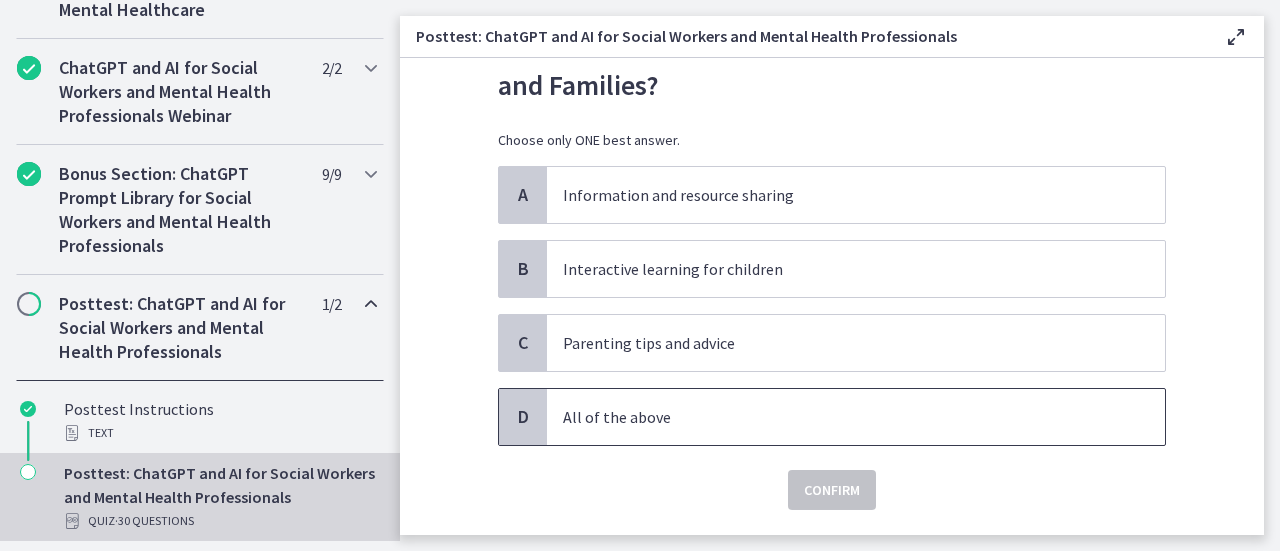 click on "All of the above" at bounding box center [856, 417] 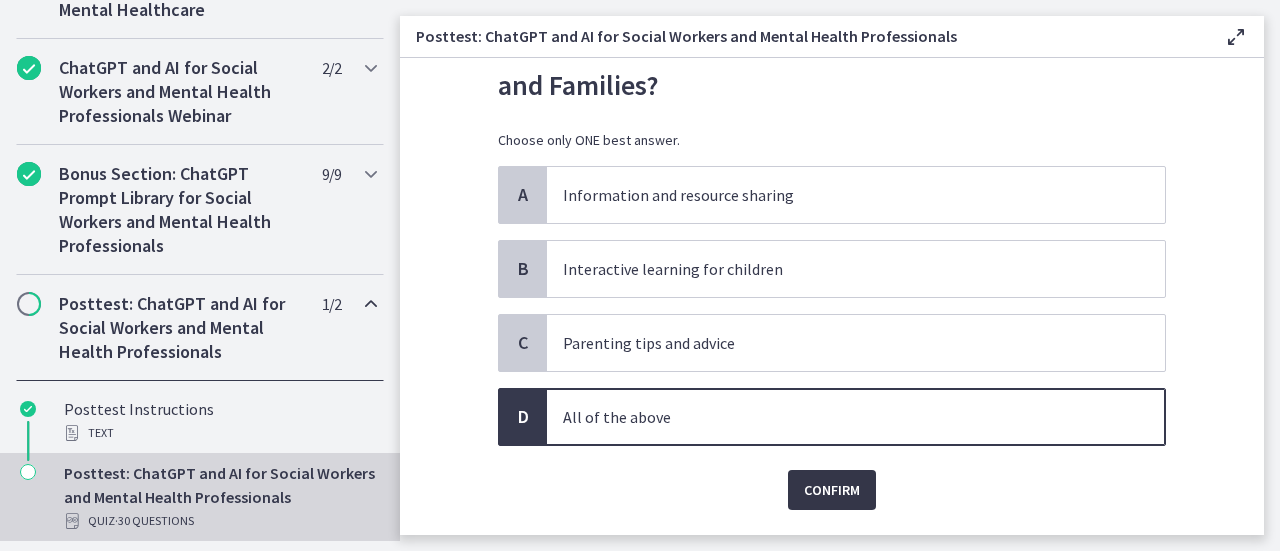 click on "Confirm" at bounding box center [832, 490] 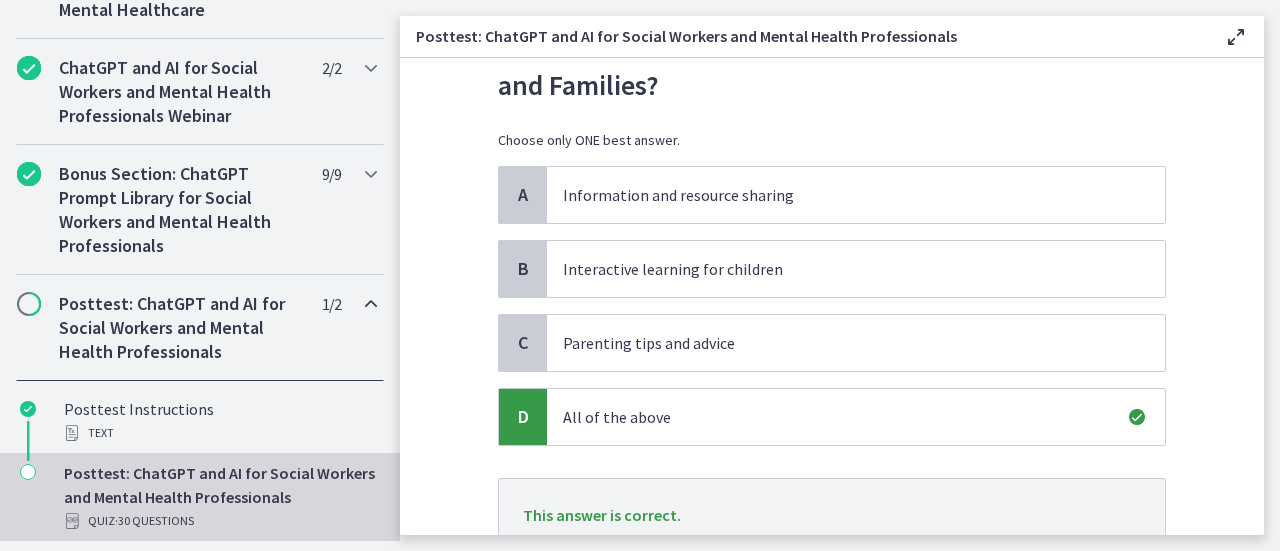 scroll, scrollTop: 257, scrollLeft: 0, axis: vertical 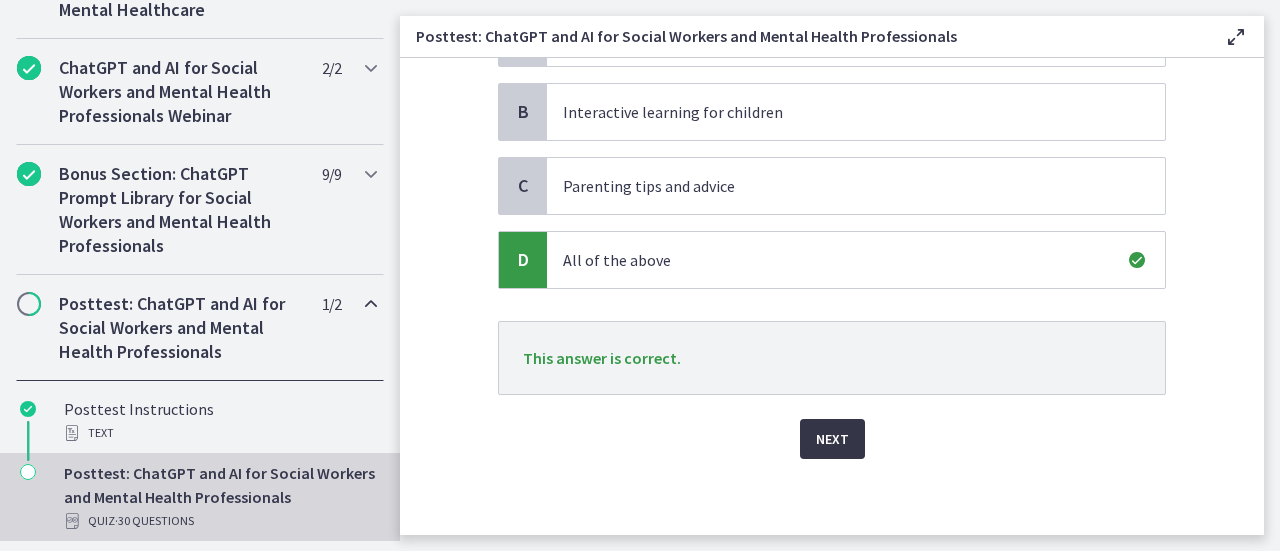 click on "Next" at bounding box center [832, 439] 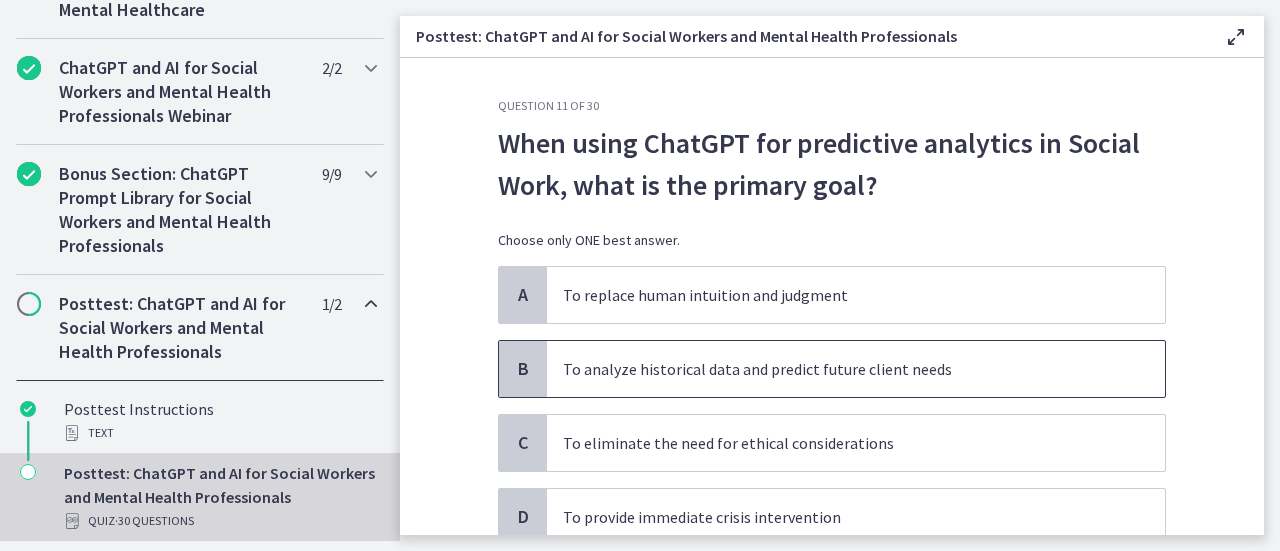 click on "To analyze historical data and predict future client needs" at bounding box center [836, 369] 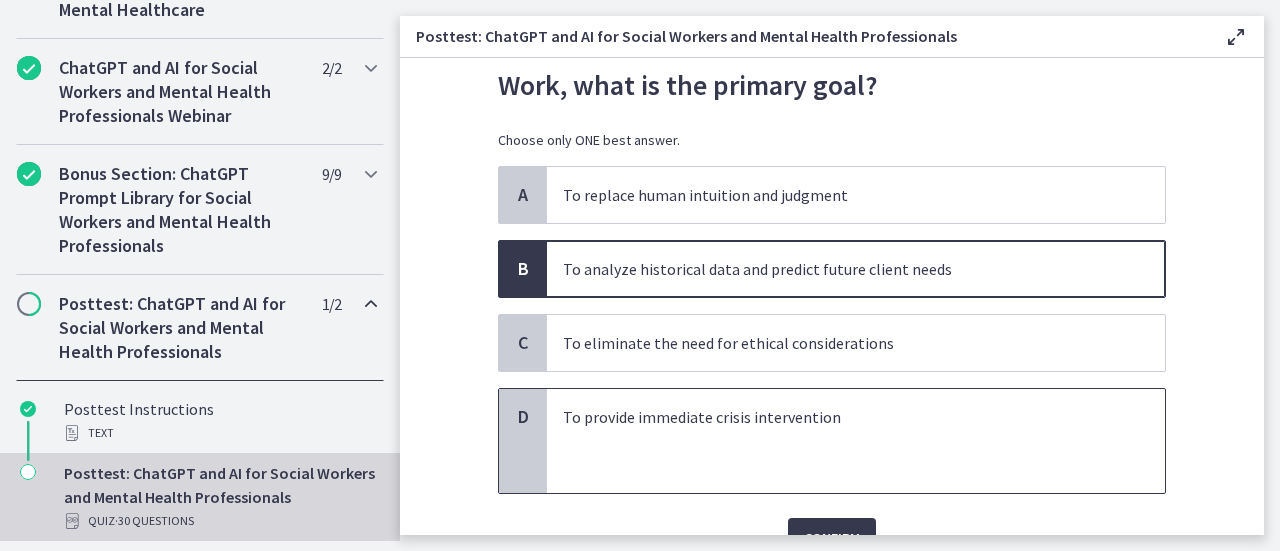 scroll, scrollTop: 200, scrollLeft: 0, axis: vertical 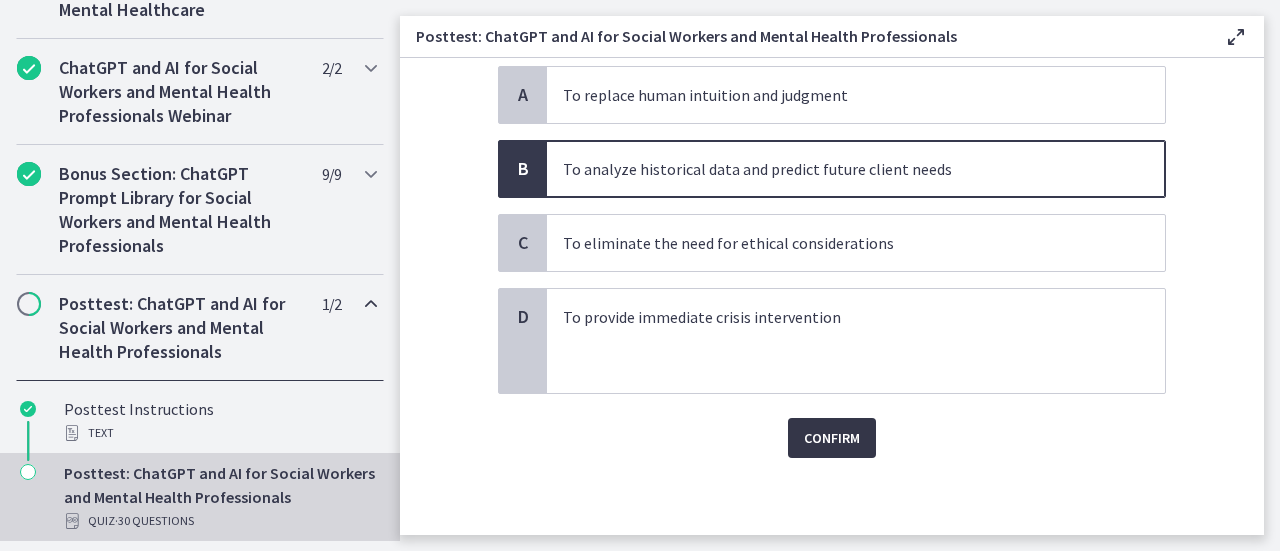 click on "Confirm" at bounding box center (832, 438) 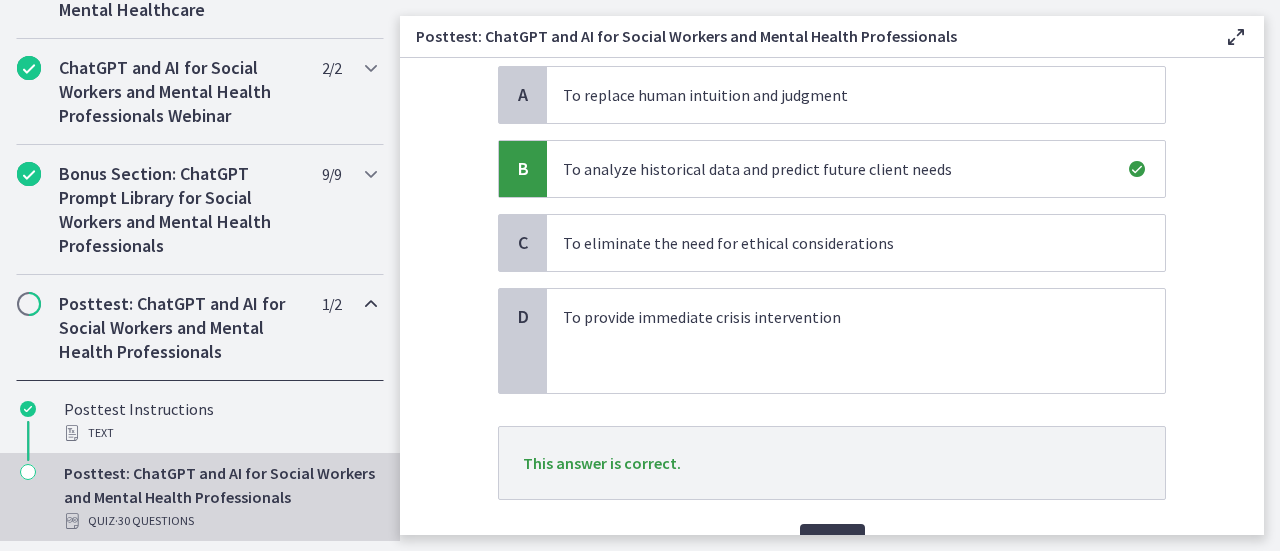 scroll, scrollTop: 305, scrollLeft: 0, axis: vertical 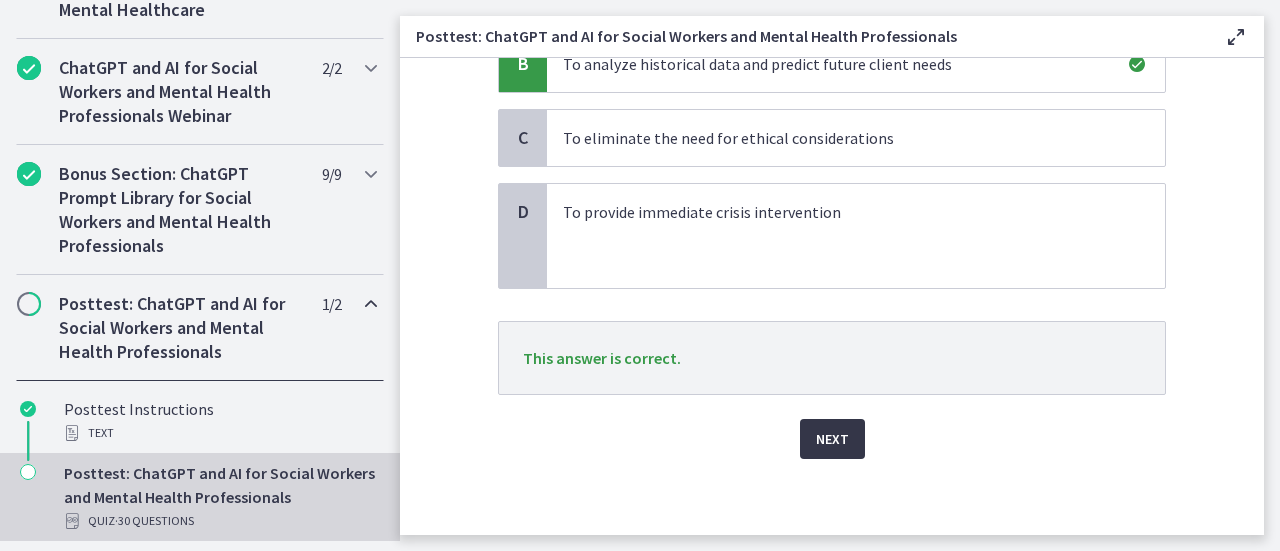 click on "Next" at bounding box center (832, 439) 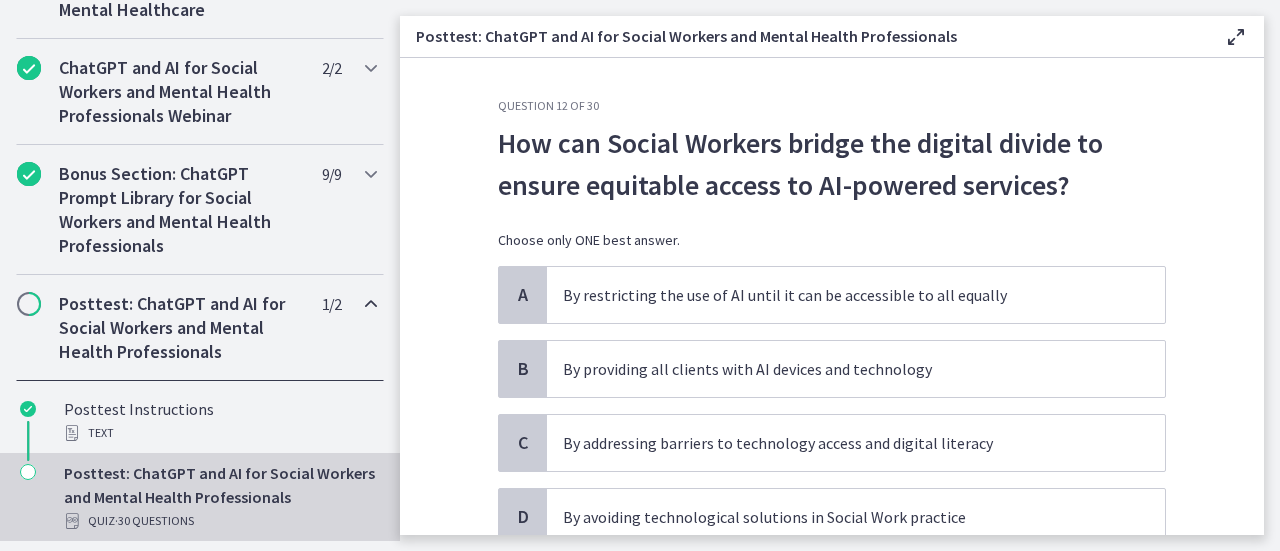 scroll, scrollTop: 100, scrollLeft: 0, axis: vertical 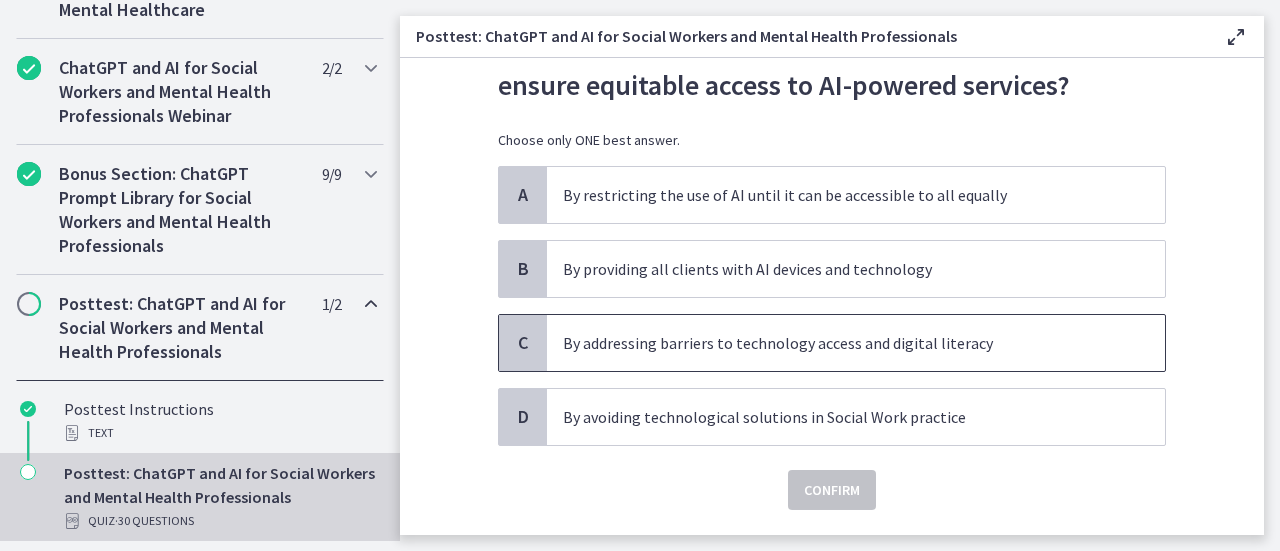 click on "By addressing barriers to technology access and digital literacy" at bounding box center (836, 343) 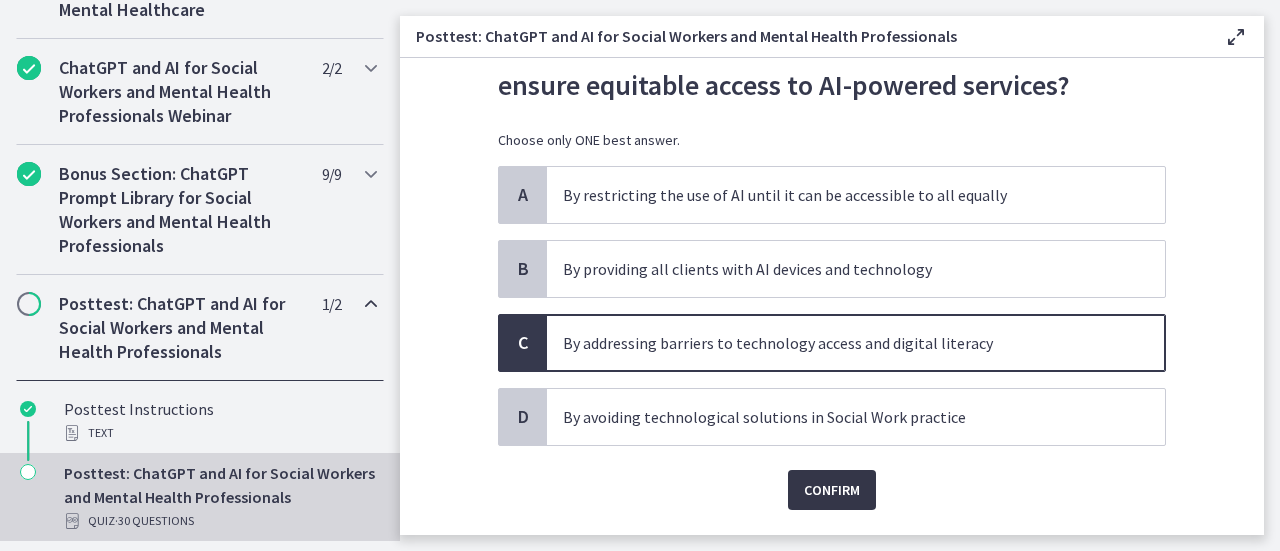 click on "Confirm" at bounding box center (832, 490) 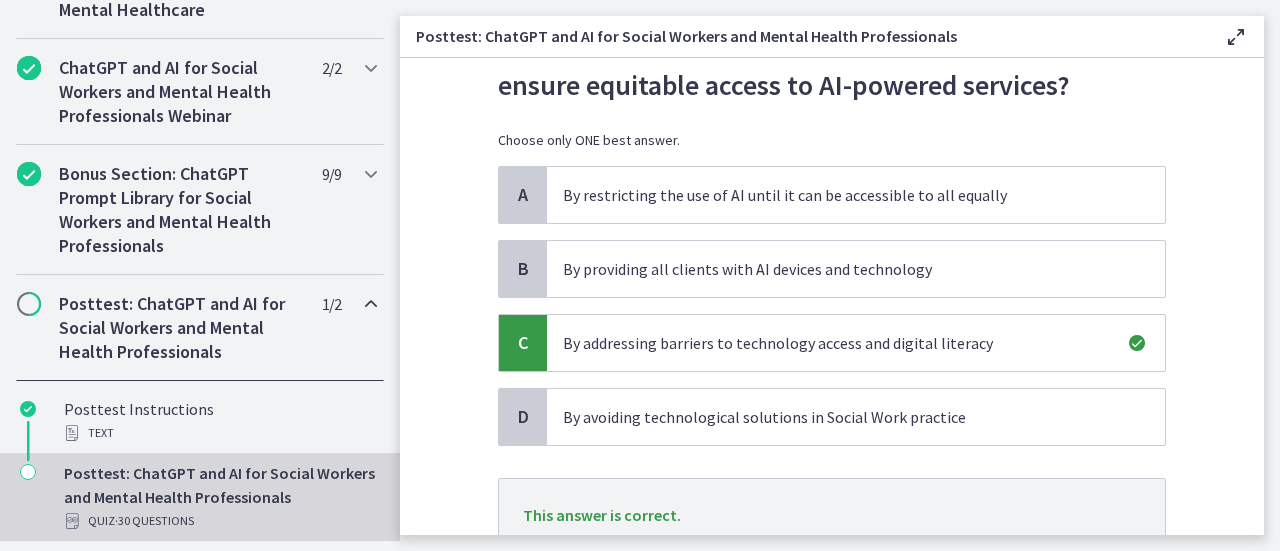scroll, scrollTop: 257, scrollLeft: 0, axis: vertical 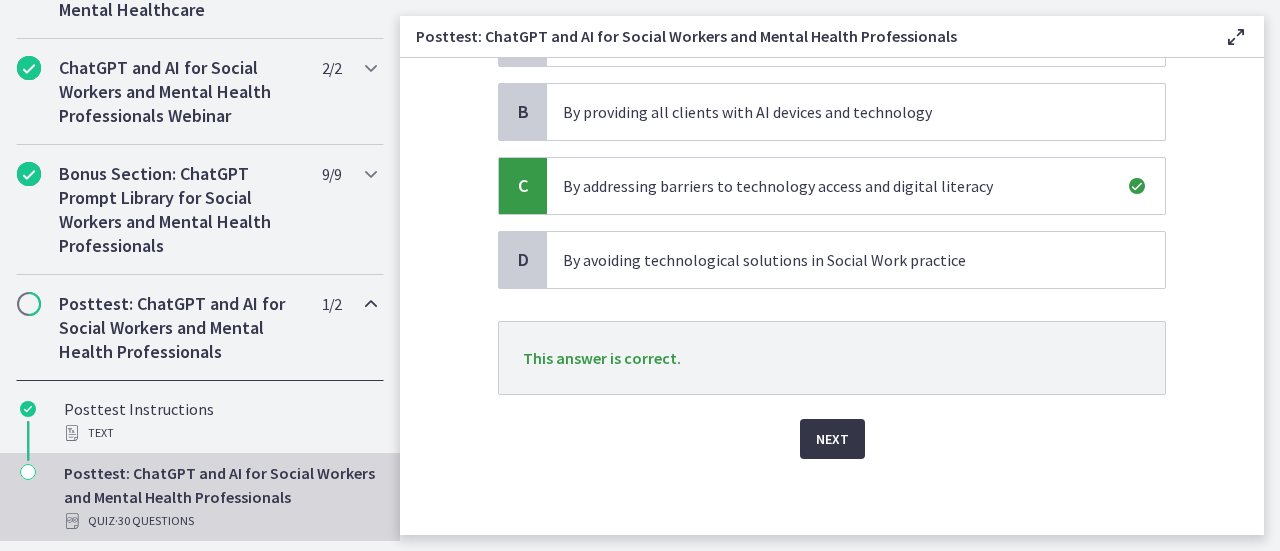 click on "Next" at bounding box center [832, 439] 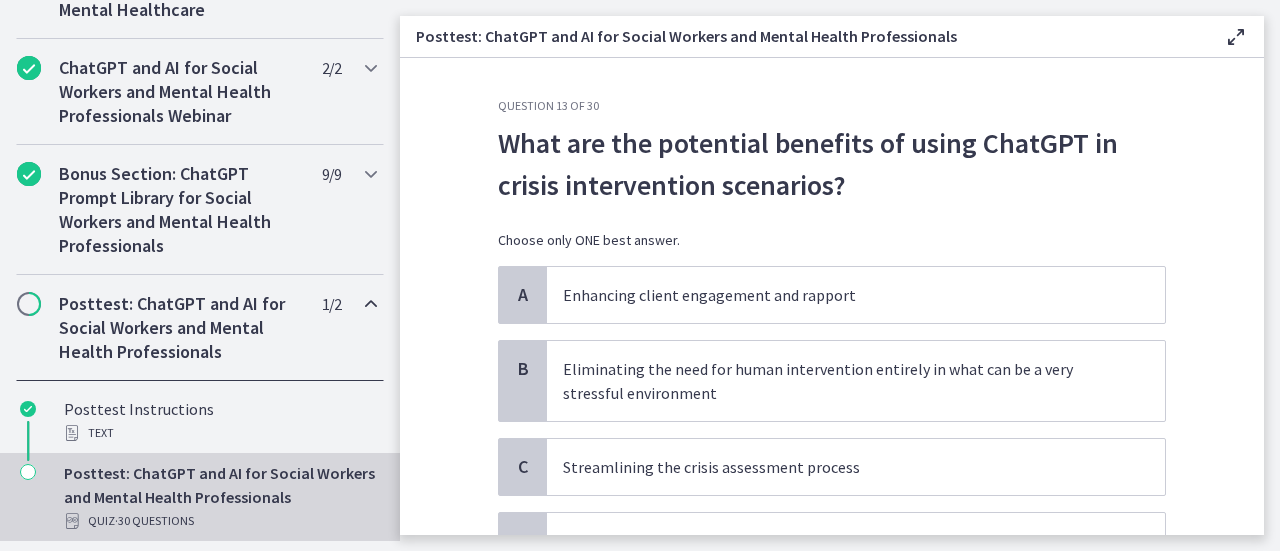scroll, scrollTop: 100, scrollLeft: 0, axis: vertical 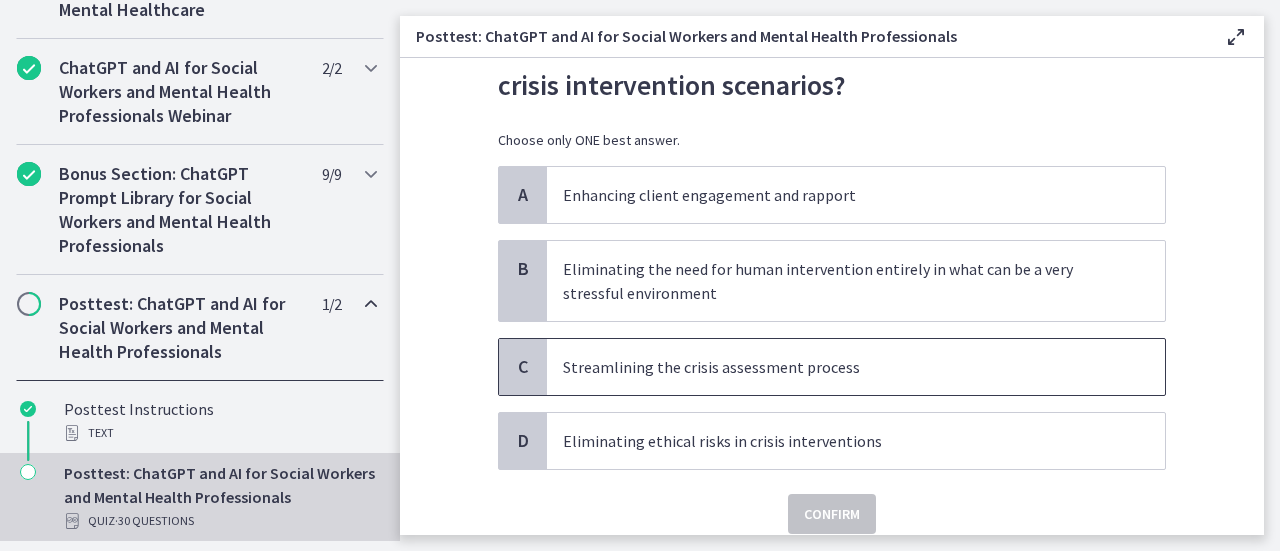 click on "Streamlining the crisis assessment process" at bounding box center [836, 367] 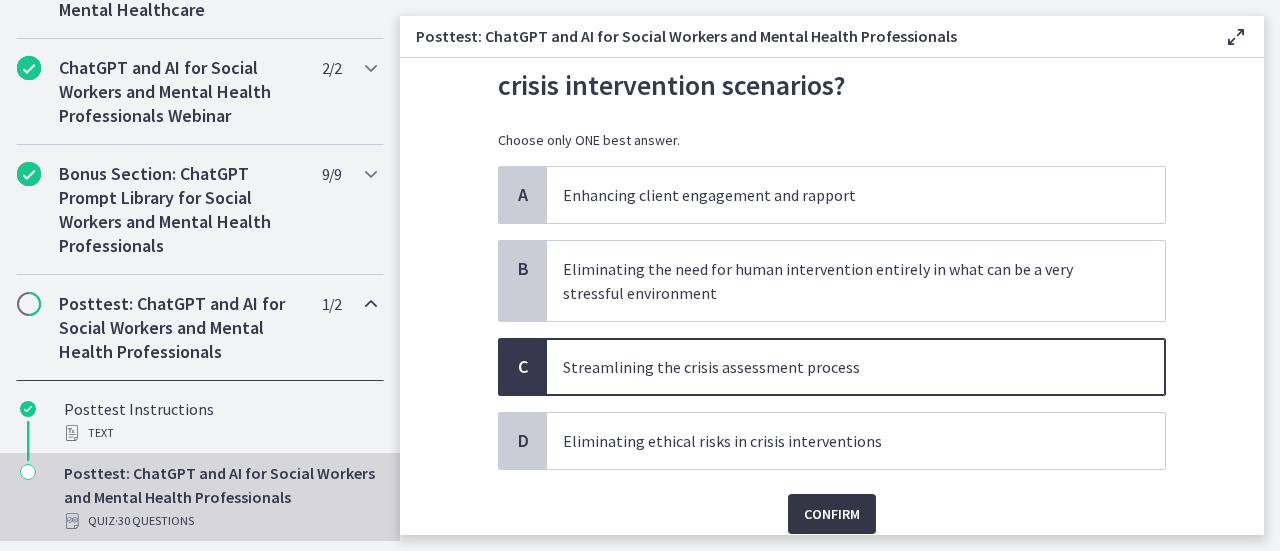 click on "Confirm" at bounding box center [832, 514] 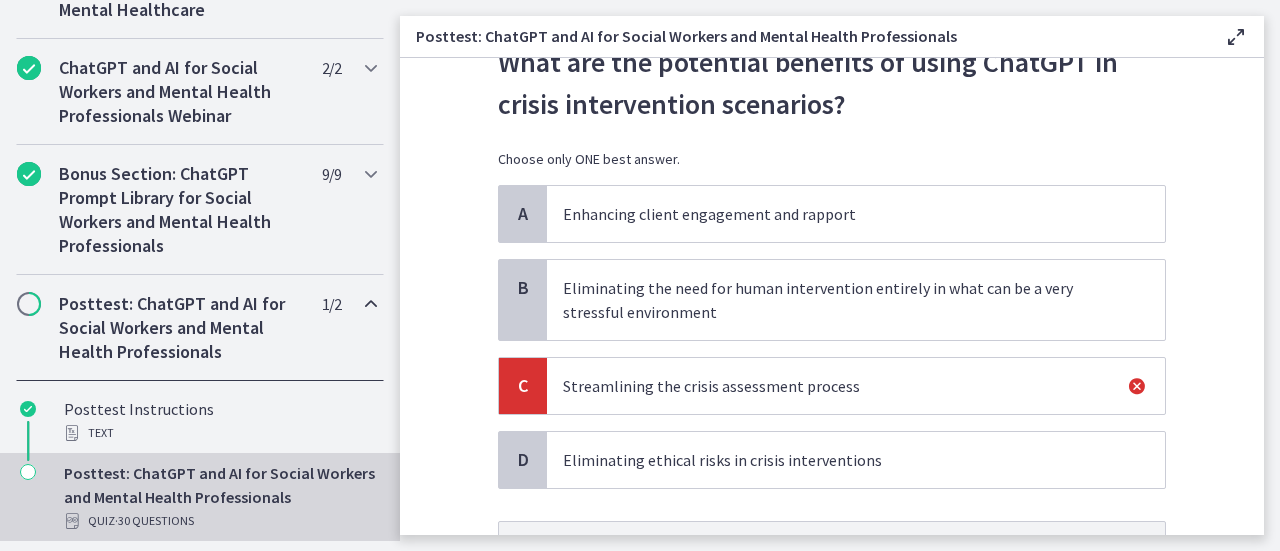scroll, scrollTop: 181, scrollLeft: 0, axis: vertical 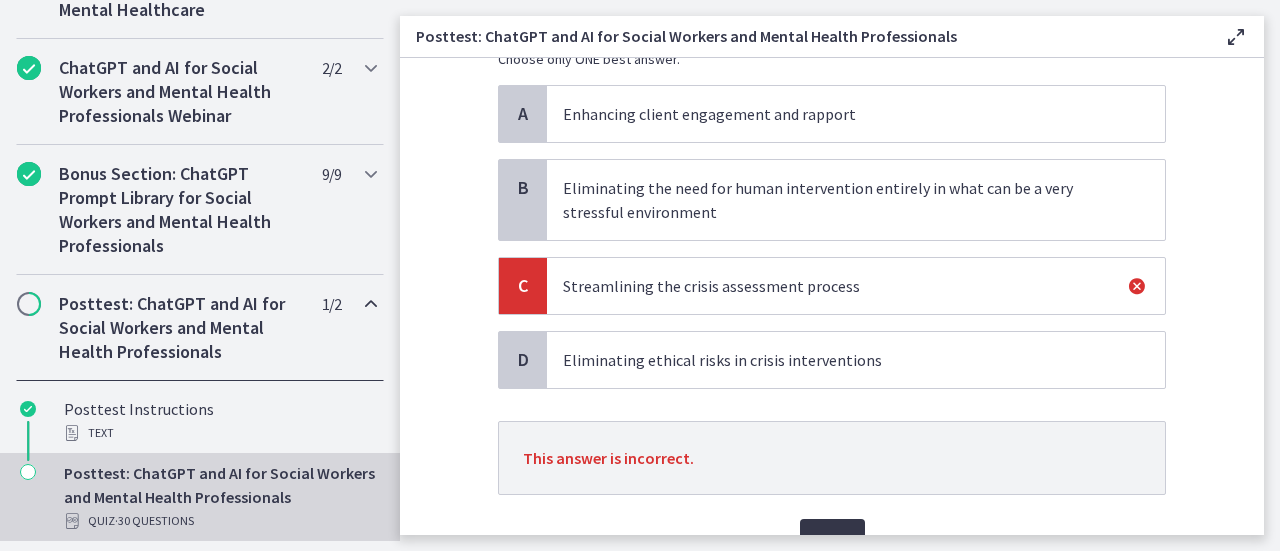 click on "Next" at bounding box center [832, 539] 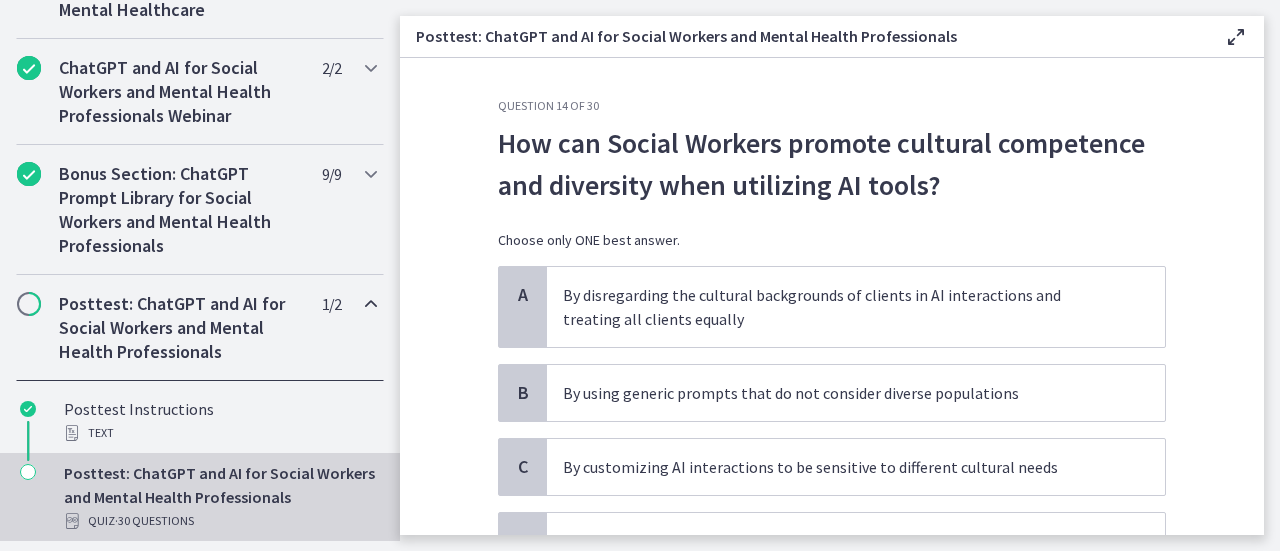 scroll, scrollTop: 100, scrollLeft: 0, axis: vertical 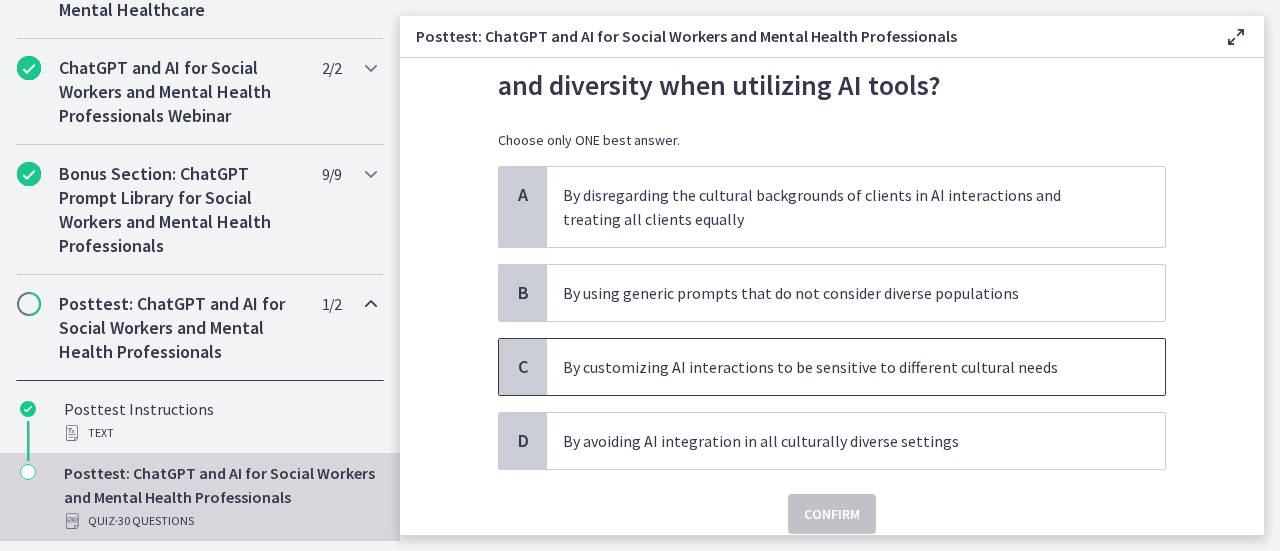 click on "By customizing AI interactions to be sensitive to different cultural needs" at bounding box center (836, 367) 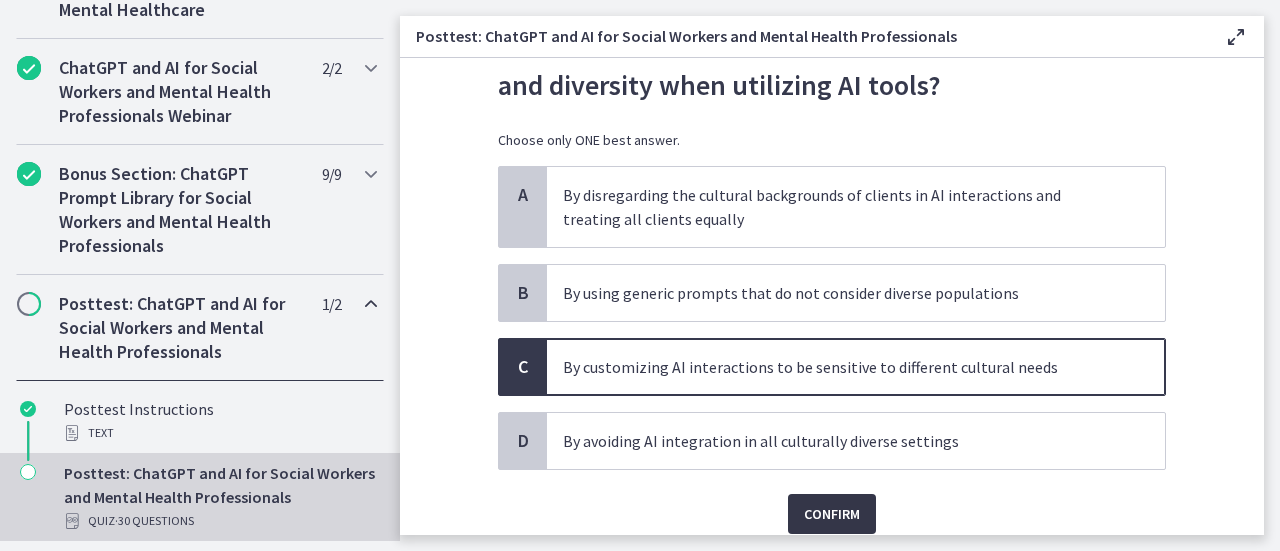 click on "Confirm" at bounding box center (832, 514) 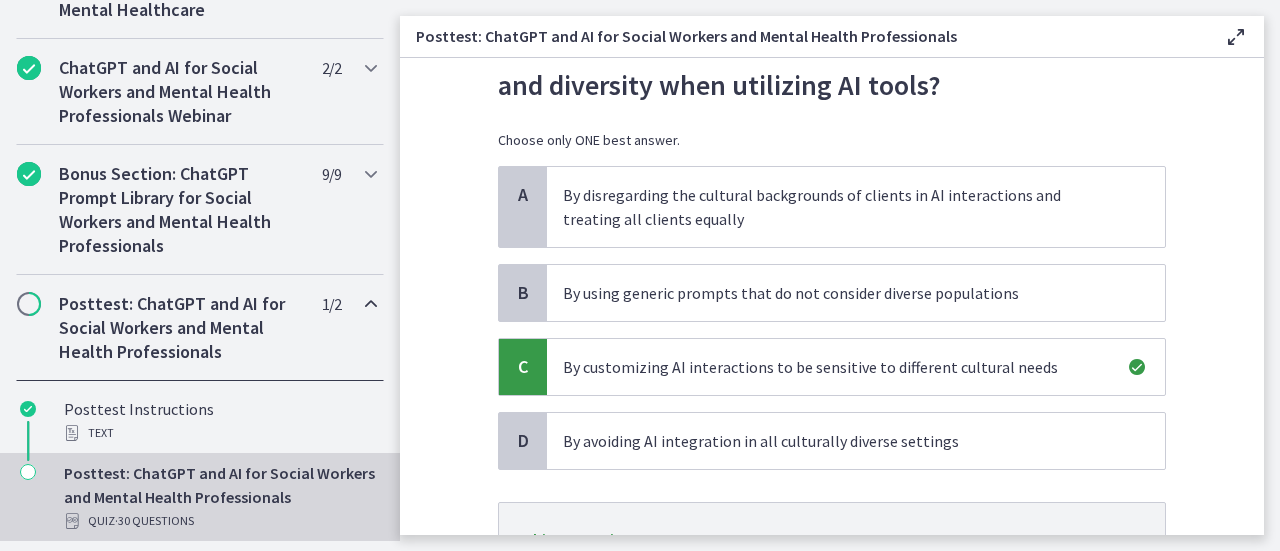 scroll, scrollTop: 281, scrollLeft: 0, axis: vertical 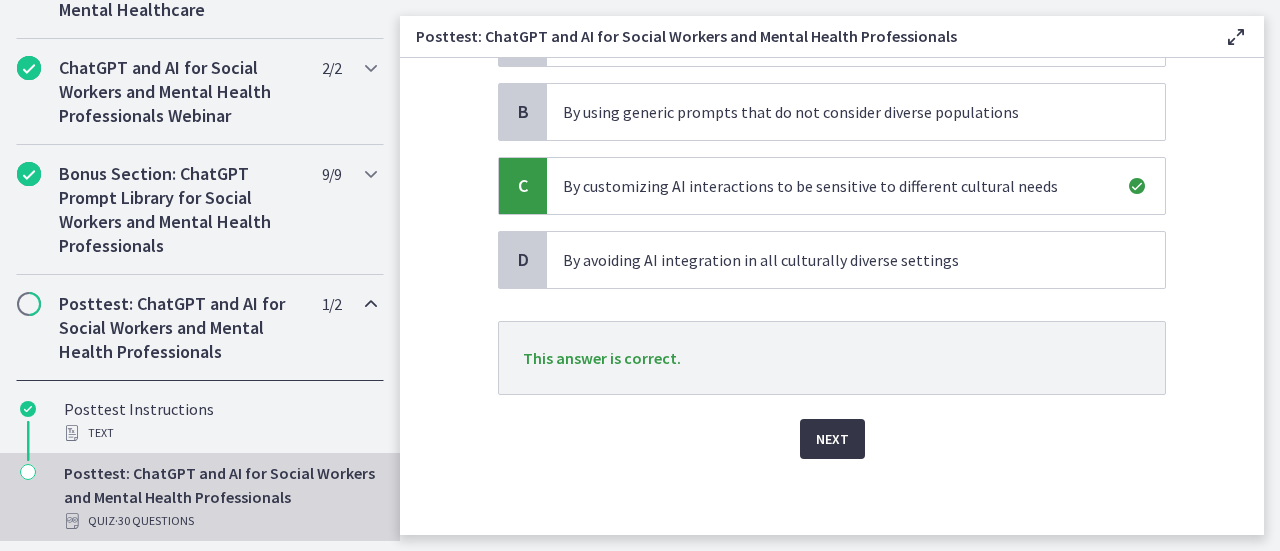 click on "Next" at bounding box center (832, 427) 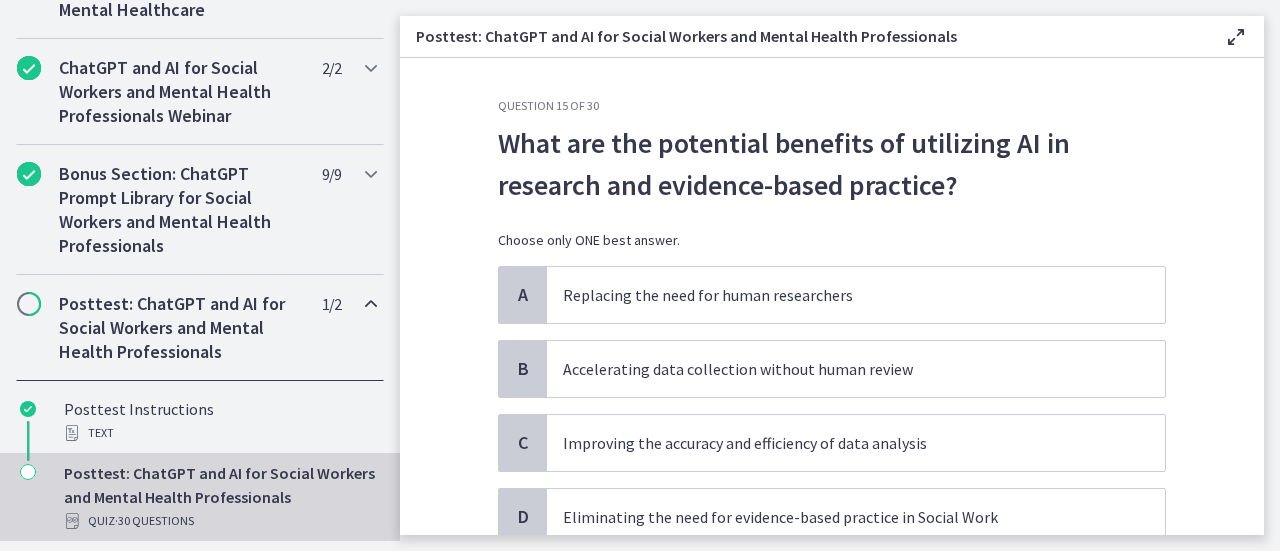scroll, scrollTop: 100, scrollLeft: 0, axis: vertical 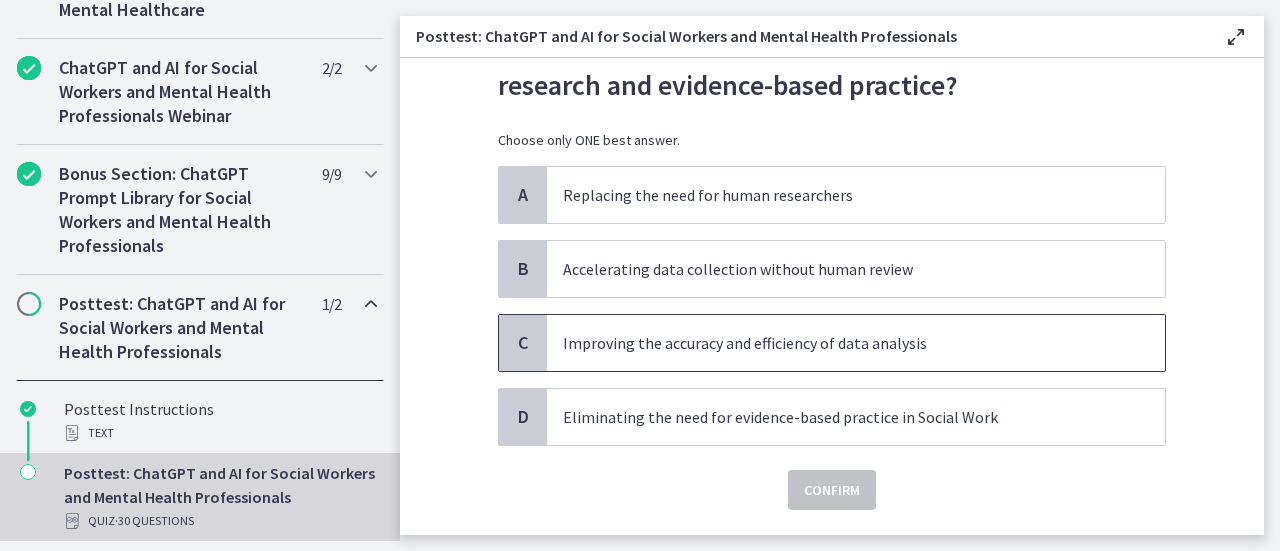 click on "Improving the accuracy and efficiency of data analysis" at bounding box center (836, 343) 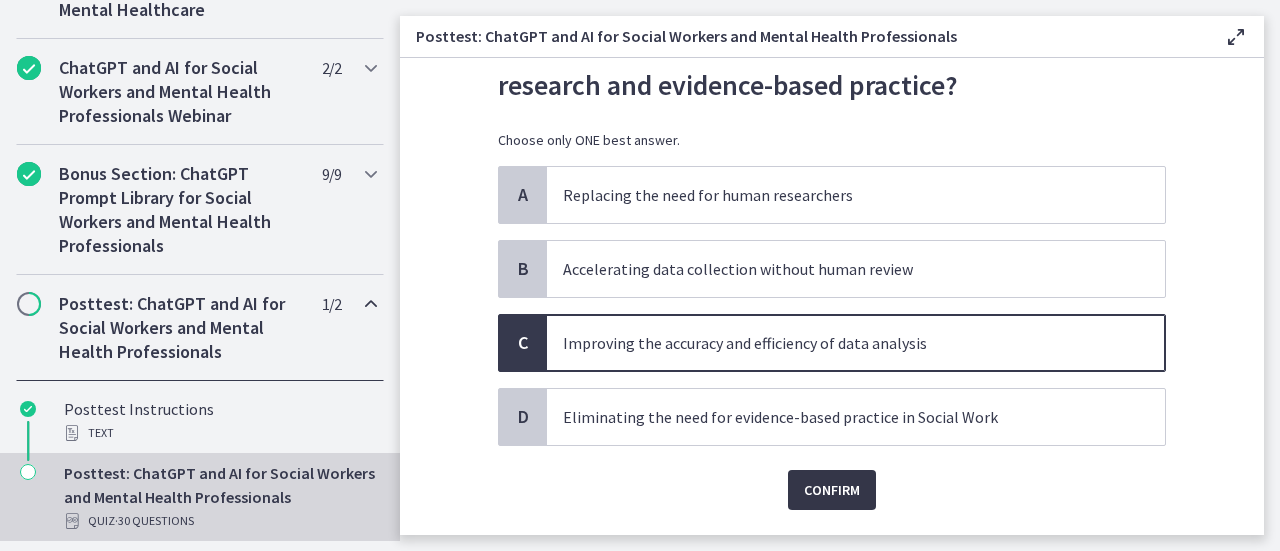 click on "Confirm" at bounding box center (832, 490) 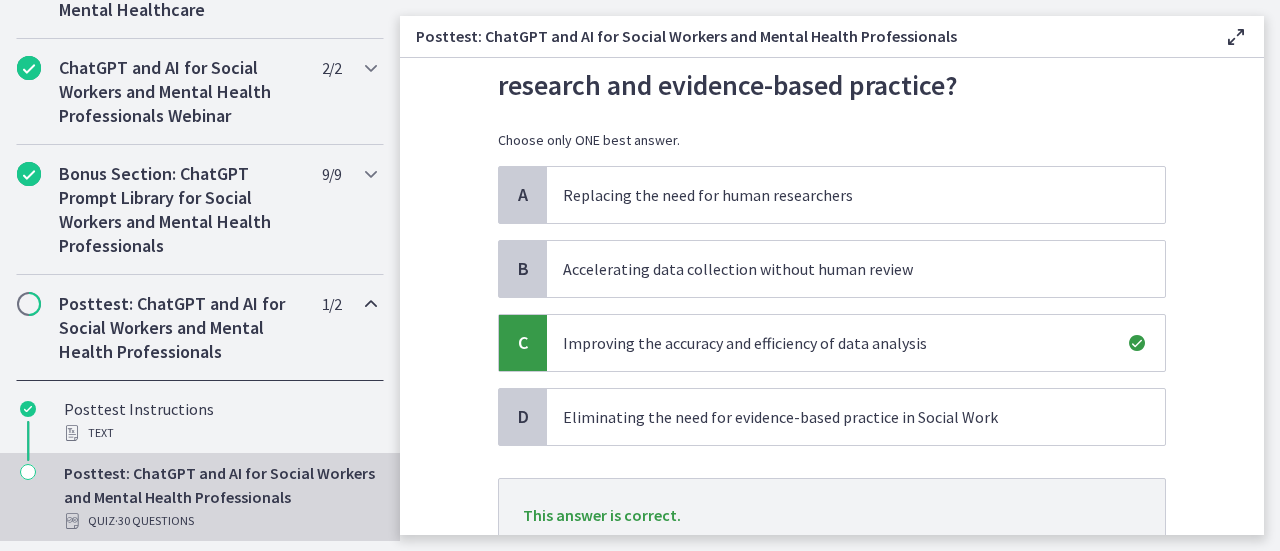 scroll, scrollTop: 257, scrollLeft: 0, axis: vertical 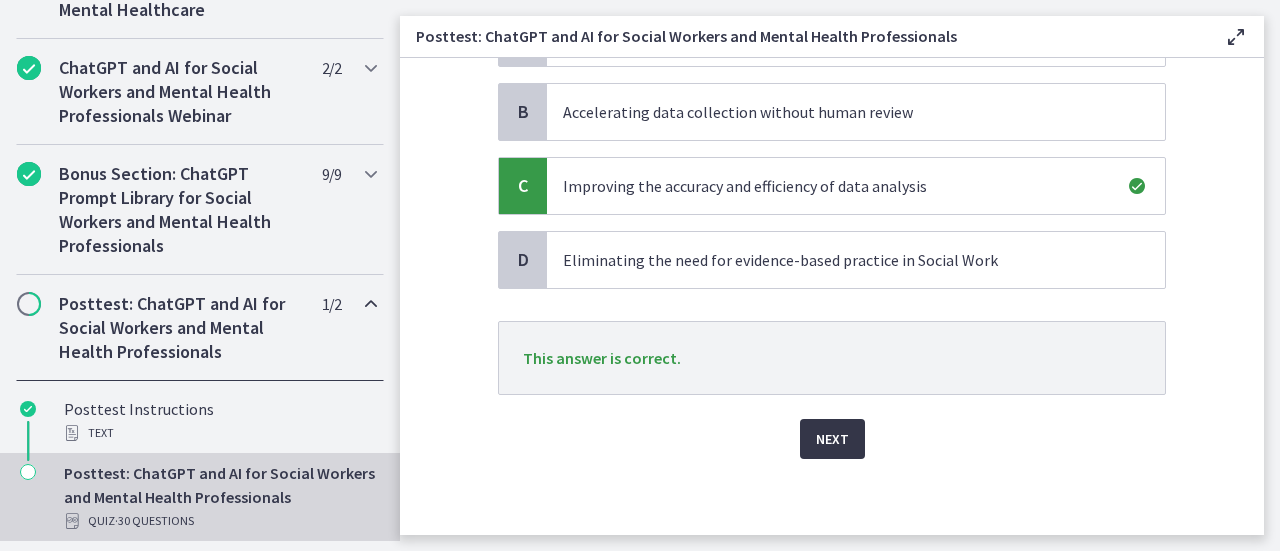 click on "Next" at bounding box center [832, 439] 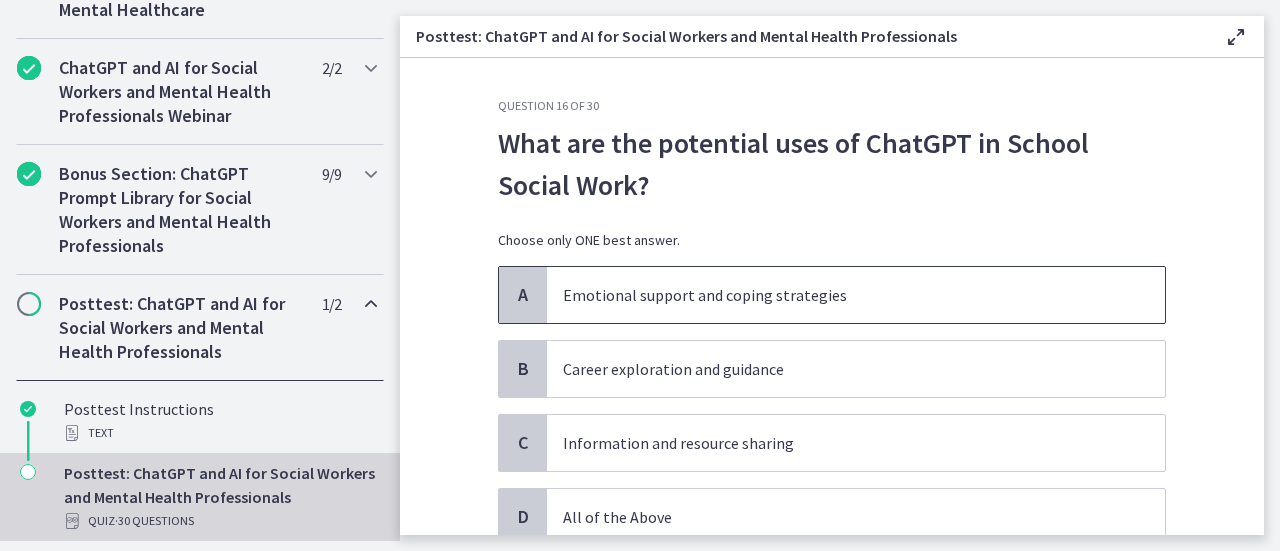 scroll, scrollTop: 100, scrollLeft: 0, axis: vertical 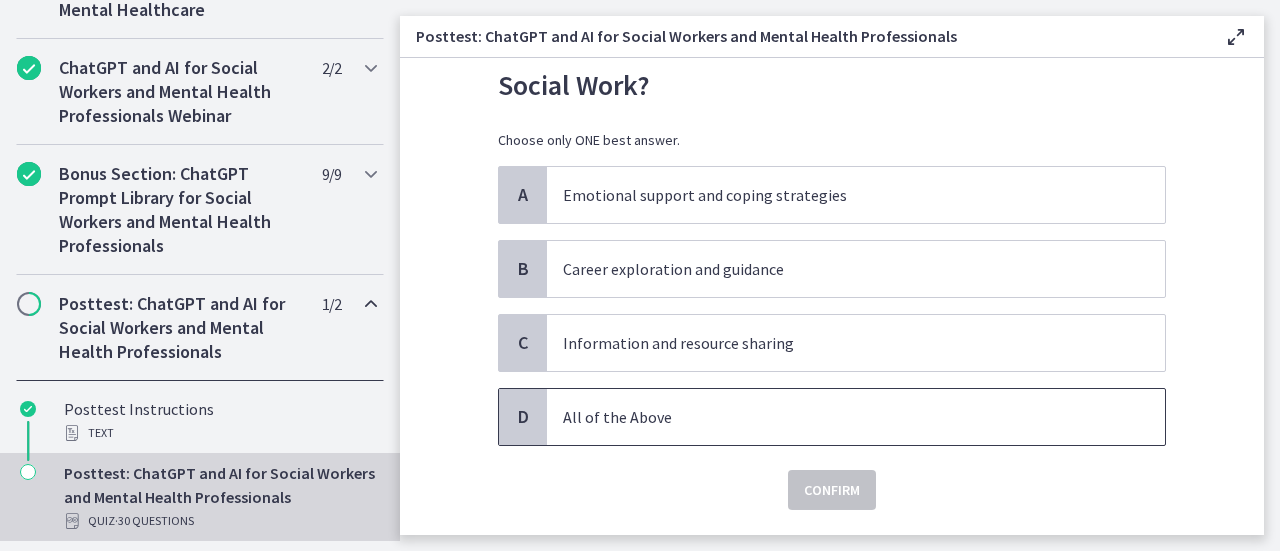 click on "All of the Above" at bounding box center [836, 417] 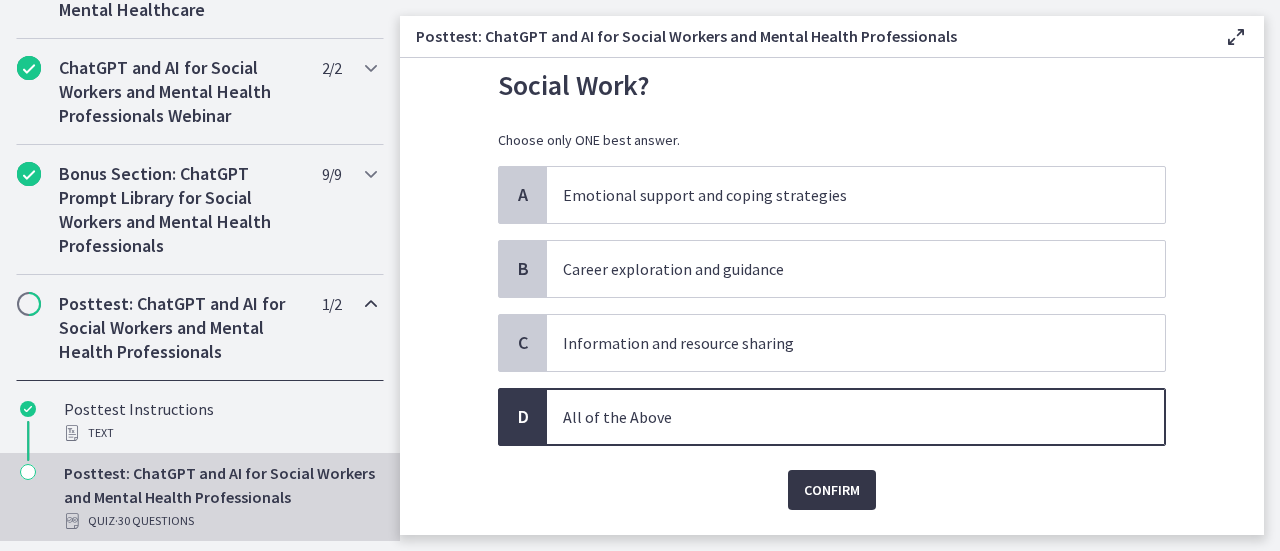 click on "Confirm" at bounding box center (832, 490) 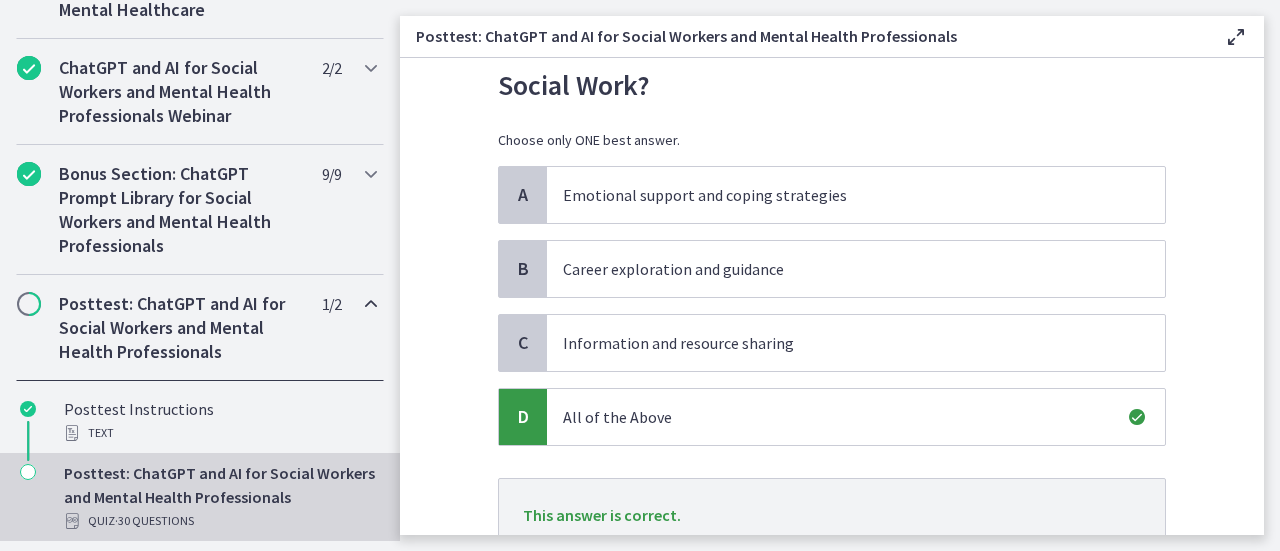 scroll, scrollTop: 257, scrollLeft: 0, axis: vertical 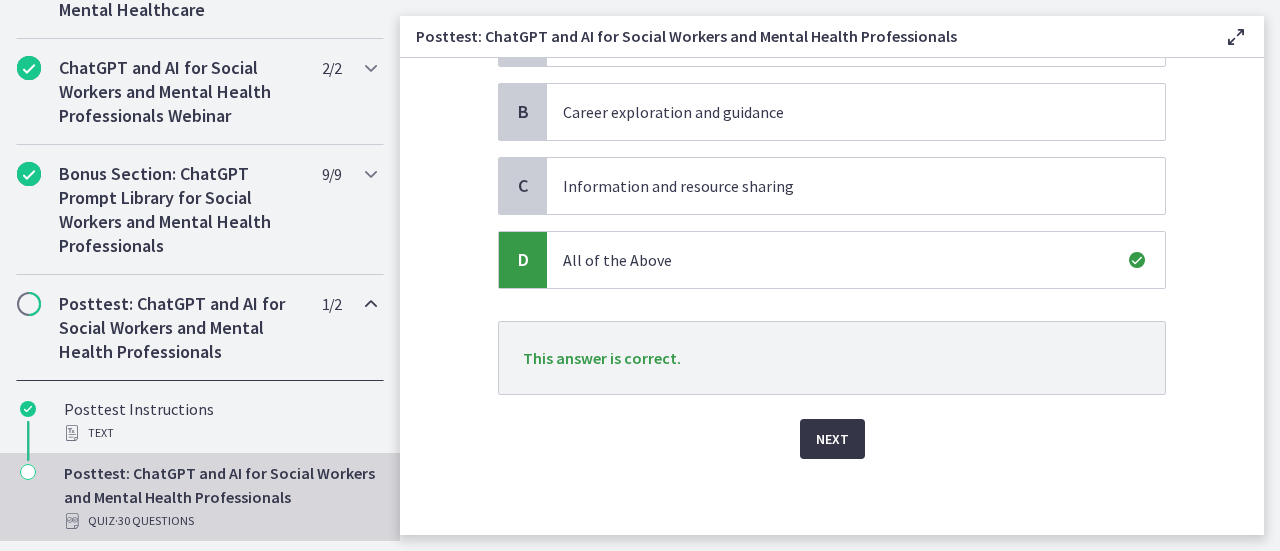 click on "Next" at bounding box center [832, 439] 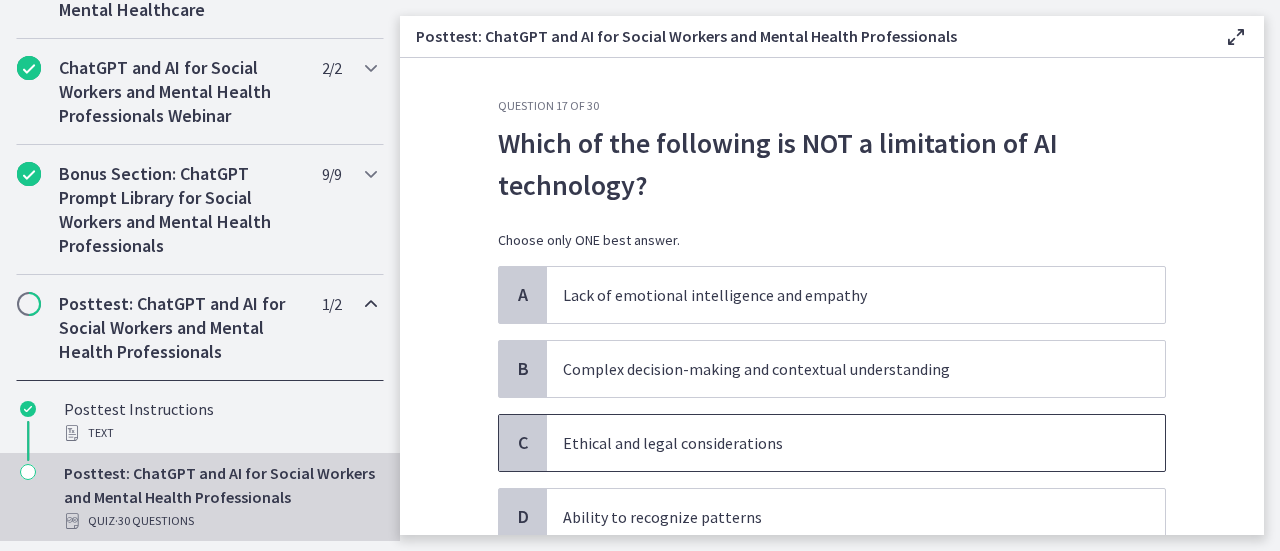 scroll, scrollTop: 100, scrollLeft: 0, axis: vertical 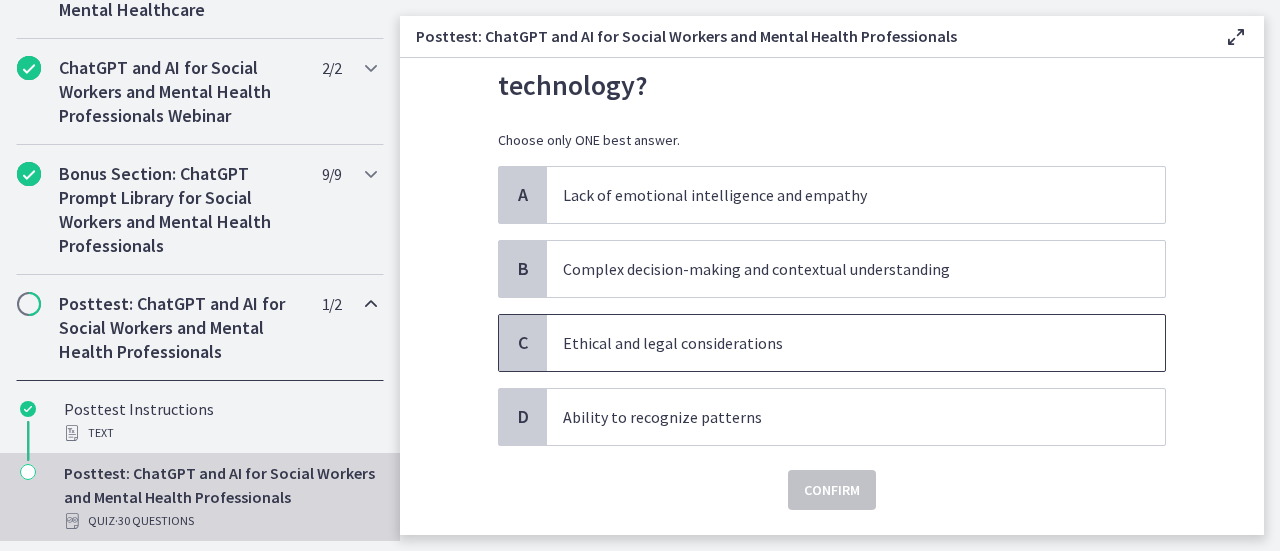 click on "Ethical and legal considerations" at bounding box center (836, 343) 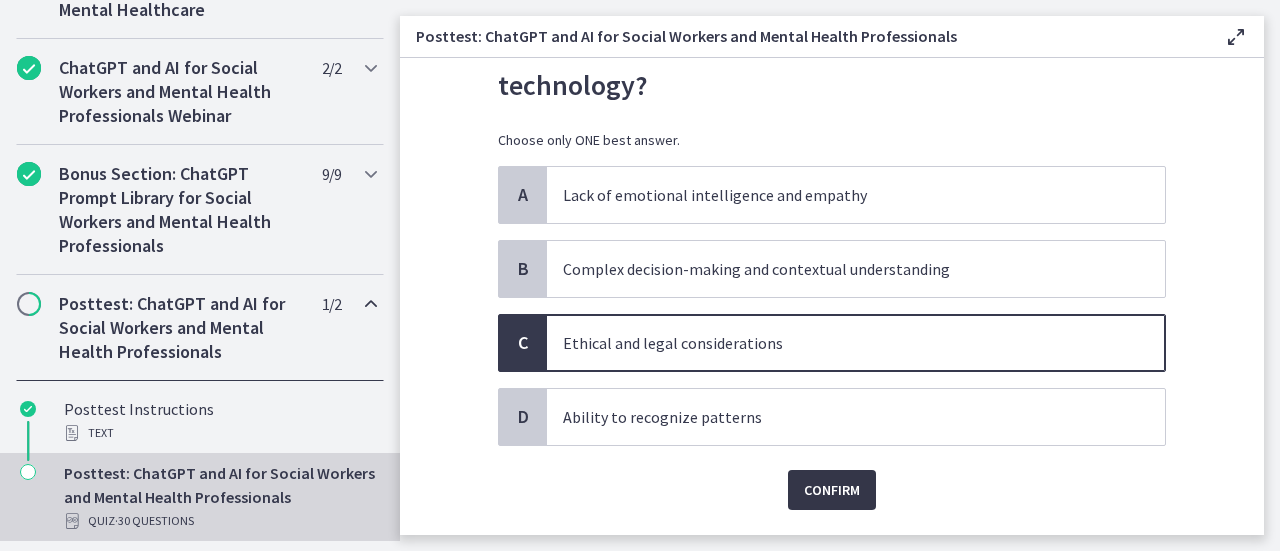 click on "Confirm" at bounding box center [832, 490] 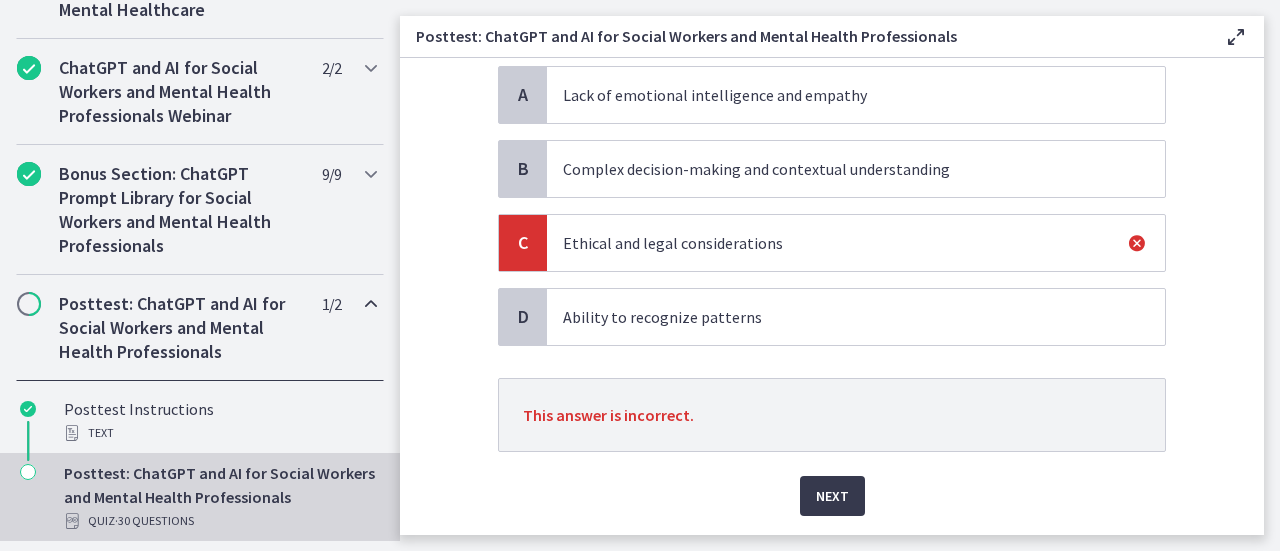 scroll, scrollTop: 257, scrollLeft: 0, axis: vertical 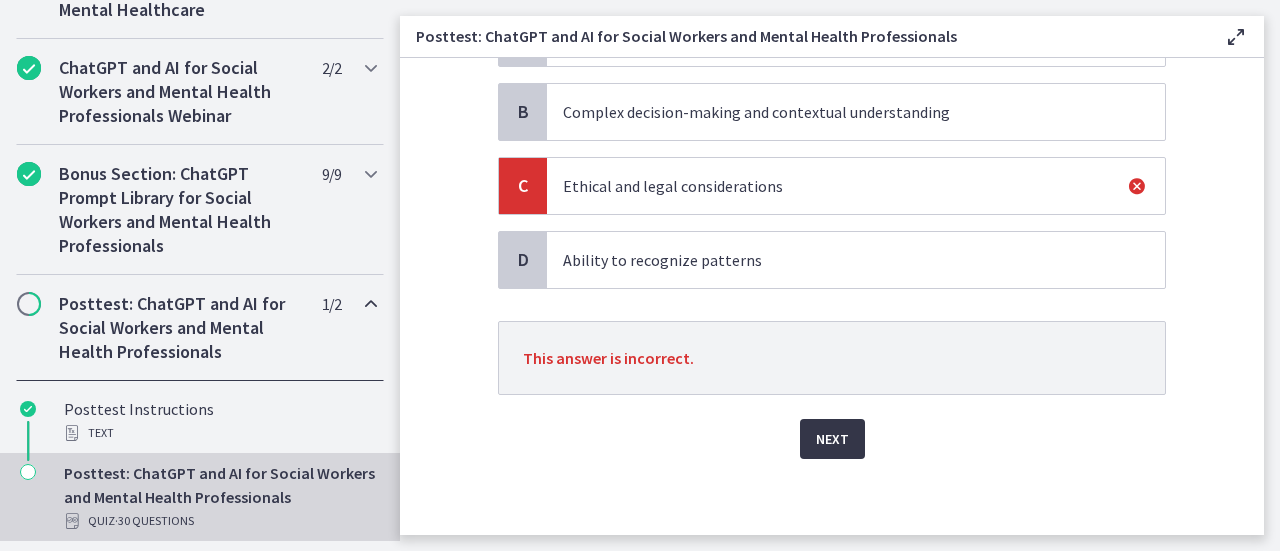 click on "Next" at bounding box center [832, 439] 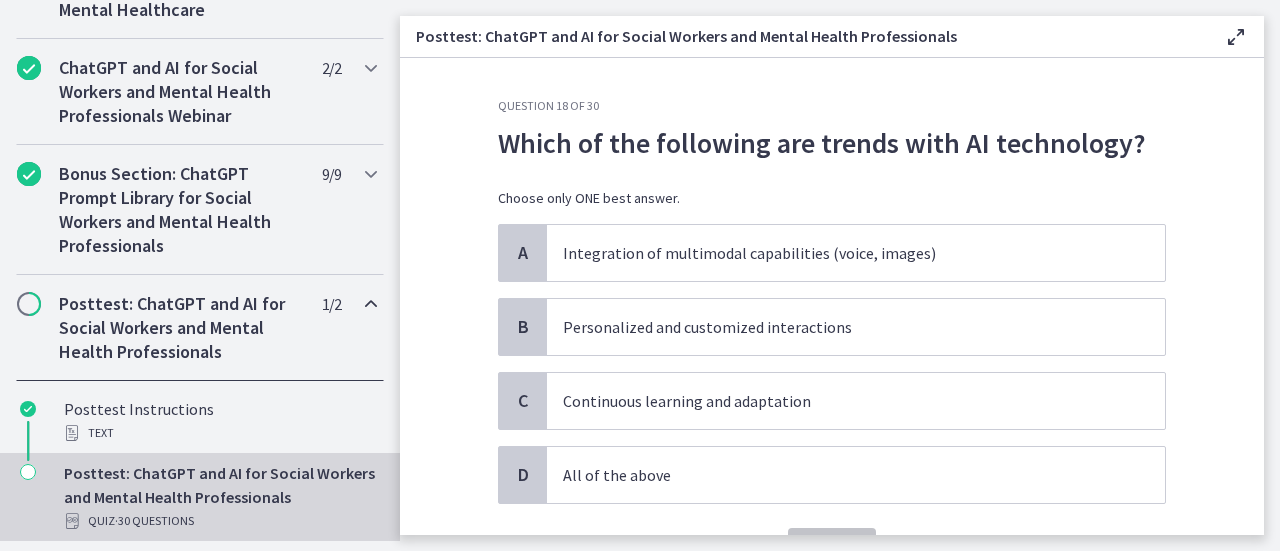 scroll, scrollTop: 100, scrollLeft: 0, axis: vertical 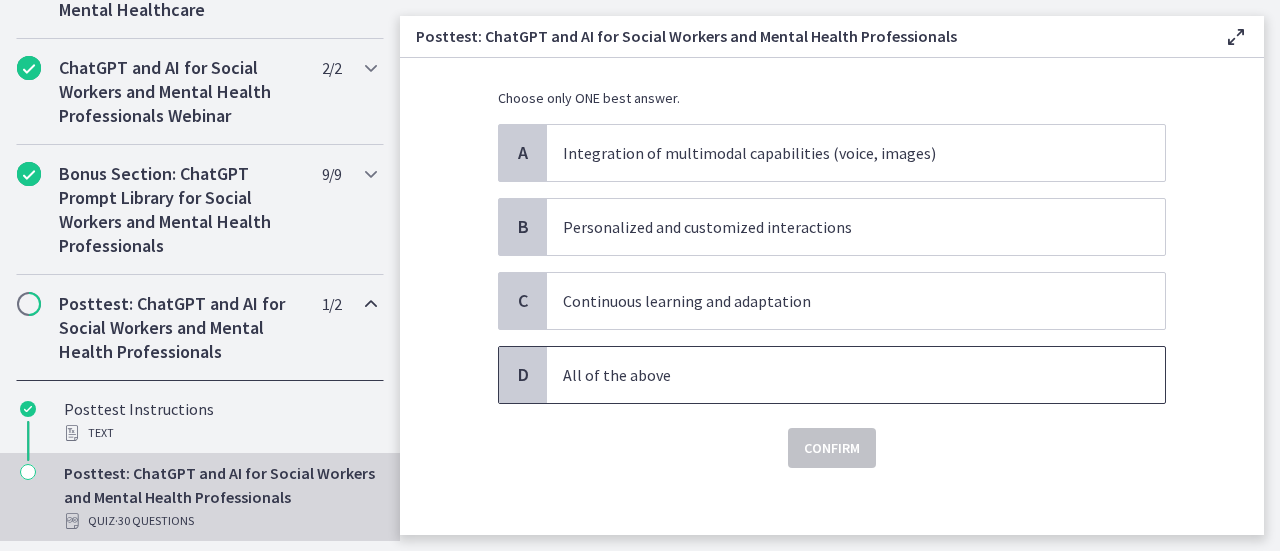 click on "All of the above" at bounding box center (836, 375) 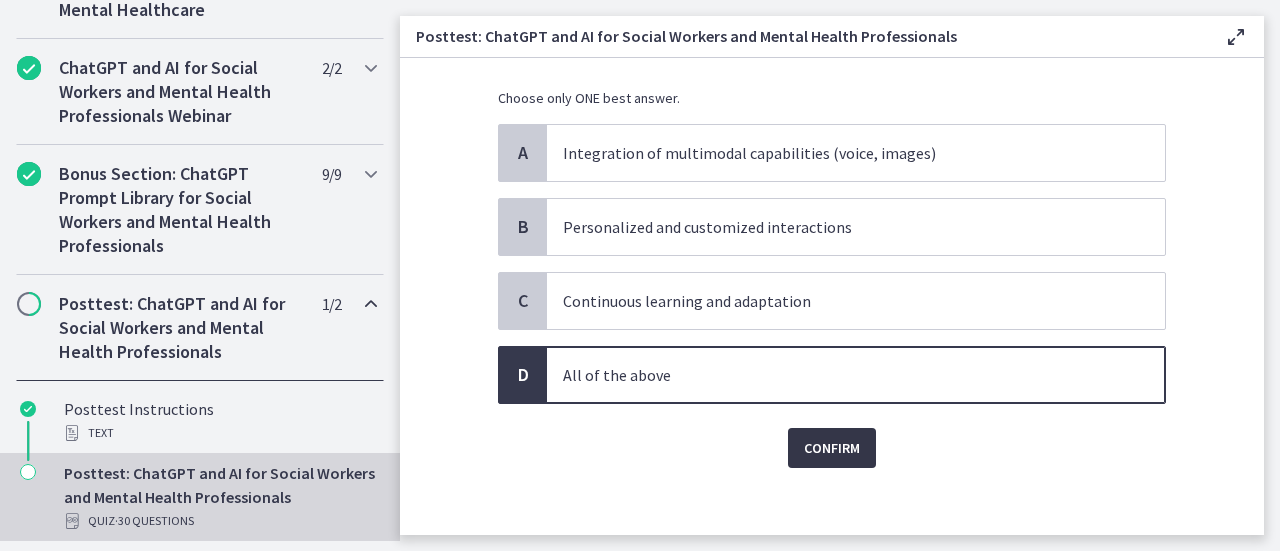 click on "Confirm" at bounding box center [832, 448] 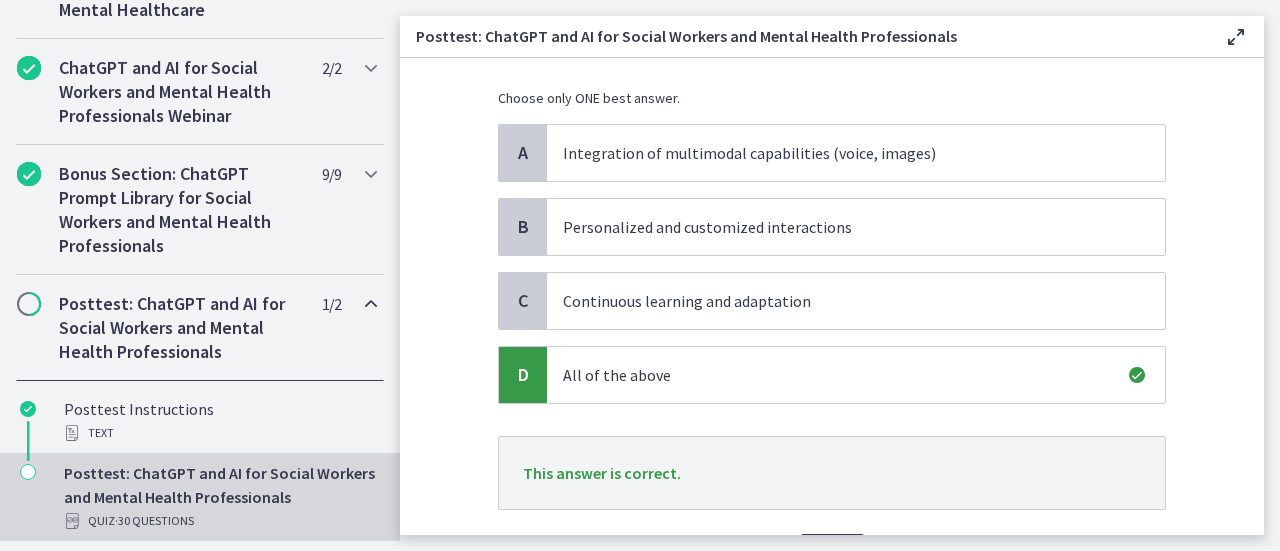 scroll, scrollTop: 215, scrollLeft: 0, axis: vertical 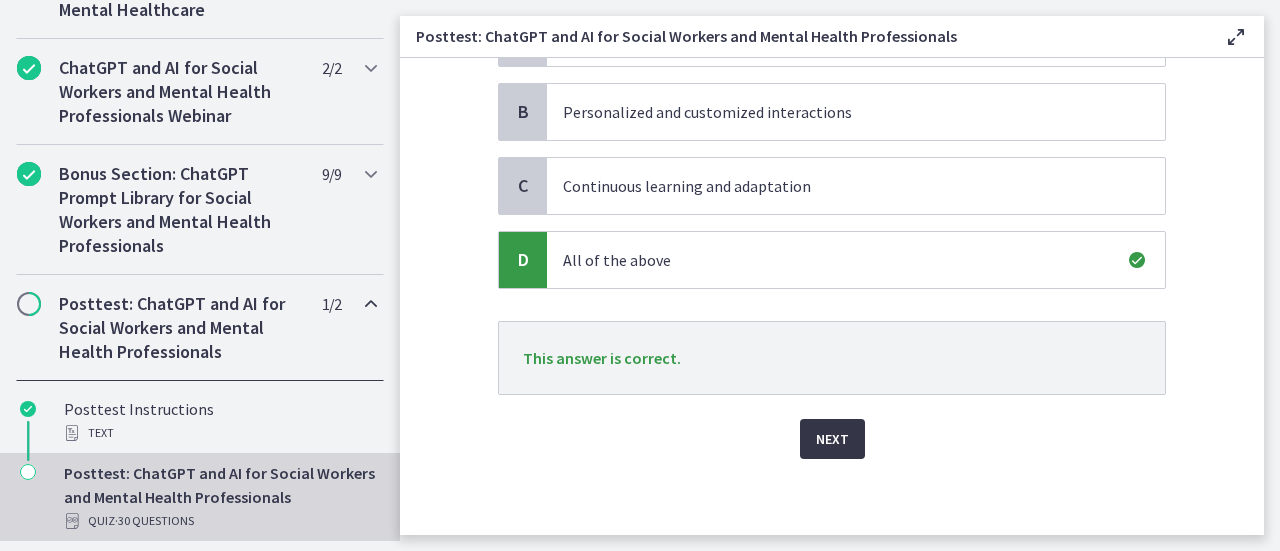 click on "Next" at bounding box center [832, 439] 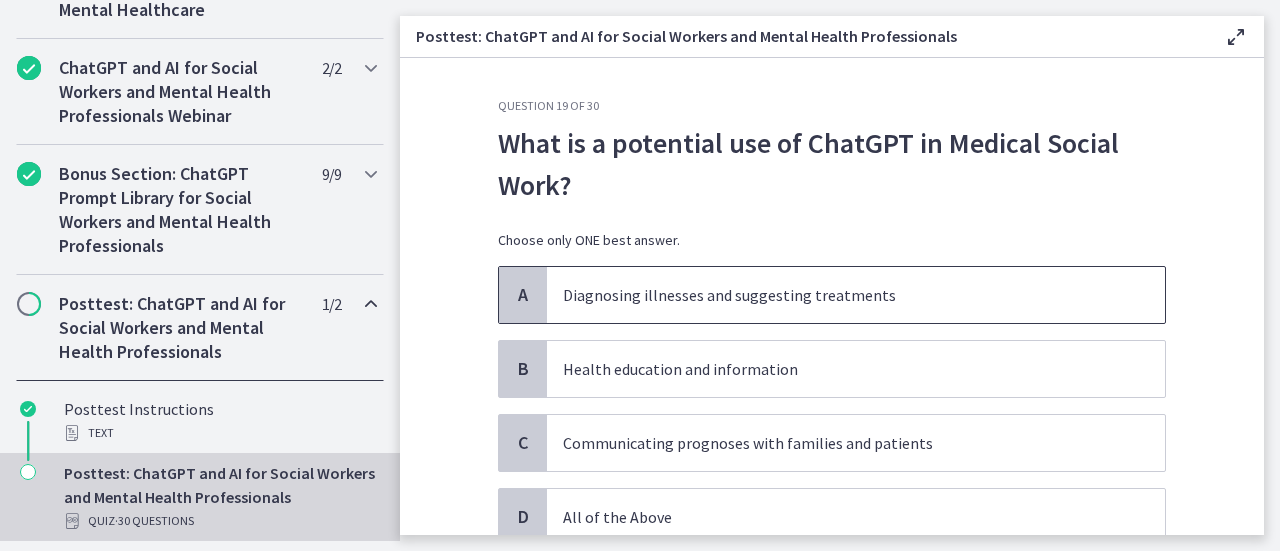 scroll, scrollTop: 100, scrollLeft: 0, axis: vertical 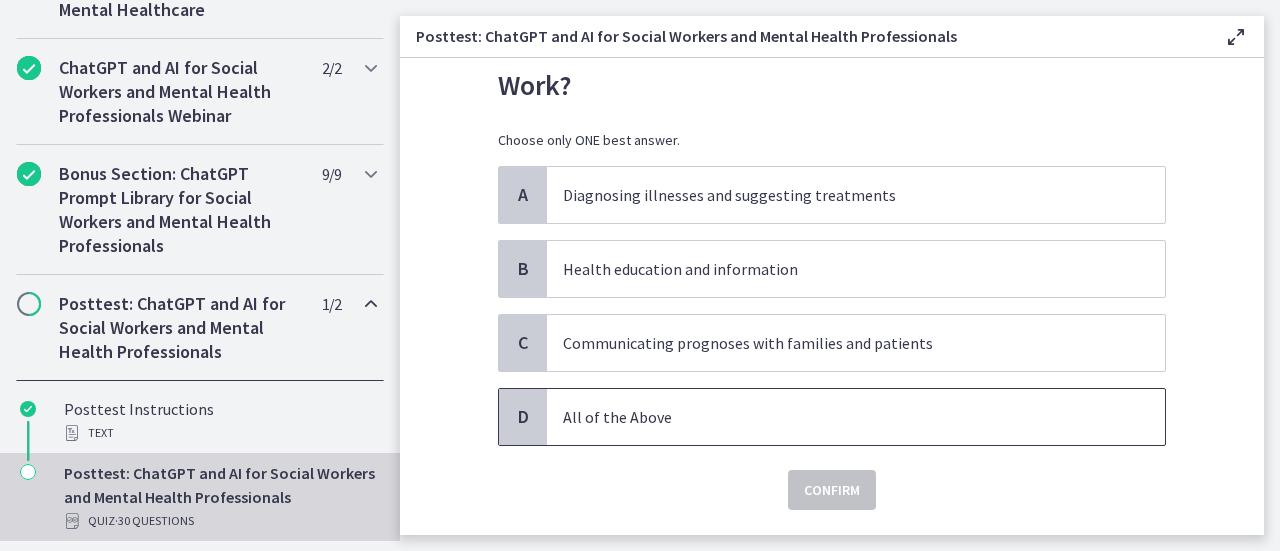 click on "All of the Above" at bounding box center (856, 417) 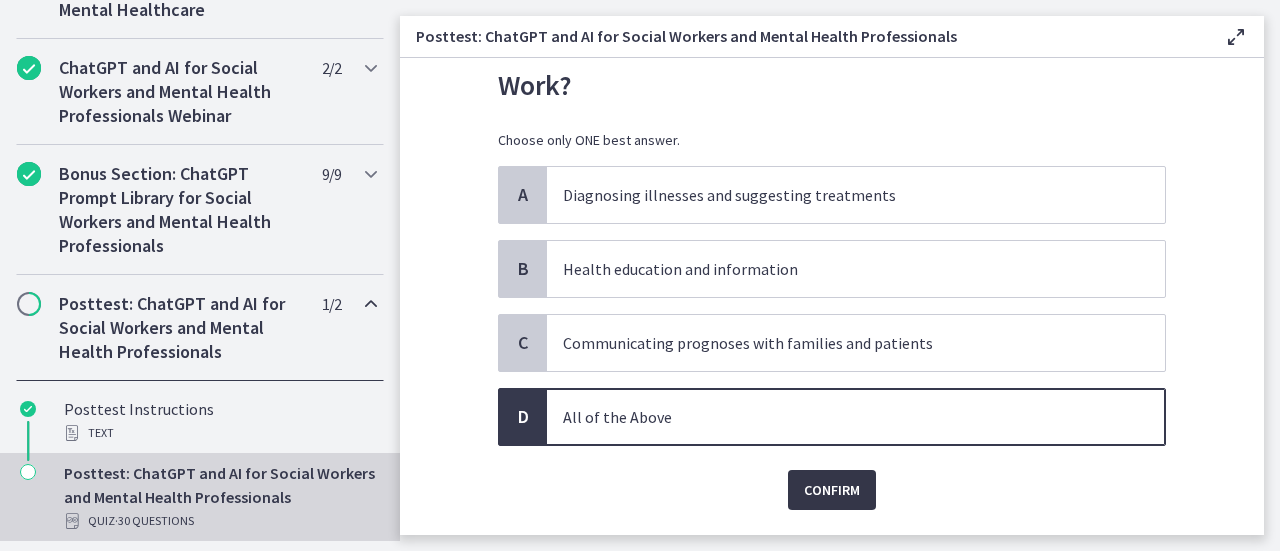 click on "Confirm" at bounding box center [832, 490] 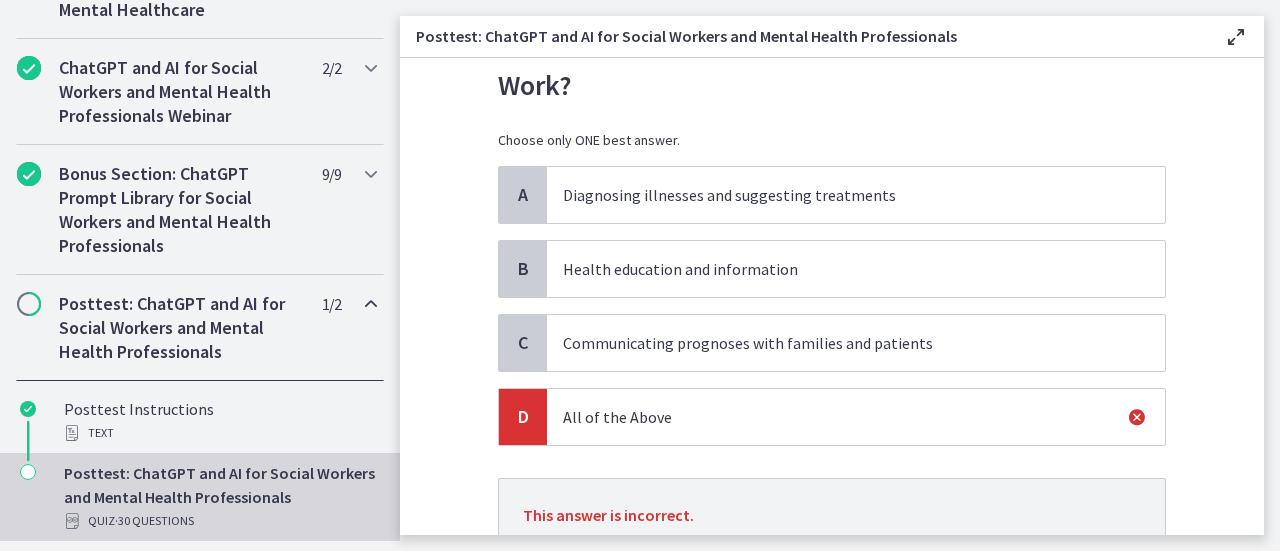 scroll, scrollTop: 257, scrollLeft: 0, axis: vertical 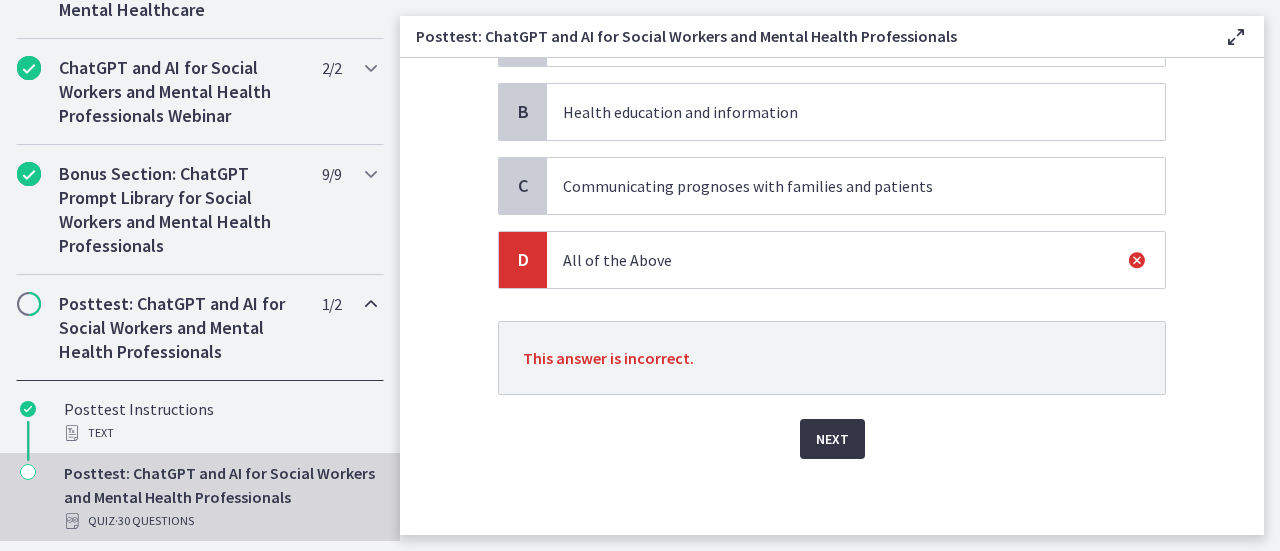click on "Next" at bounding box center (832, 439) 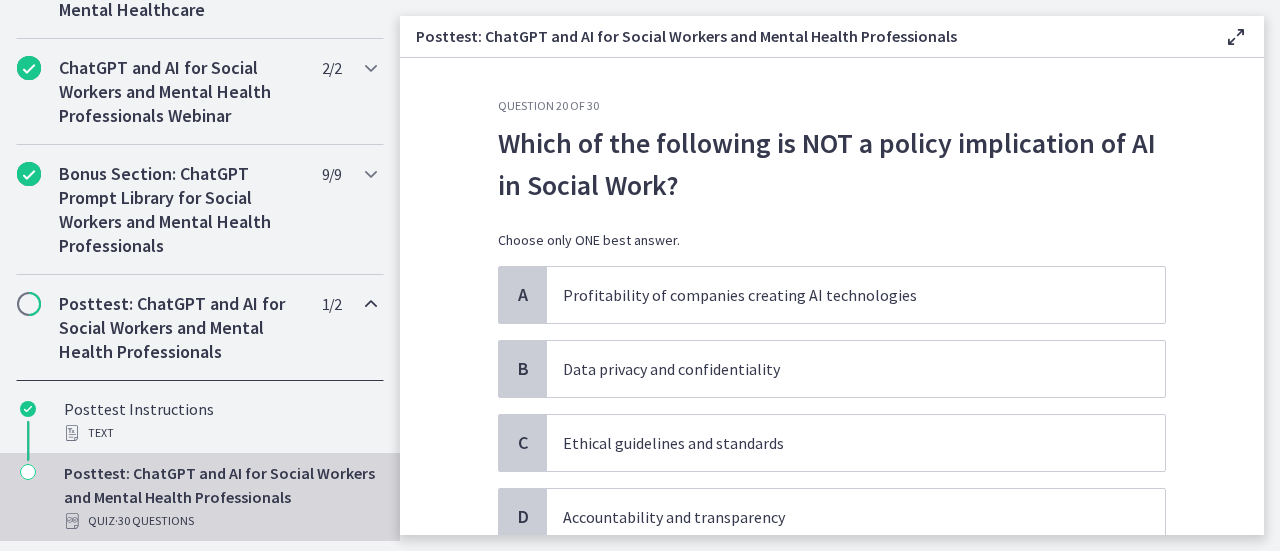 scroll, scrollTop: 100, scrollLeft: 0, axis: vertical 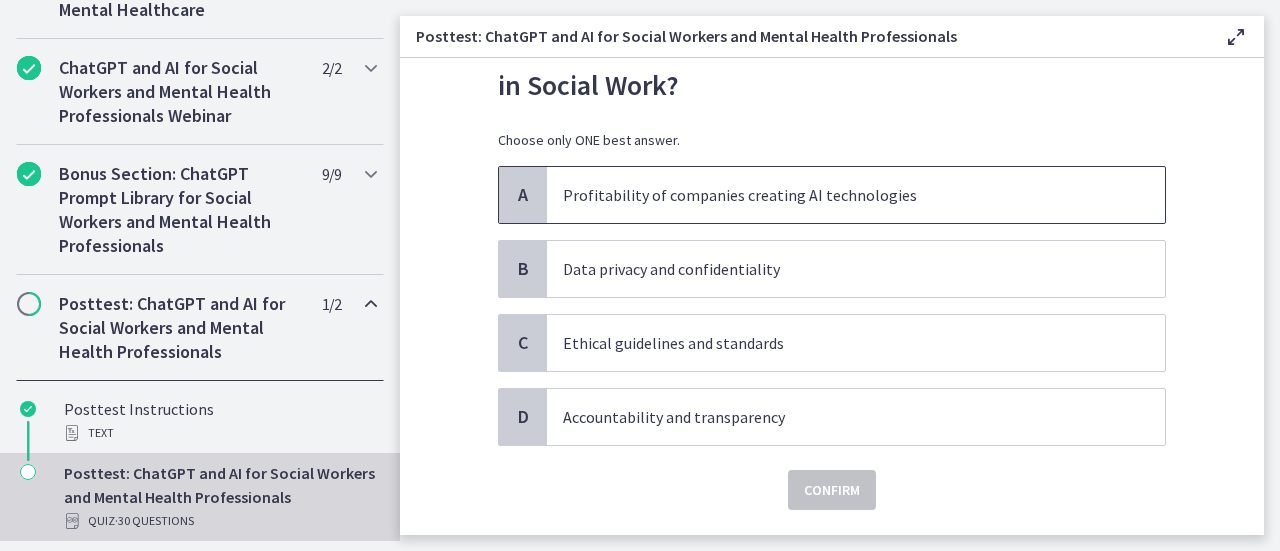 click on "Profitability of companies creating AI technologies" at bounding box center (836, 195) 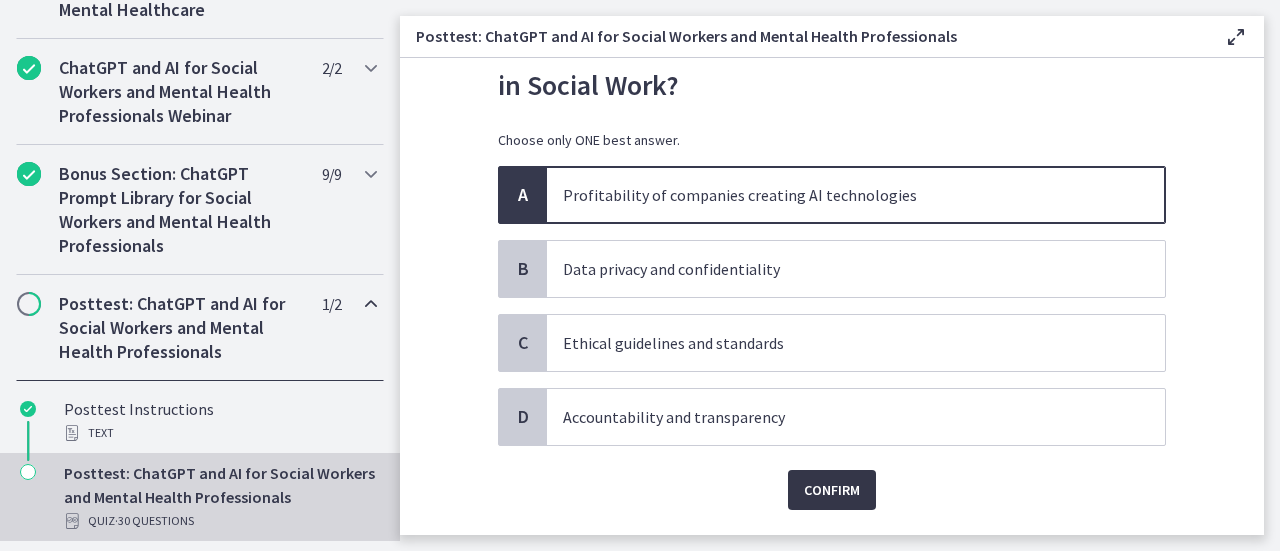 click on "Confirm" at bounding box center [832, 490] 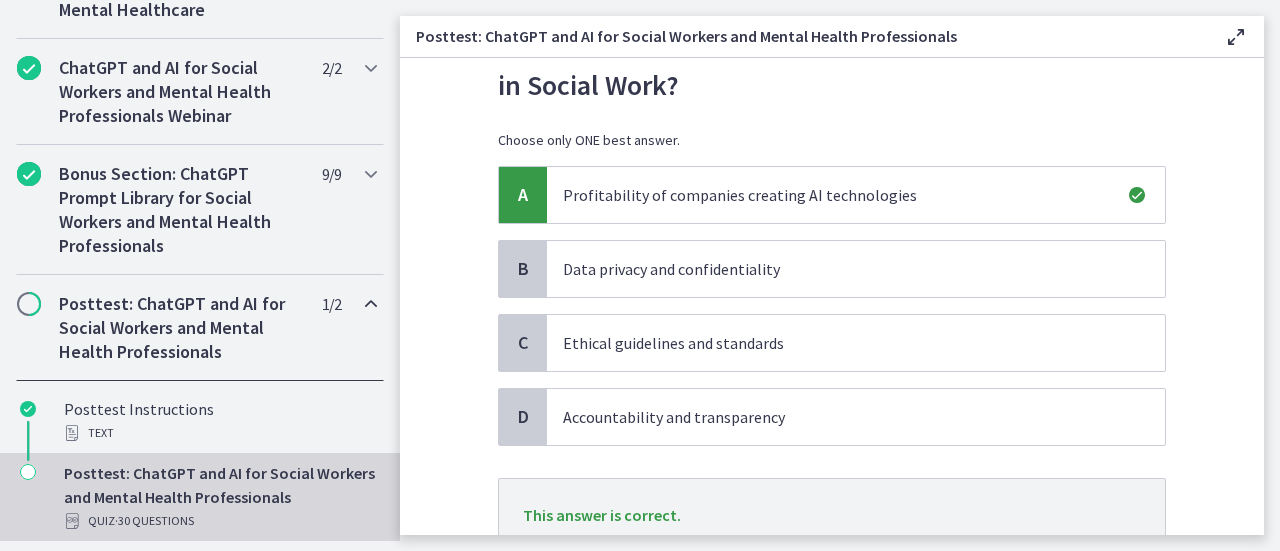 scroll, scrollTop: 257, scrollLeft: 0, axis: vertical 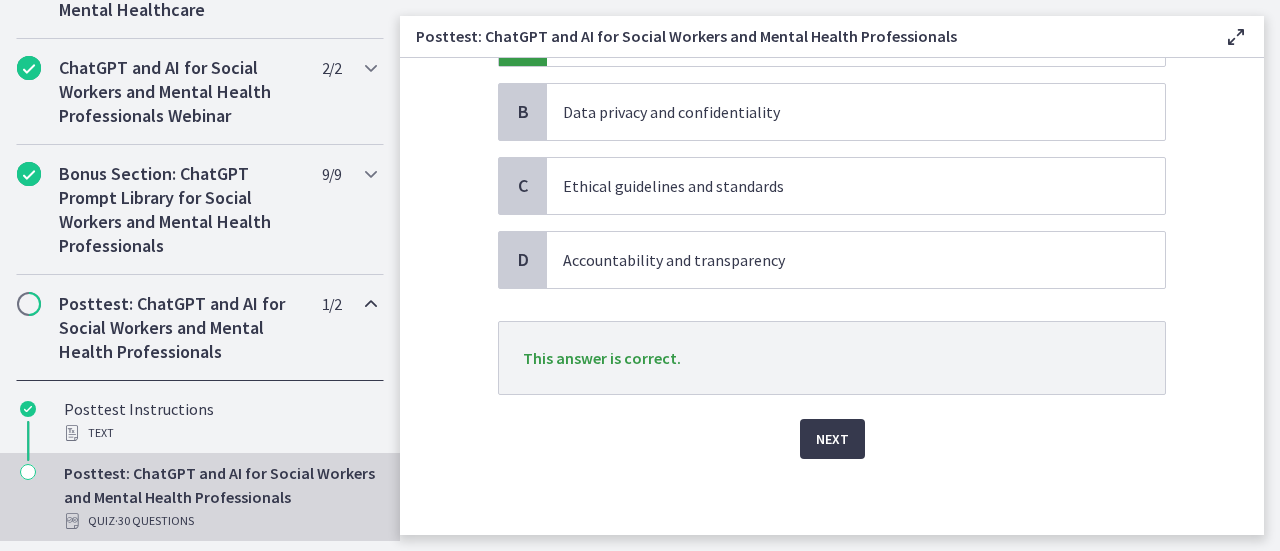 click on "Next" at bounding box center [832, 427] 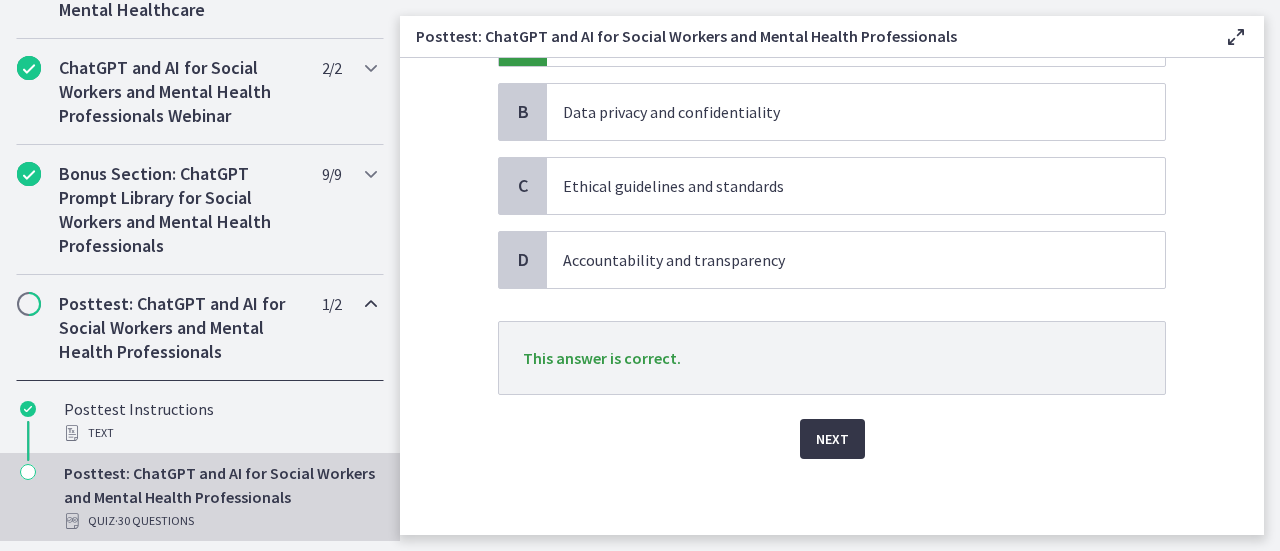 click on "Next" at bounding box center (832, 439) 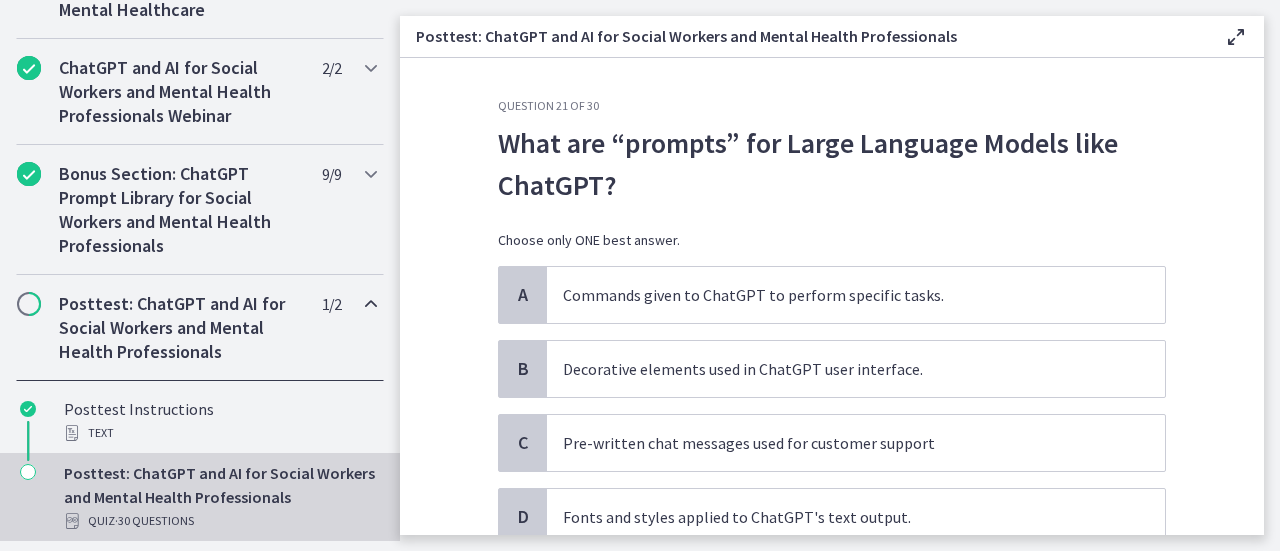 scroll, scrollTop: 100, scrollLeft: 0, axis: vertical 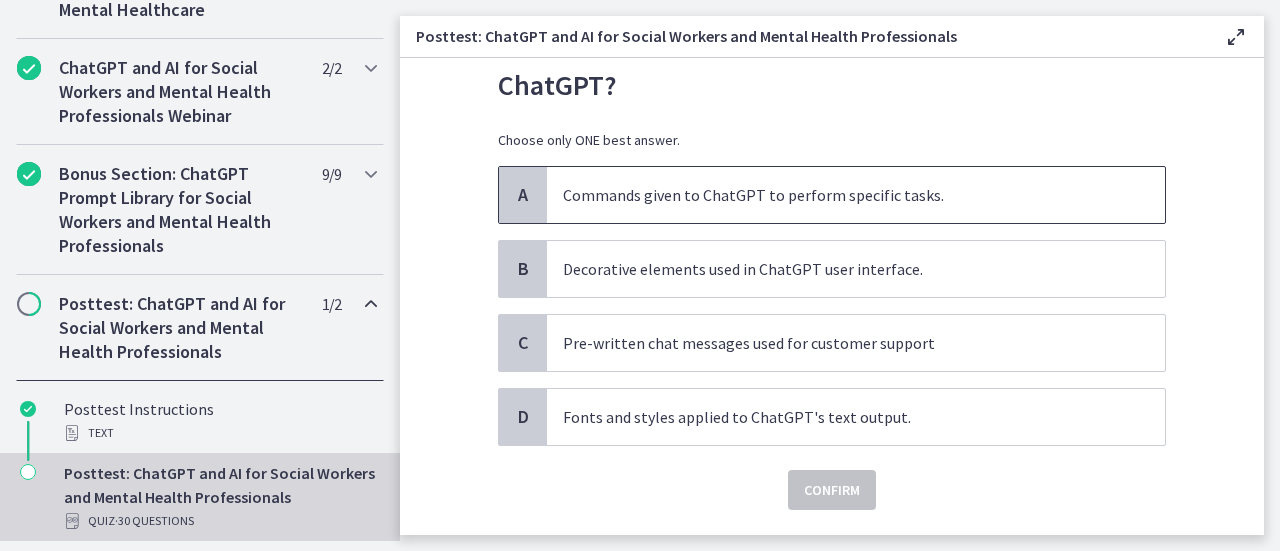 click on "Commands given to ChatGPT to perform specific tasks." at bounding box center (836, 195) 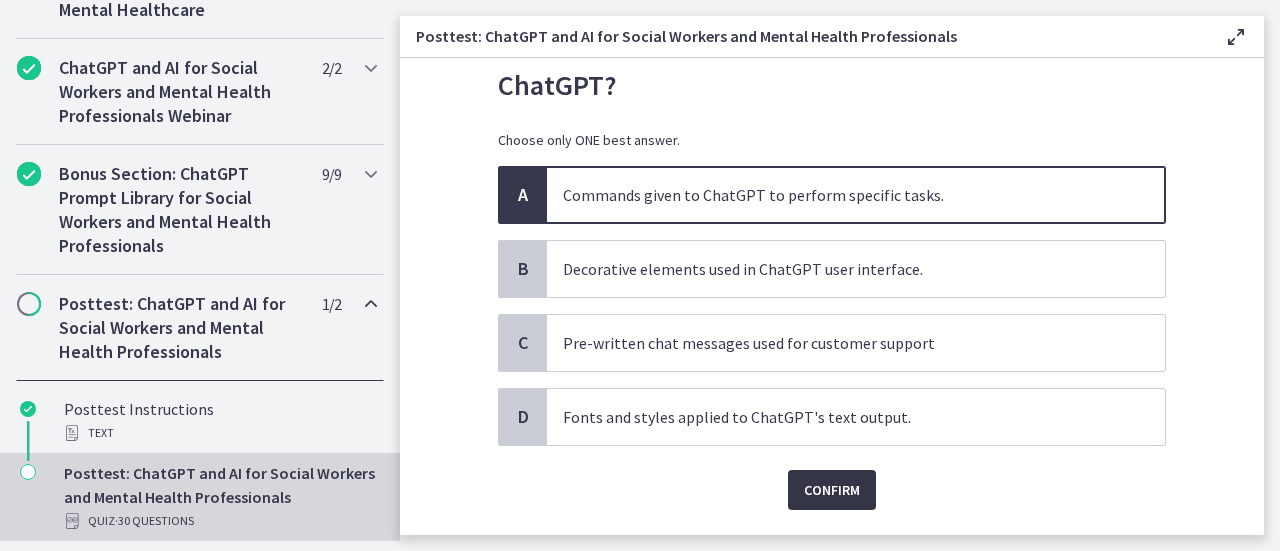 click on "Confirm" at bounding box center [832, 490] 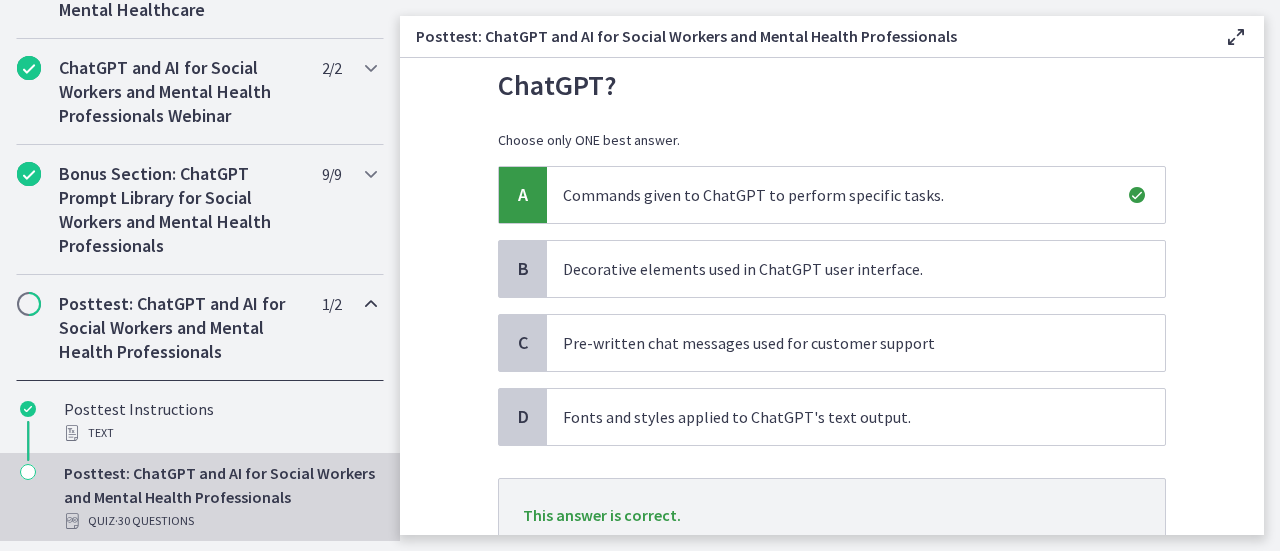 scroll, scrollTop: 257, scrollLeft: 0, axis: vertical 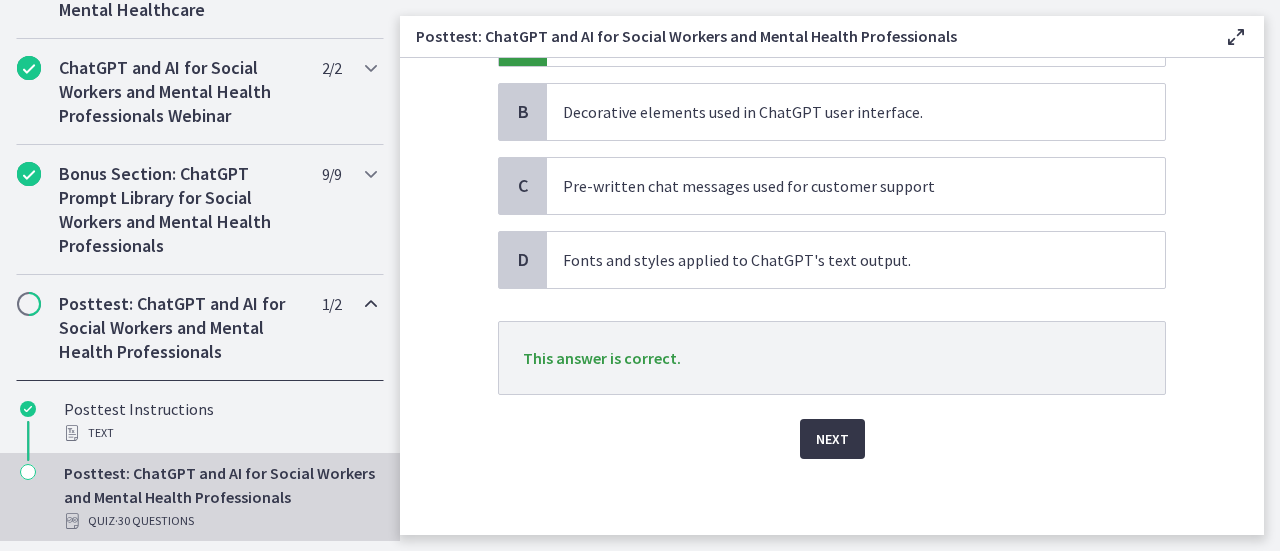 click on "Next" at bounding box center [832, 439] 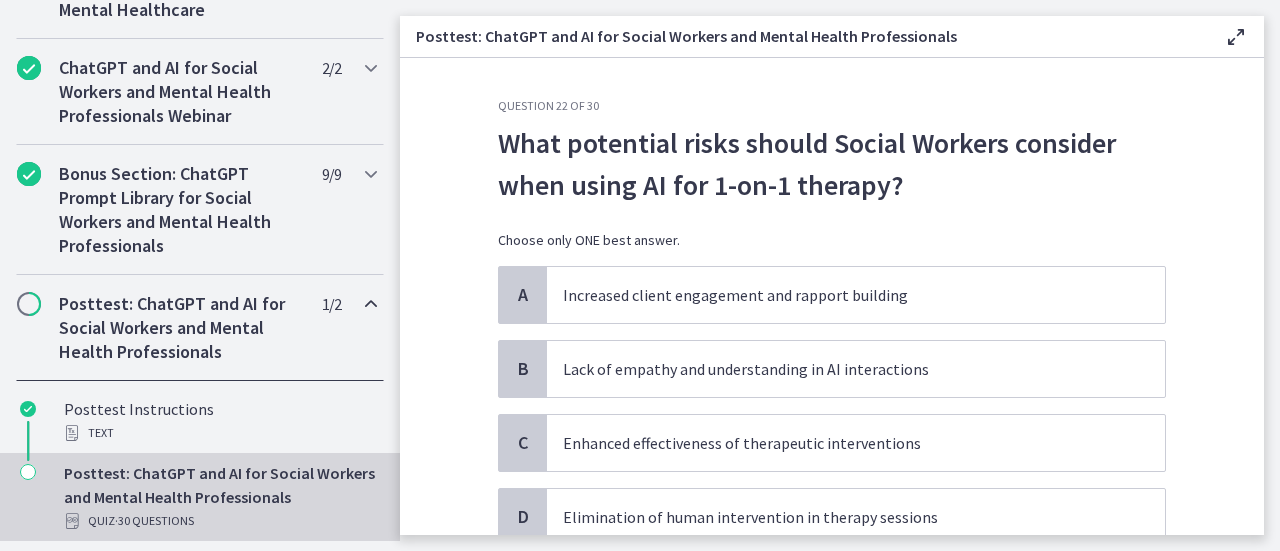 scroll, scrollTop: 100, scrollLeft: 0, axis: vertical 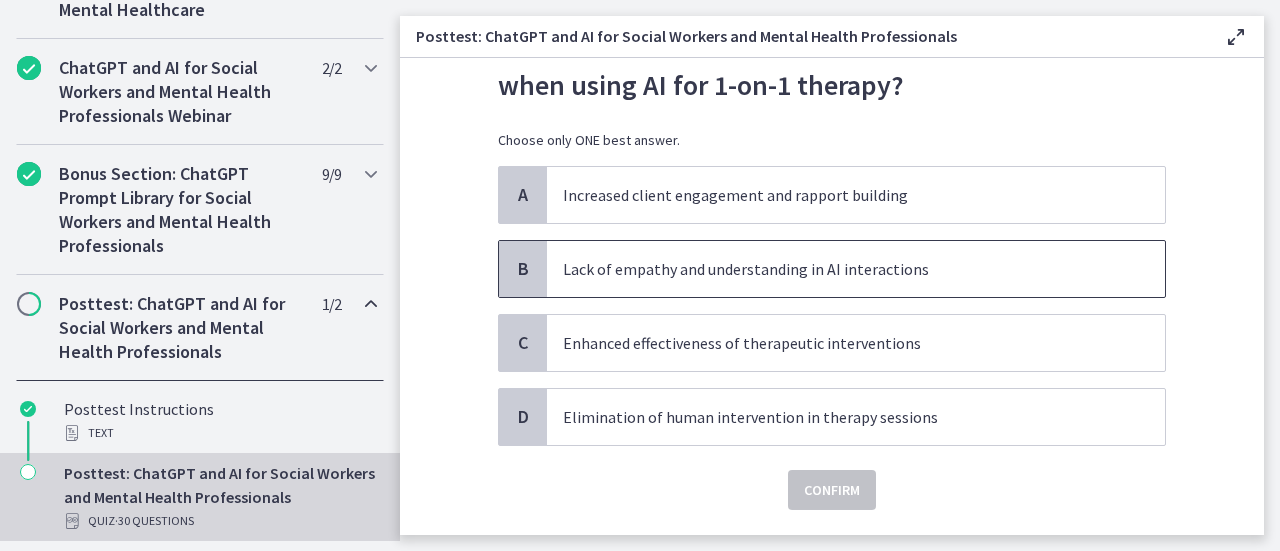 click on "Lack of empathy and understanding in AI interactions" at bounding box center (836, 269) 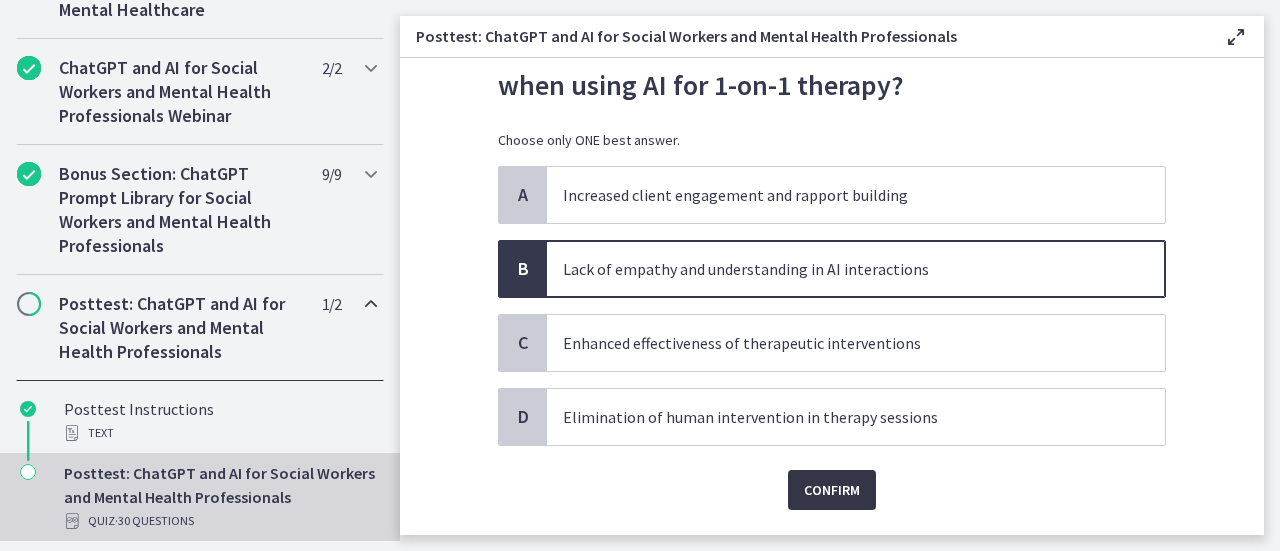 click on "Confirm" at bounding box center [832, 490] 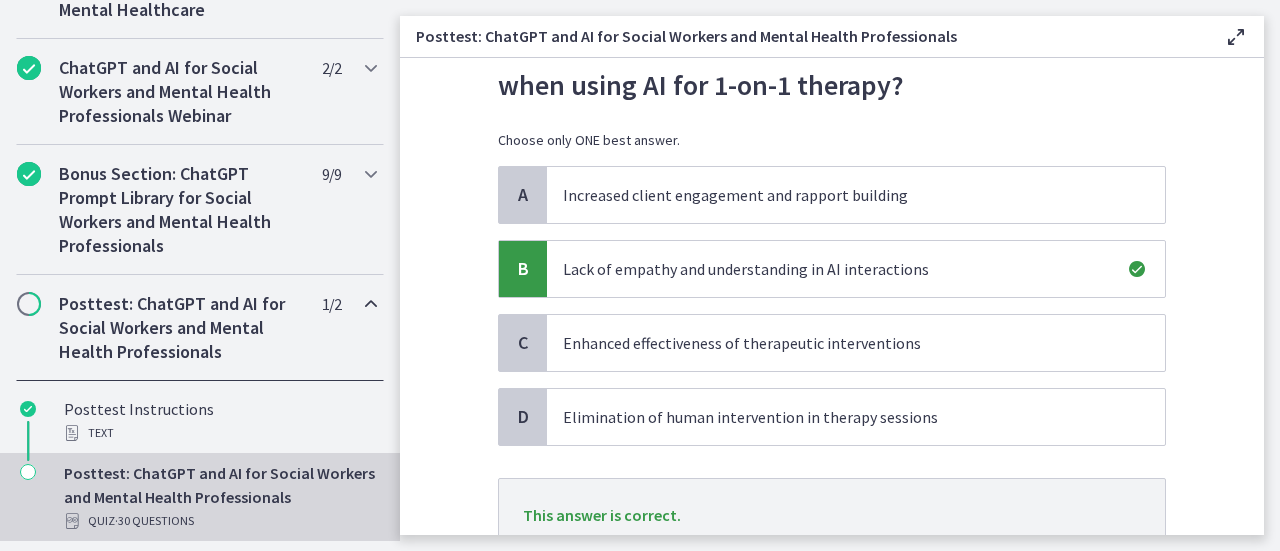 scroll, scrollTop: 257, scrollLeft: 0, axis: vertical 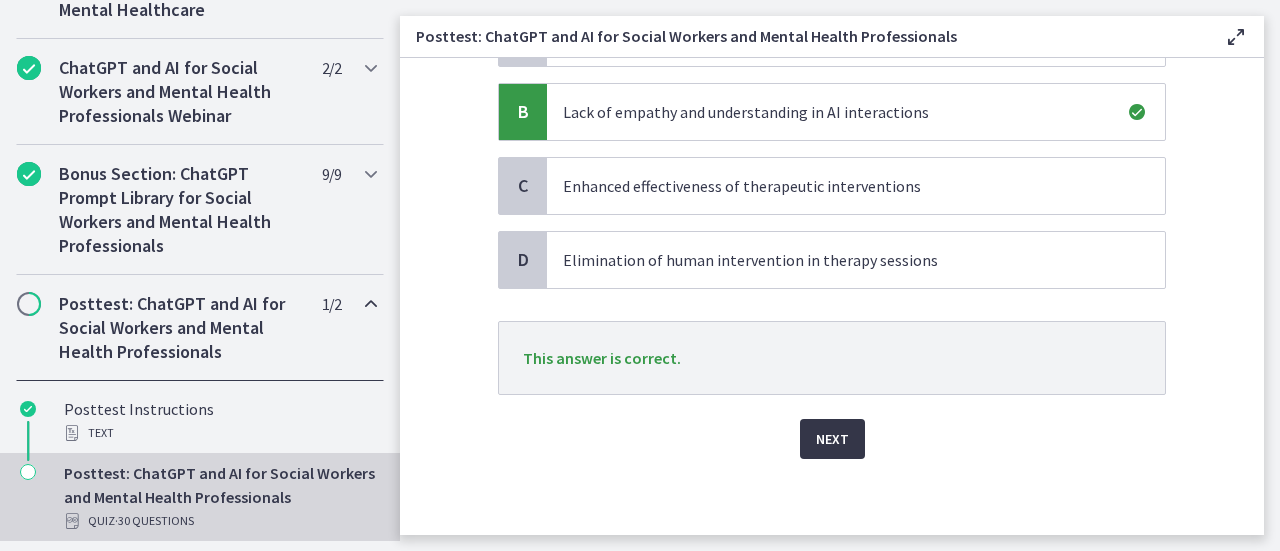 click on "Next" at bounding box center (832, 439) 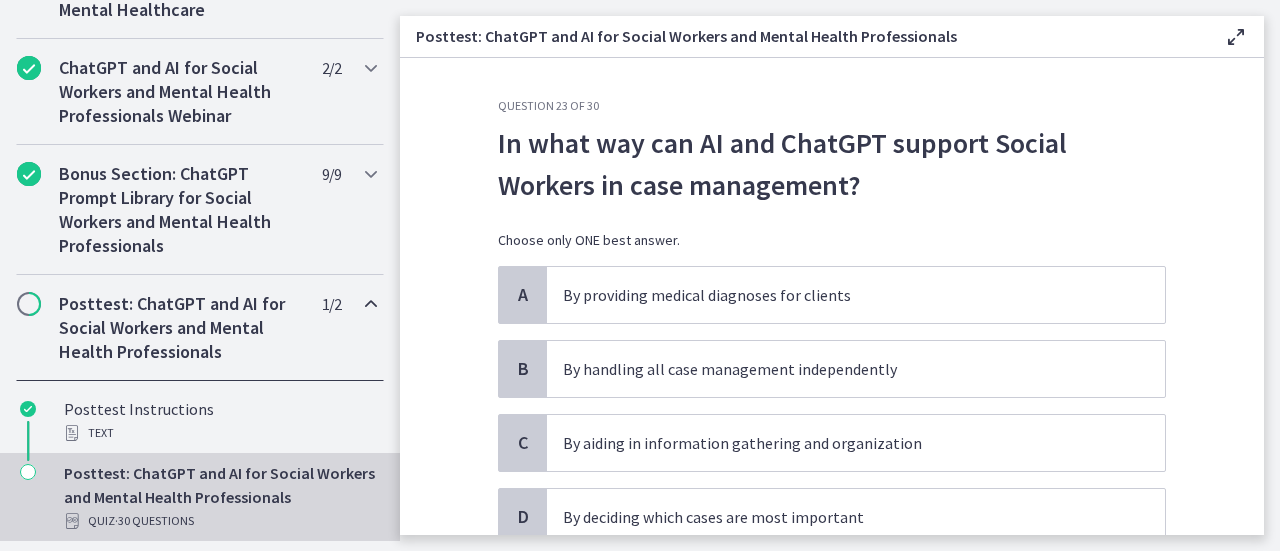 scroll, scrollTop: 100, scrollLeft: 0, axis: vertical 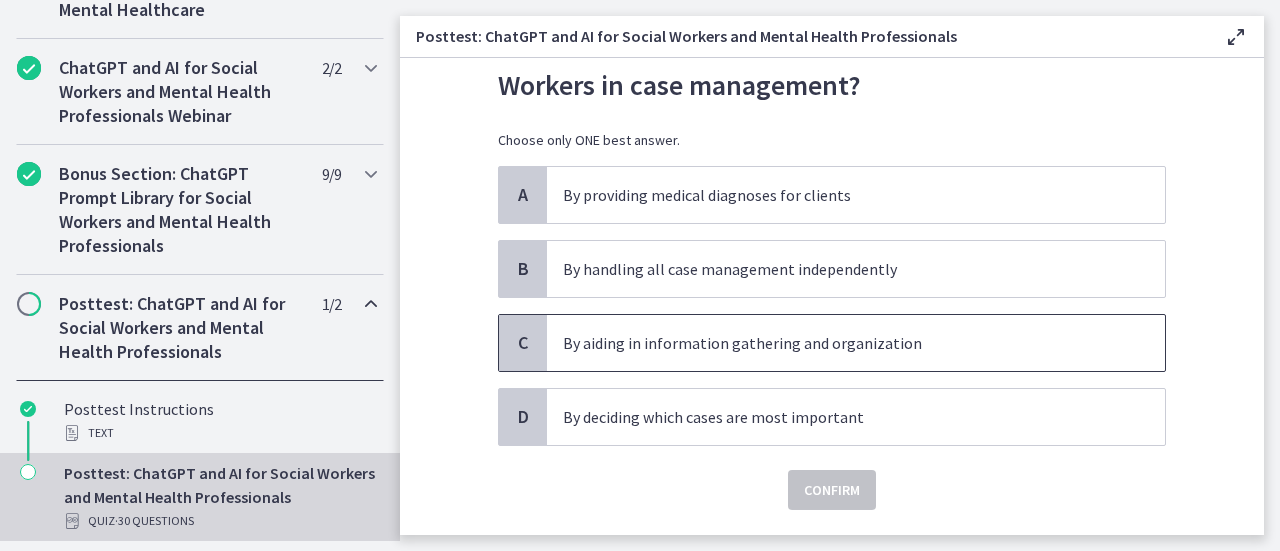 click on "By aiding in information gathering and organization" at bounding box center [836, 343] 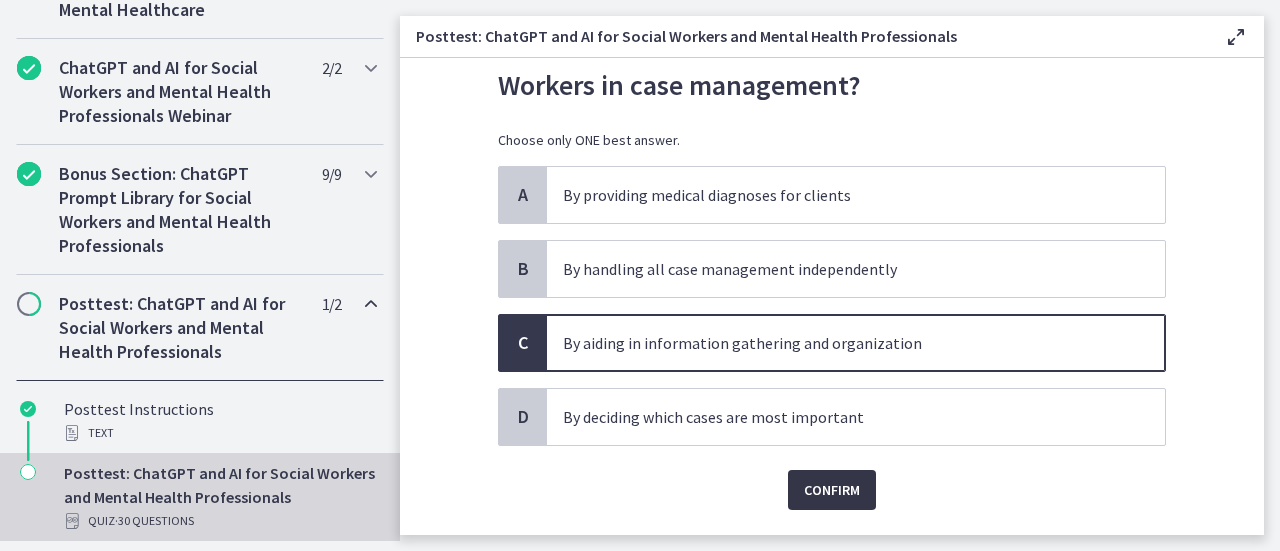 click on "Confirm" at bounding box center [832, 490] 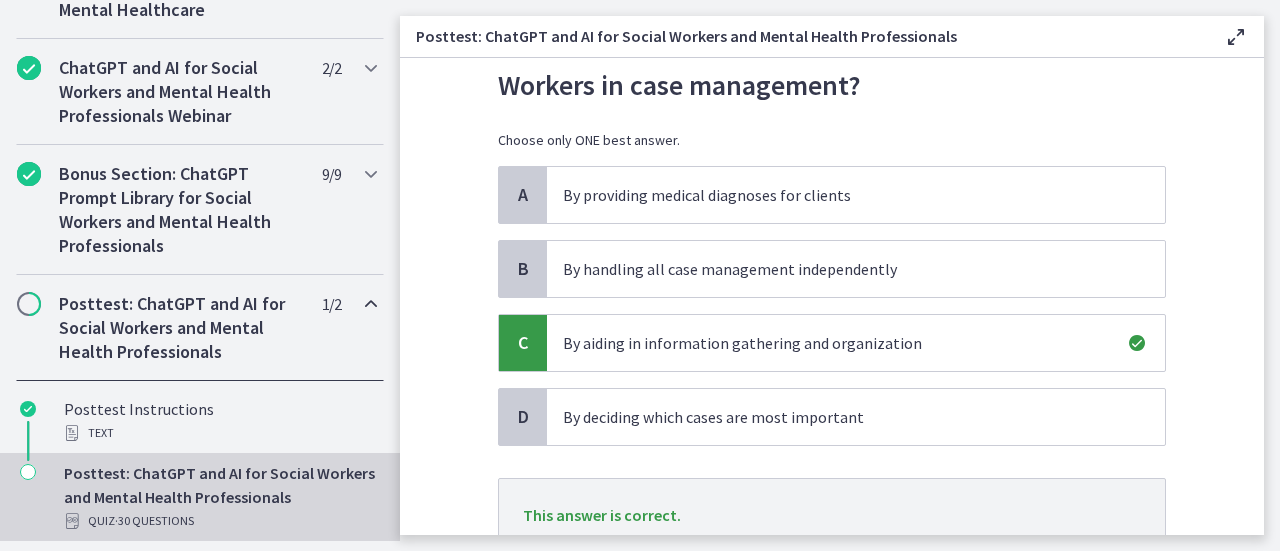 scroll, scrollTop: 257, scrollLeft: 0, axis: vertical 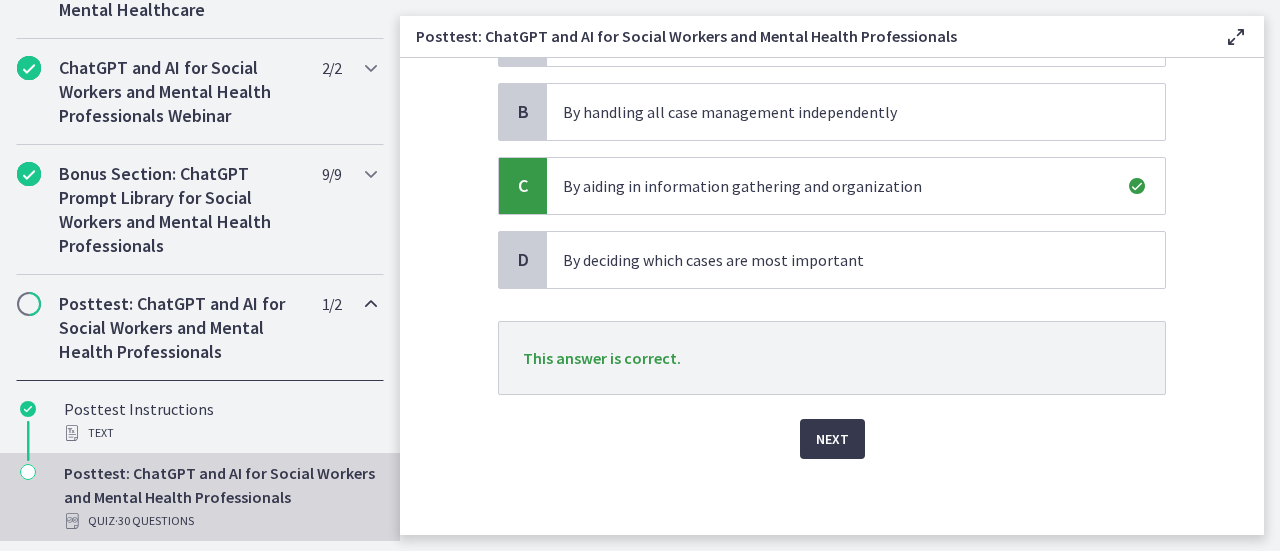 click on "Next" at bounding box center [832, 427] 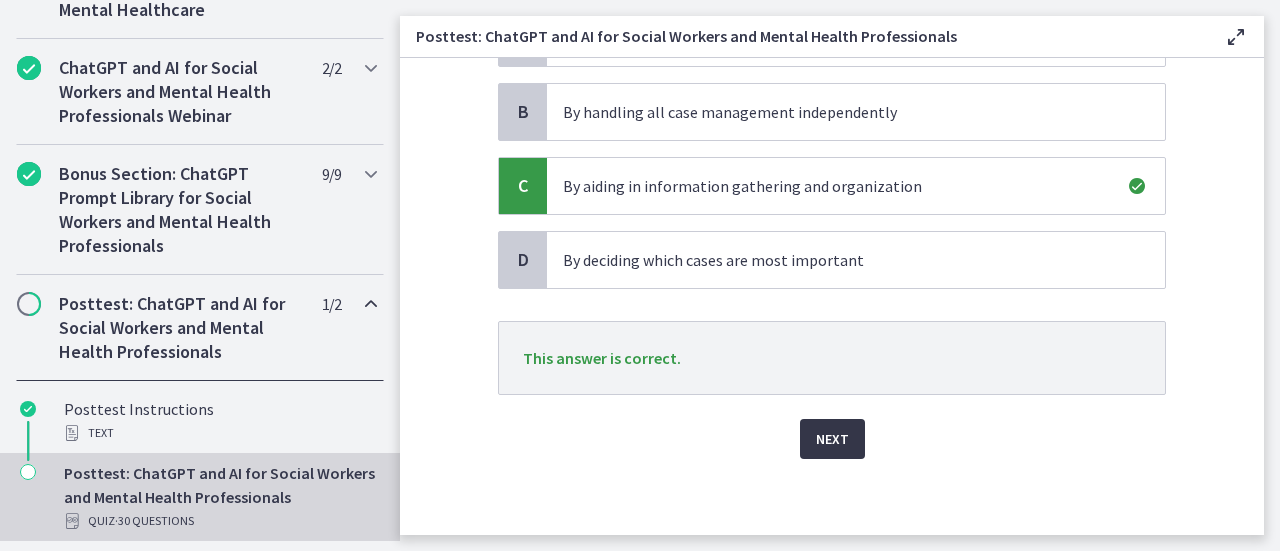 click on "Next" at bounding box center [832, 439] 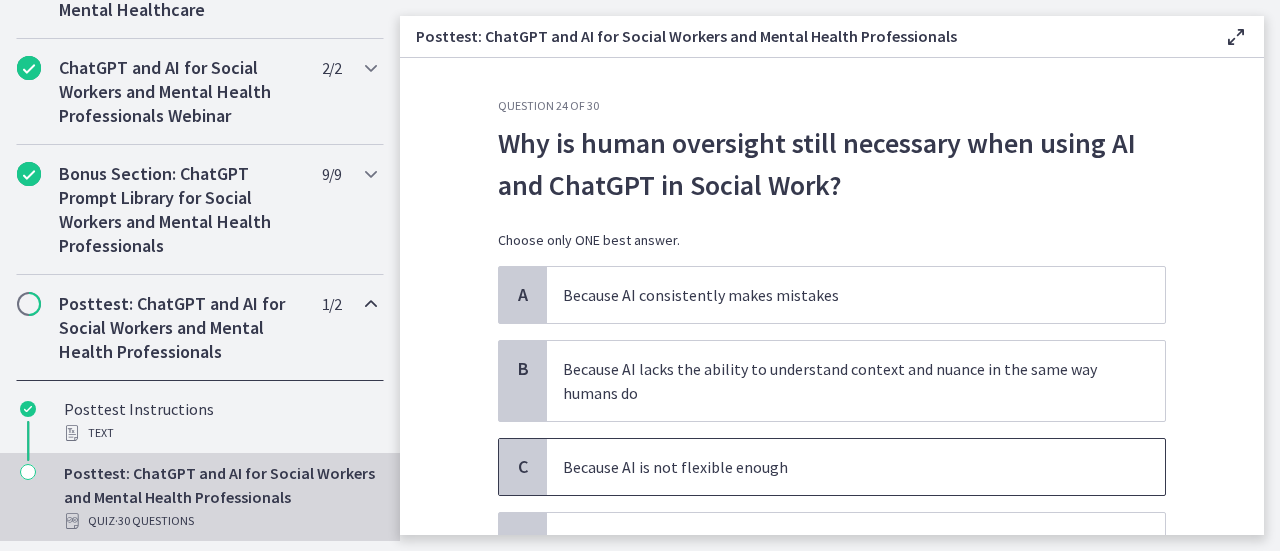 scroll, scrollTop: 100, scrollLeft: 0, axis: vertical 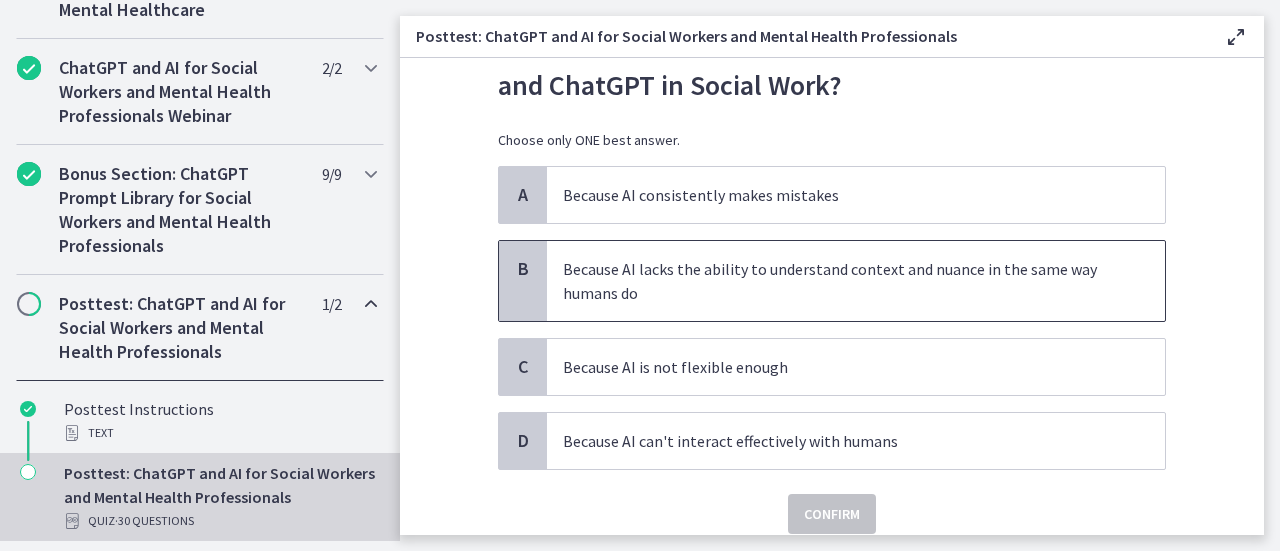 click on "Because AI lacks the ability to understand context and nuance in the same way humans do" at bounding box center [836, 281] 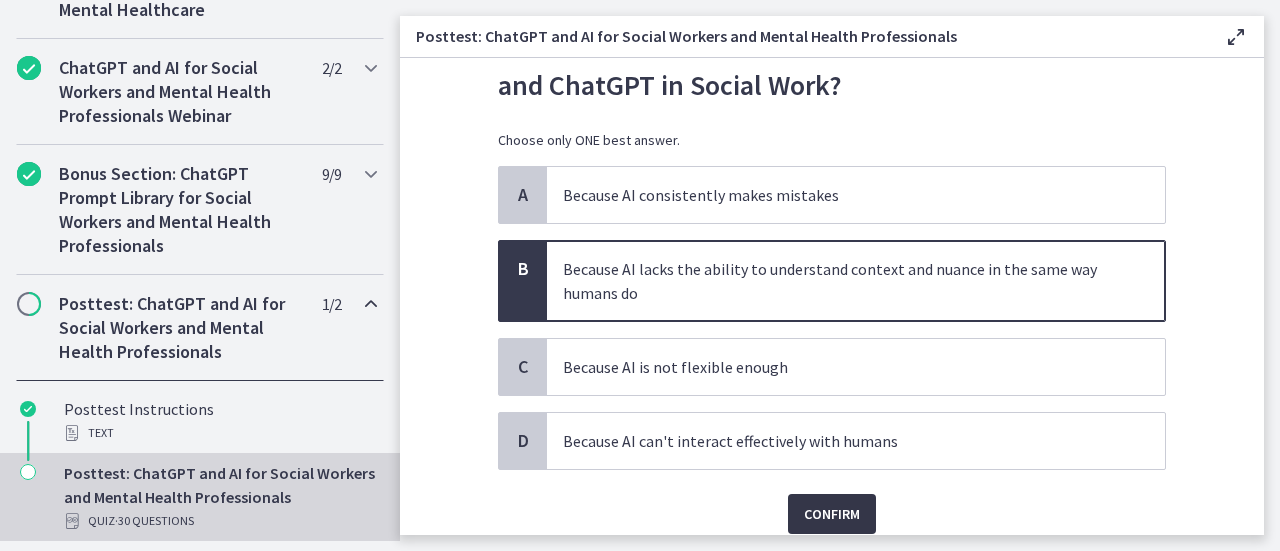 click on "Confirm" at bounding box center (832, 514) 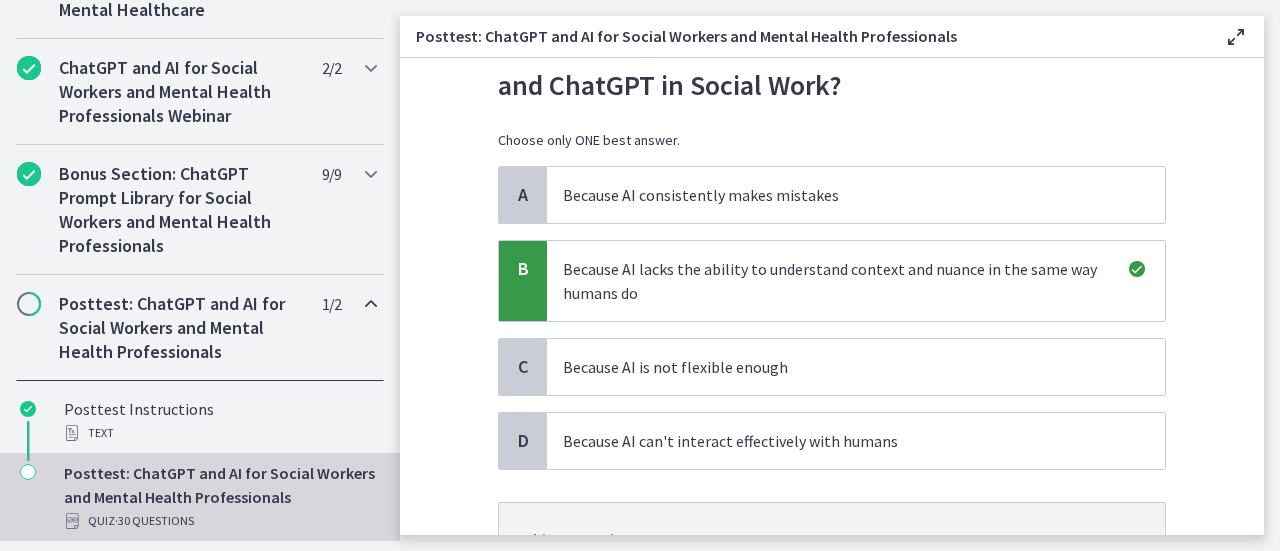scroll, scrollTop: 281, scrollLeft: 0, axis: vertical 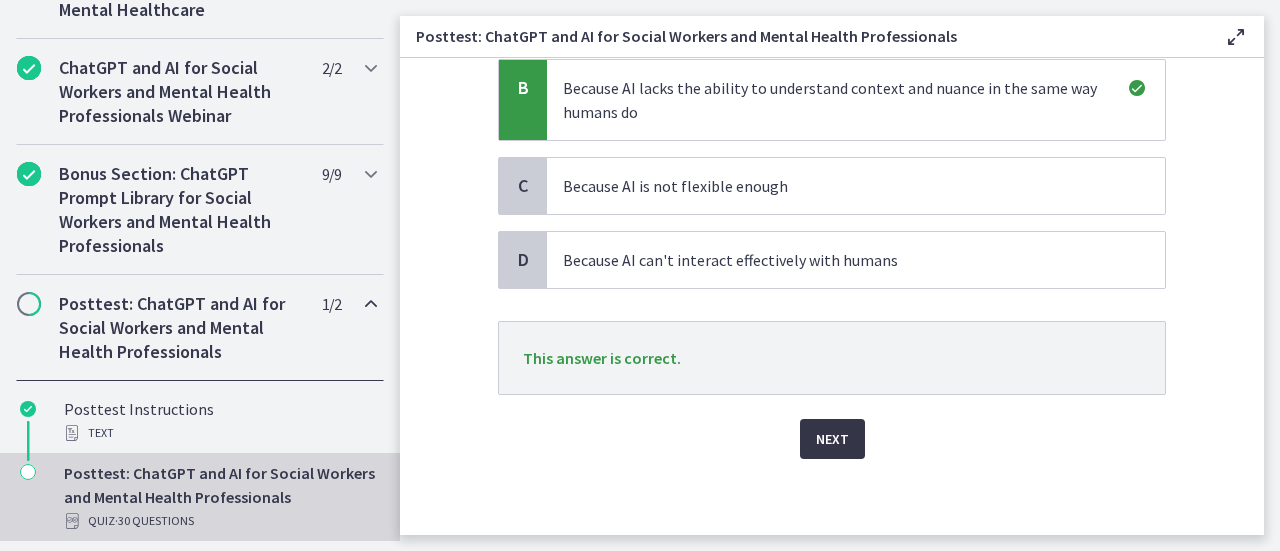 click on "Next" at bounding box center [832, 439] 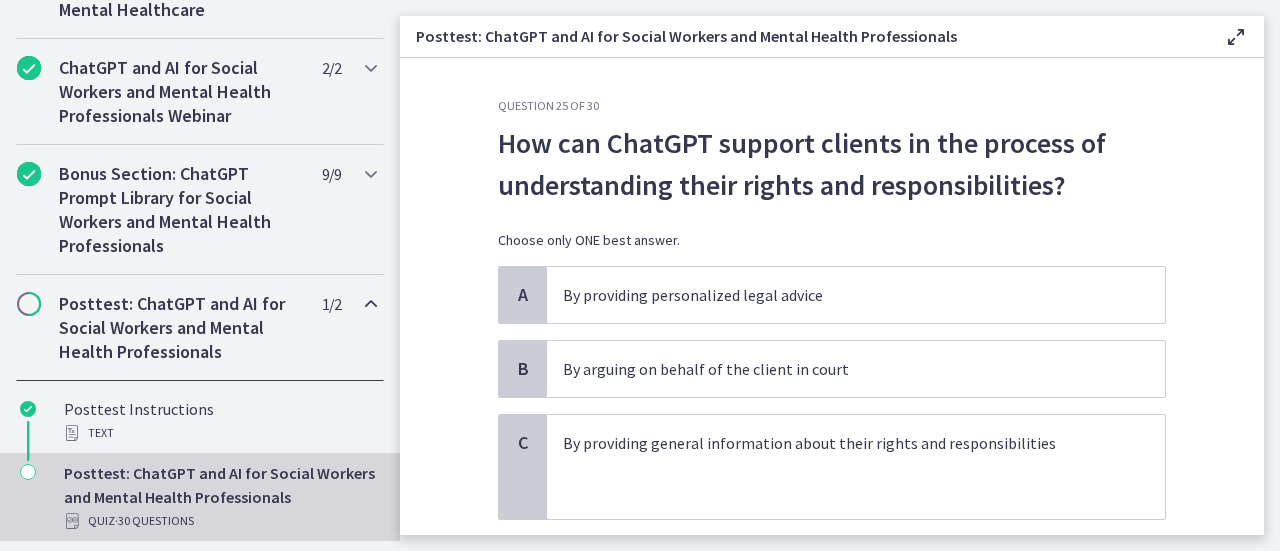 scroll, scrollTop: 100, scrollLeft: 0, axis: vertical 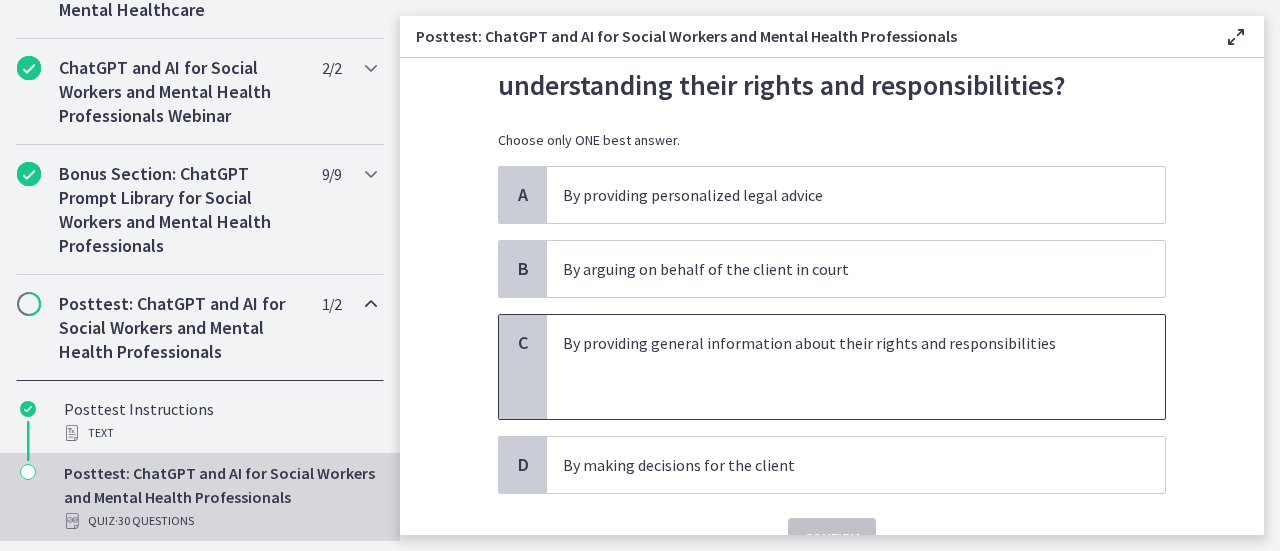 click on "By providing general information about their rights and responsibilities" at bounding box center [836, 343] 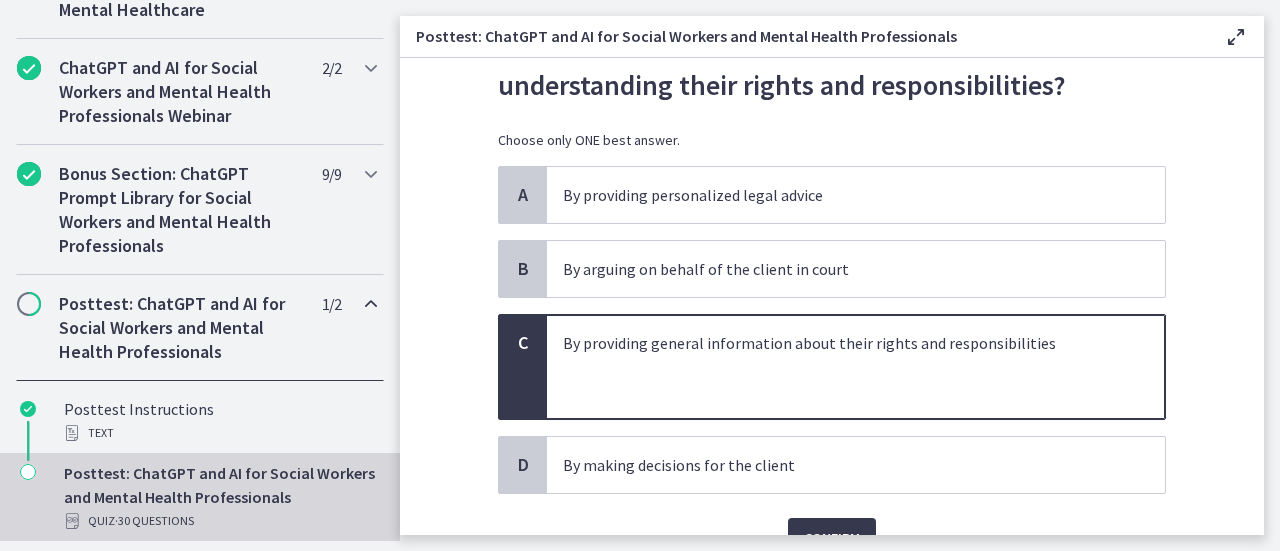 scroll, scrollTop: 200, scrollLeft: 0, axis: vertical 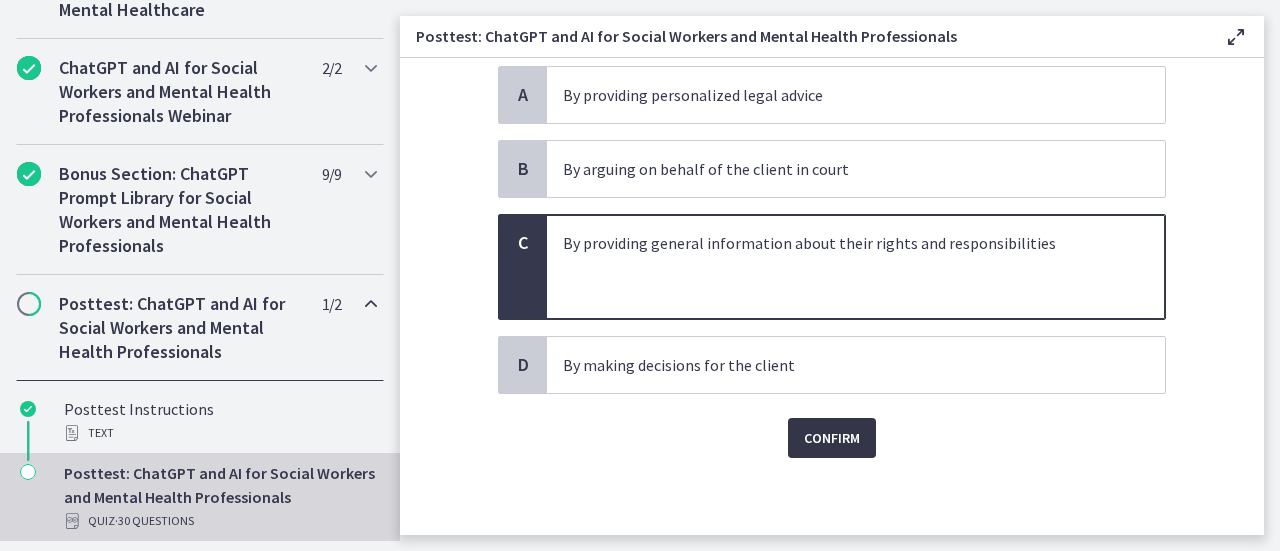 click on "Confirm" at bounding box center [832, 438] 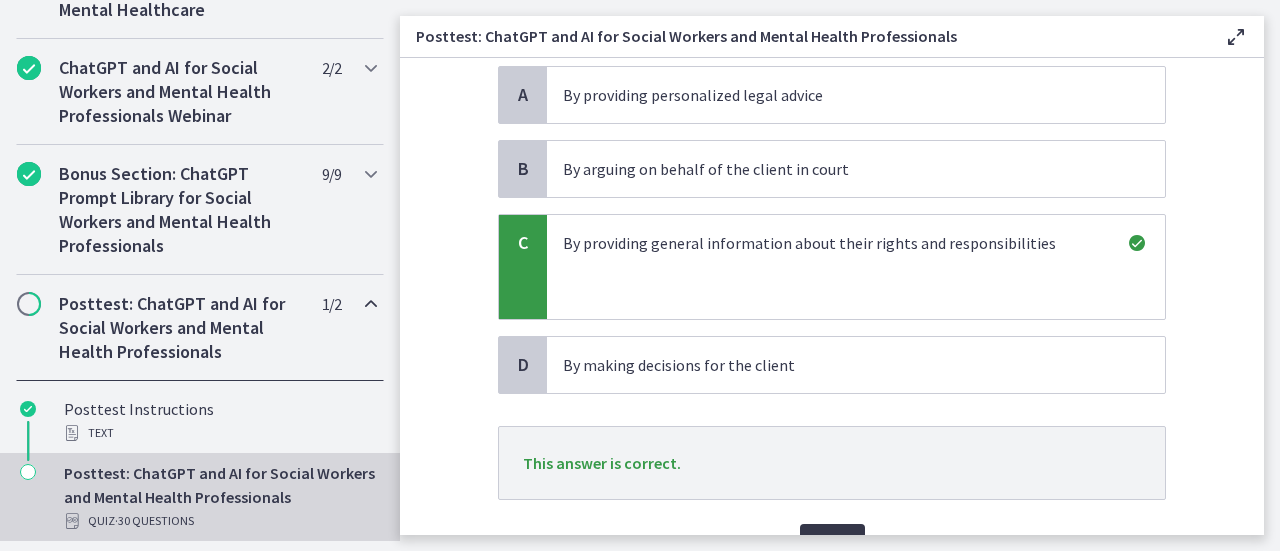 scroll, scrollTop: 305, scrollLeft: 0, axis: vertical 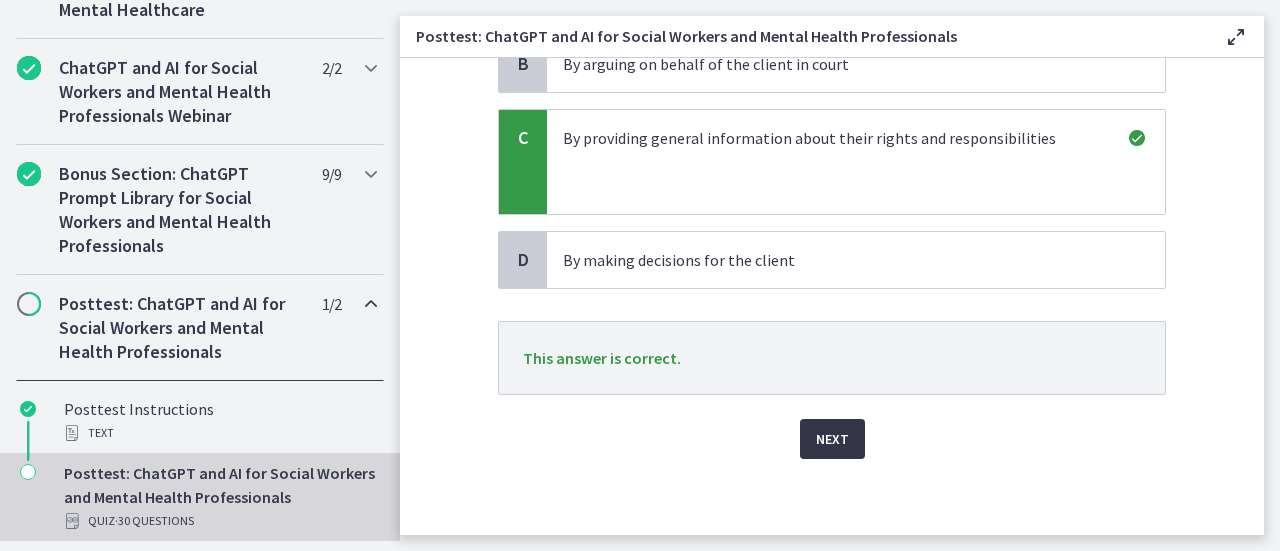 click on "Next" at bounding box center [832, 439] 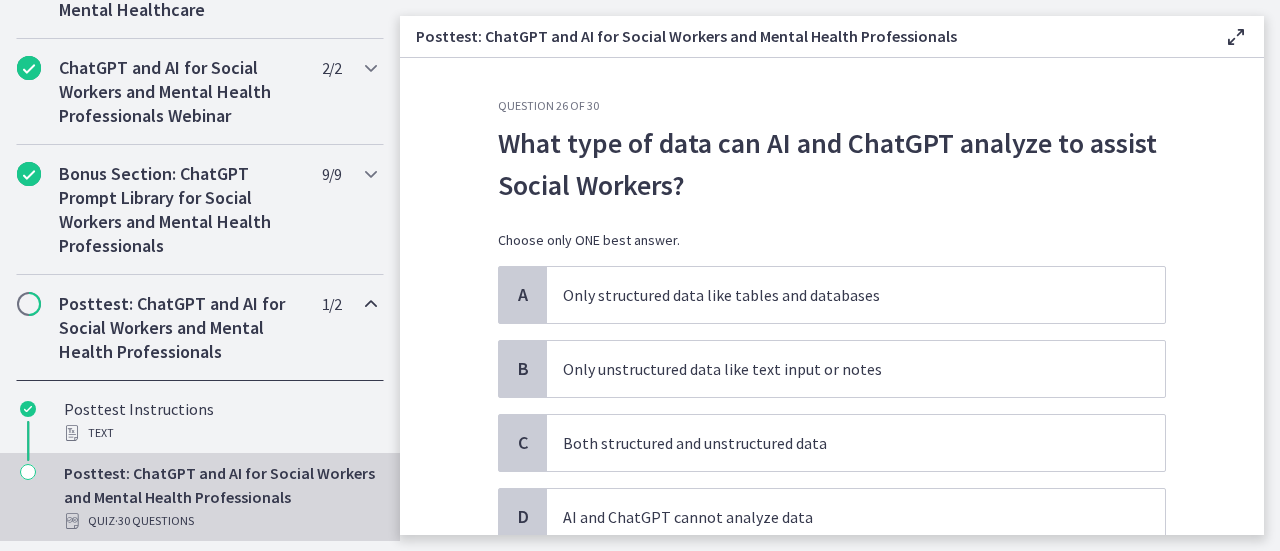 scroll, scrollTop: 100, scrollLeft: 0, axis: vertical 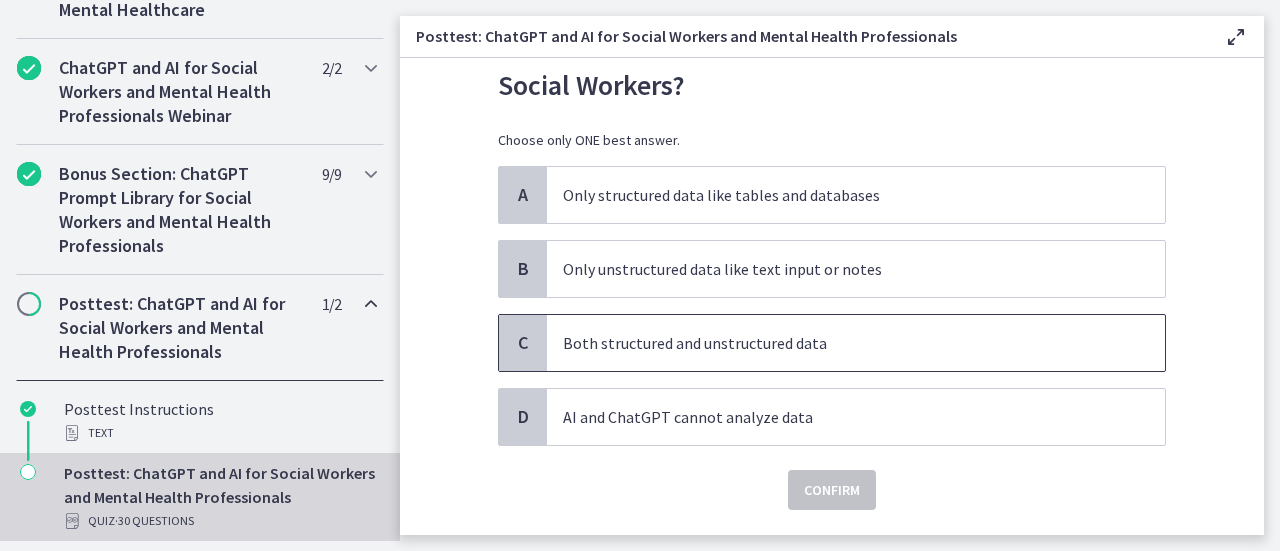 click on "Both structured and unstructured data" at bounding box center [836, 343] 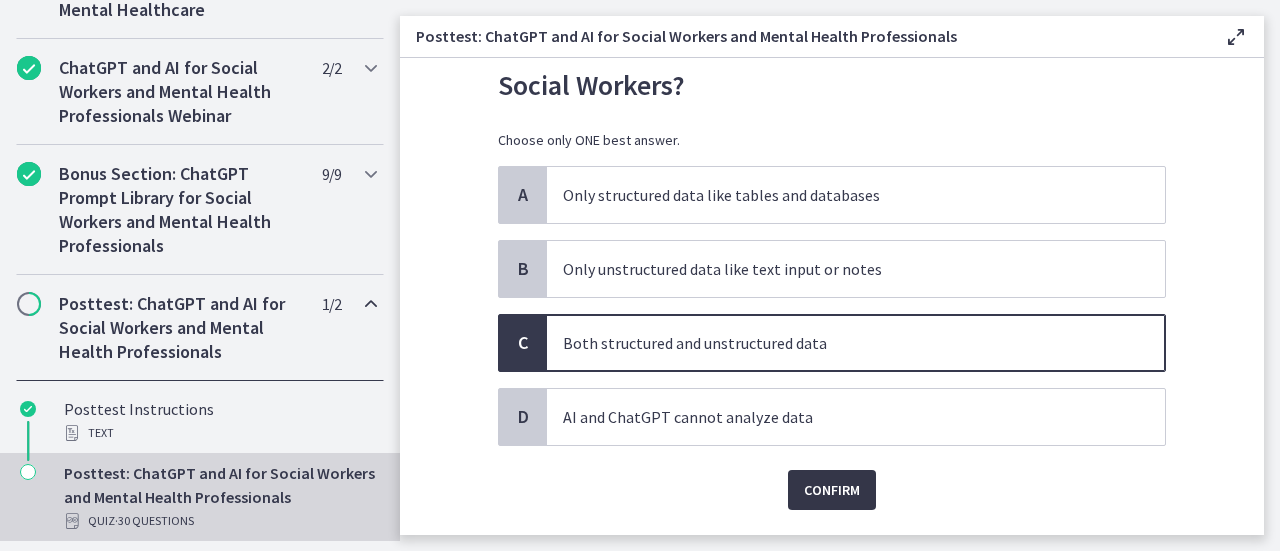 click on "Confirm" at bounding box center [832, 490] 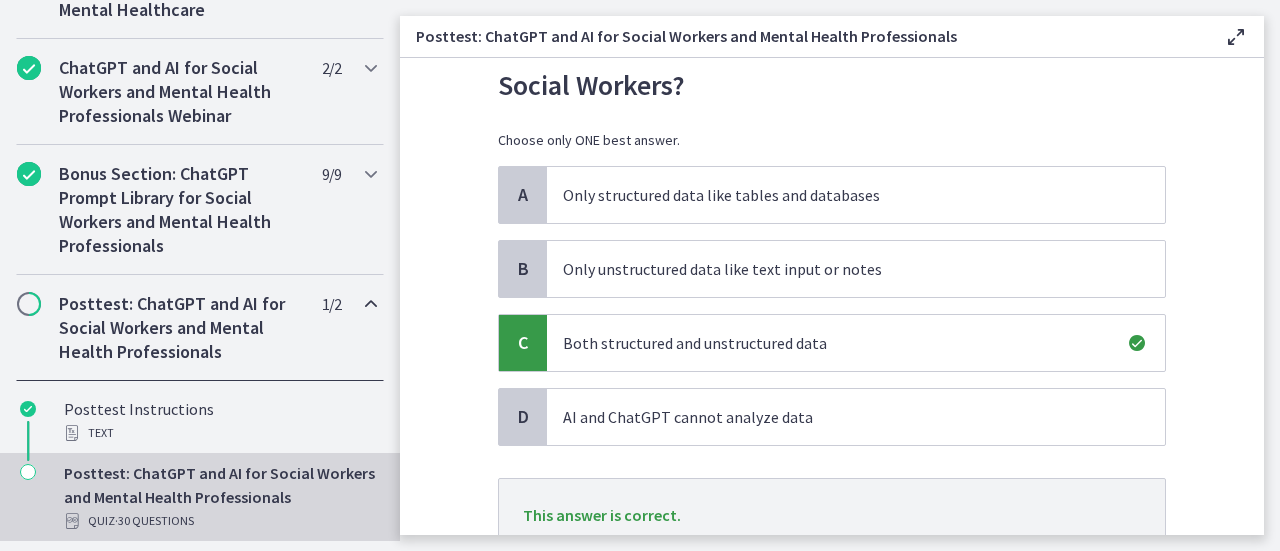 scroll, scrollTop: 257, scrollLeft: 0, axis: vertical 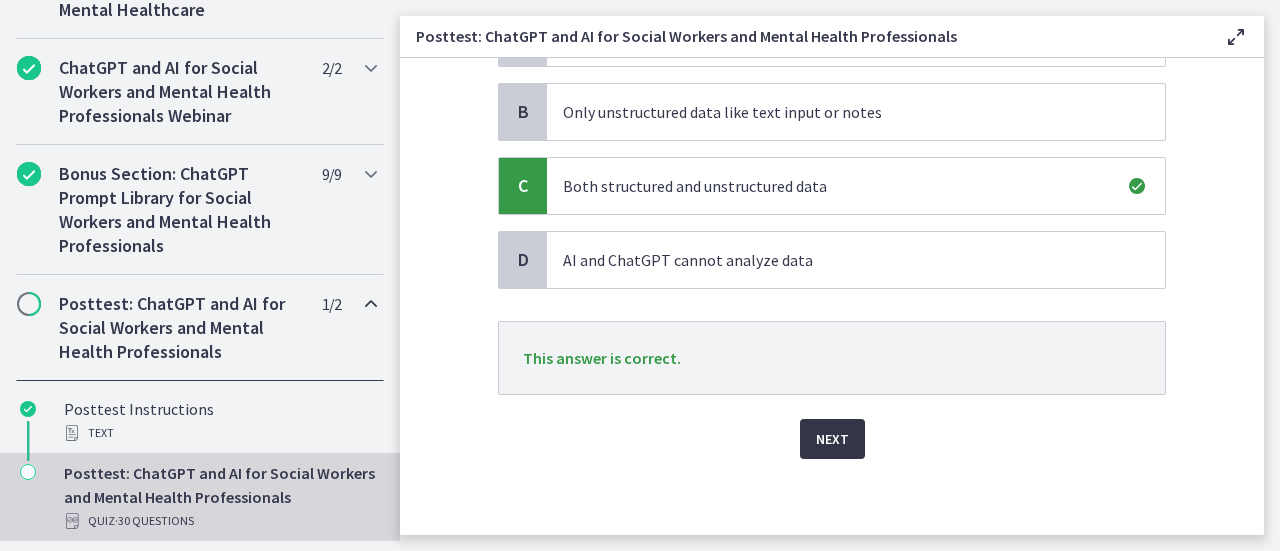 click on "Next" at bounding box center [832, 439] 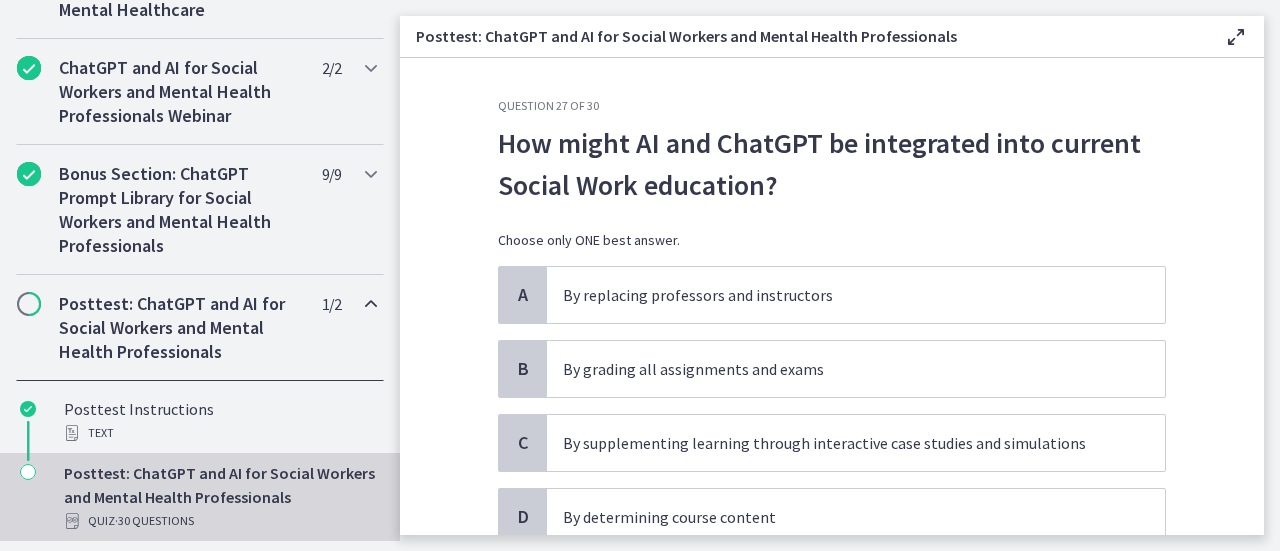 scroll, scrollTop: 100, scrollLeft: 0, axis: vertical 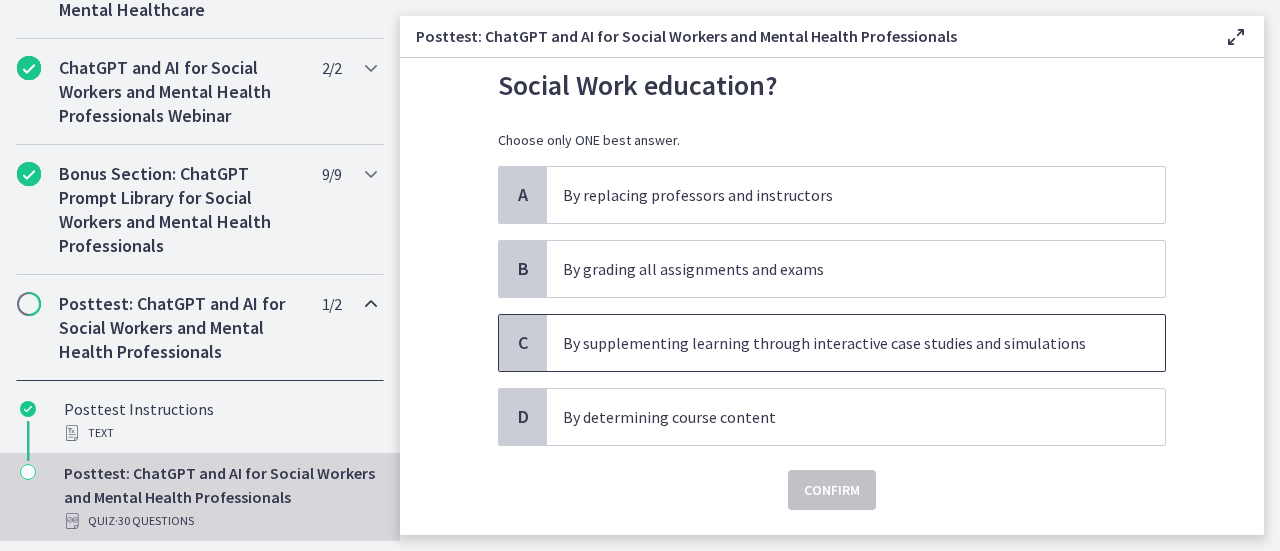 click on "By supplementing learning through interactive case studies and simulations" at bounding box center (836, 343) 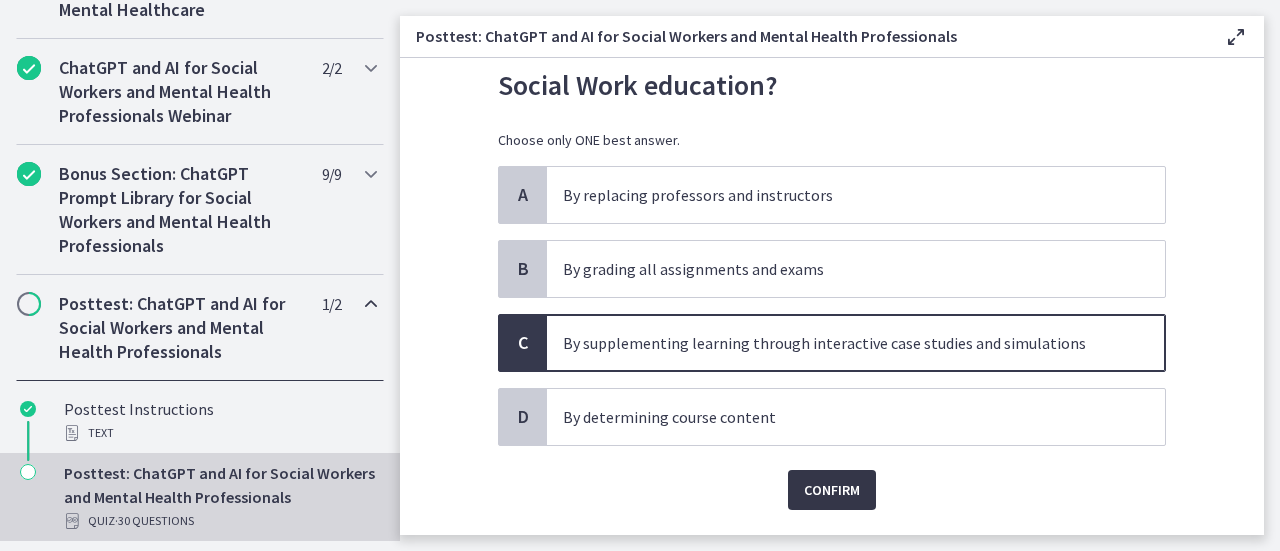 click on "Confirm" at bounding box center (832, 490) 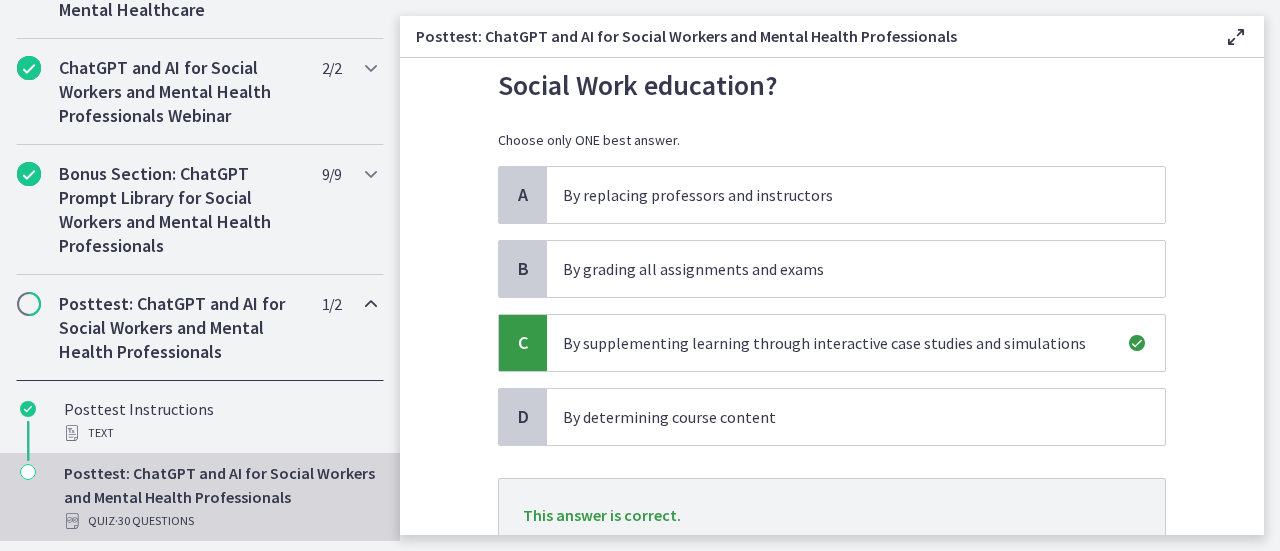 scroll, scrollTop: 257, scrollLeft: 0, axis: vertical 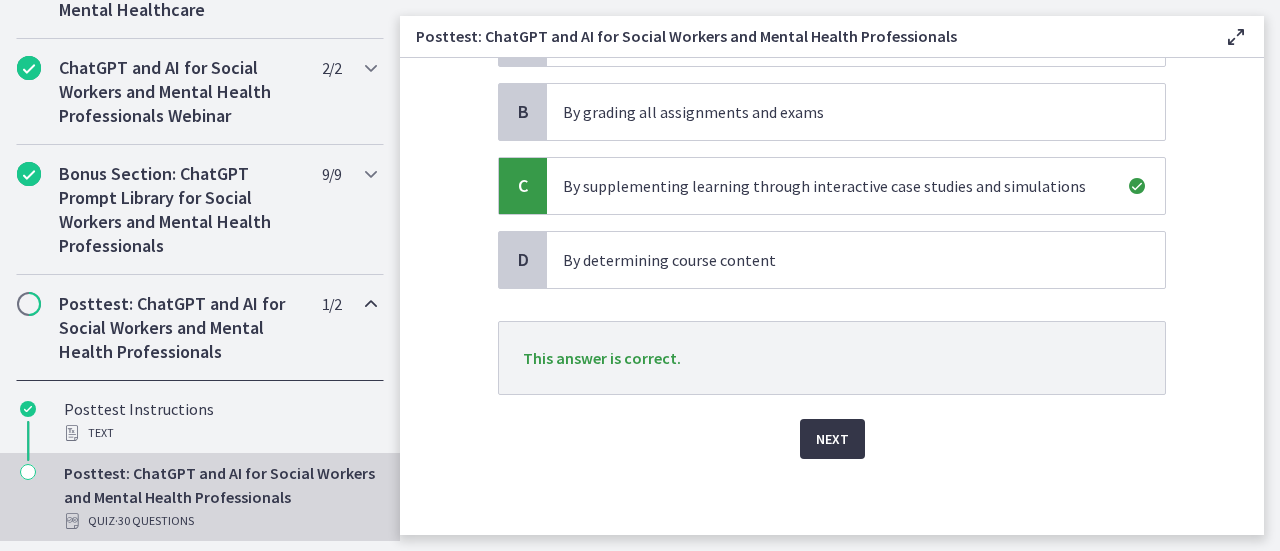 click on "Next" at bounding box center (832, 439) 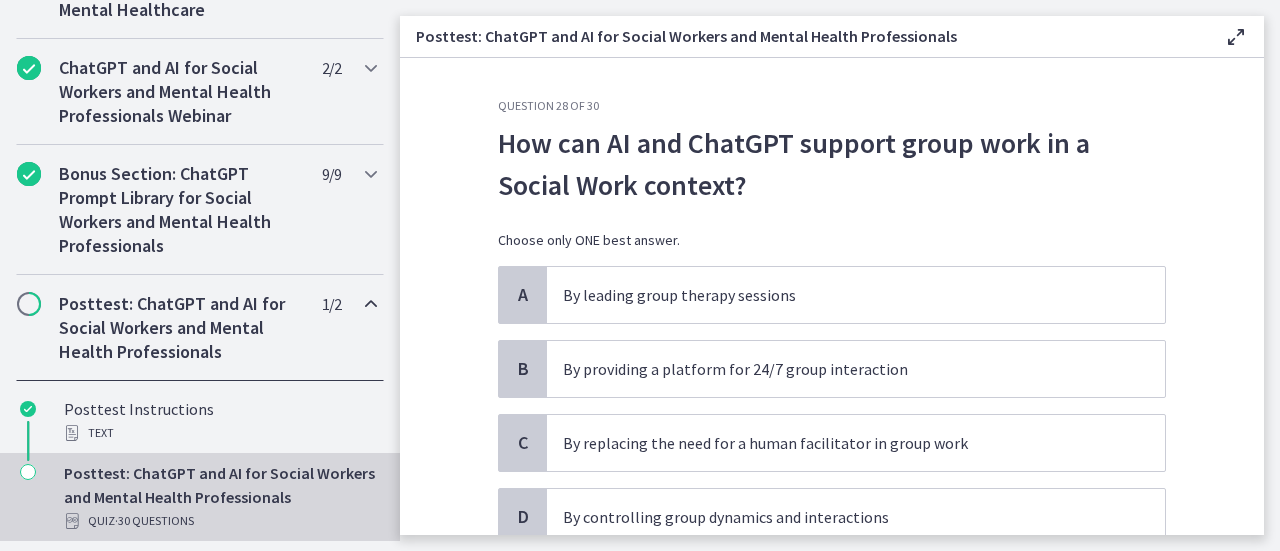 scroll, scrollTop: 100, scrollLeft: 0, axis: vertical 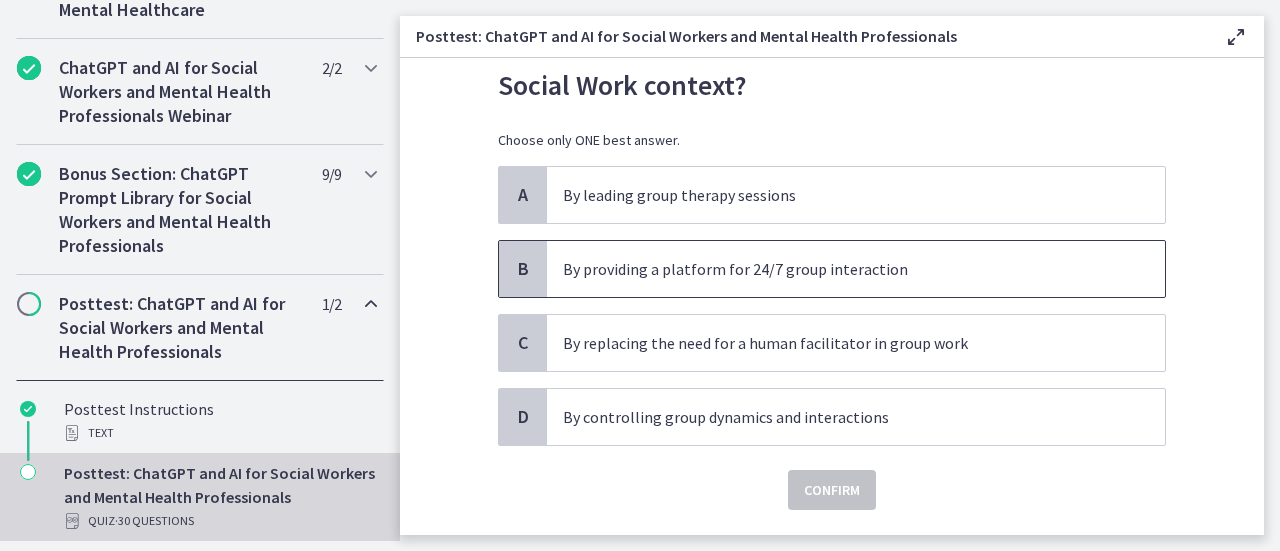 click on "By providing a platform for 24/7 group interaction" at bounding box center [836, 269] 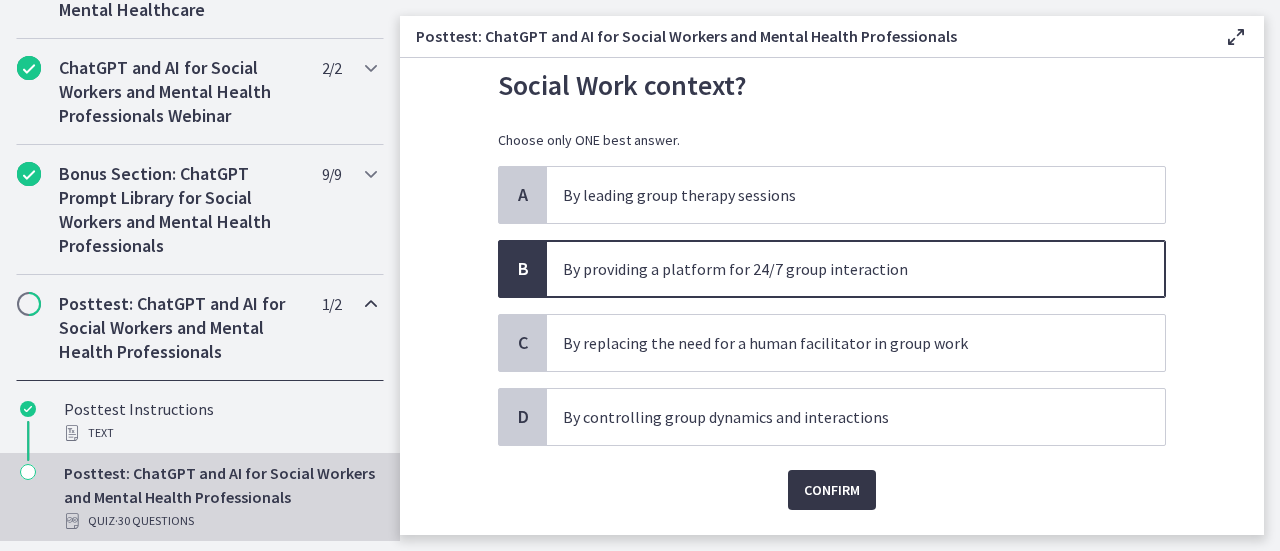 click on "Confirm" at bounding box center (832, 490) 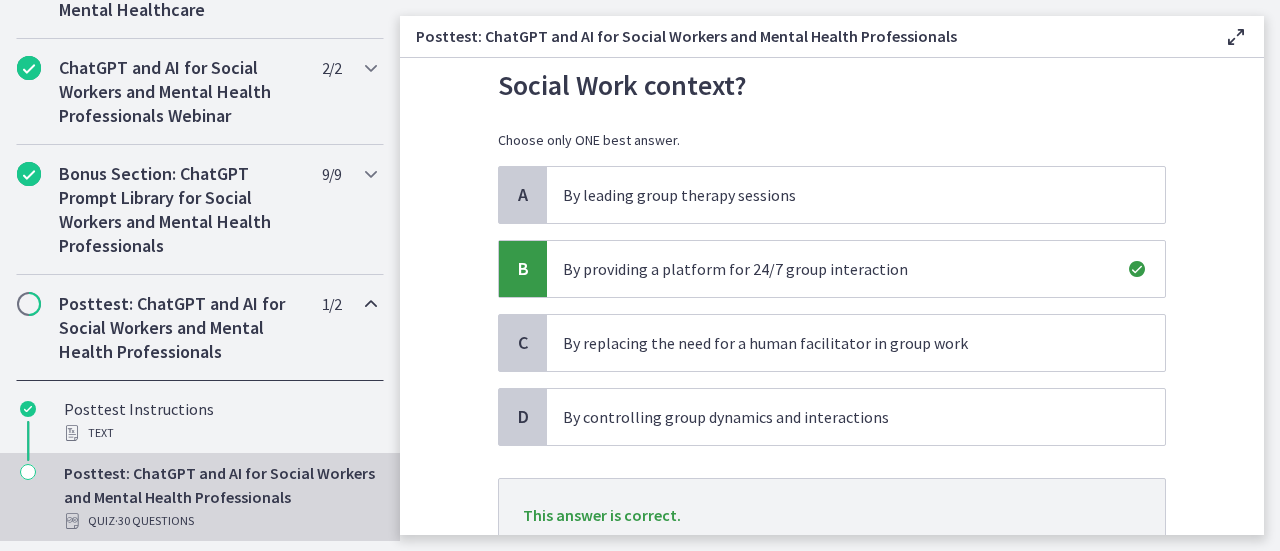 scroll, scrollTop: 257, scrollLeft: 0, axis: vertical 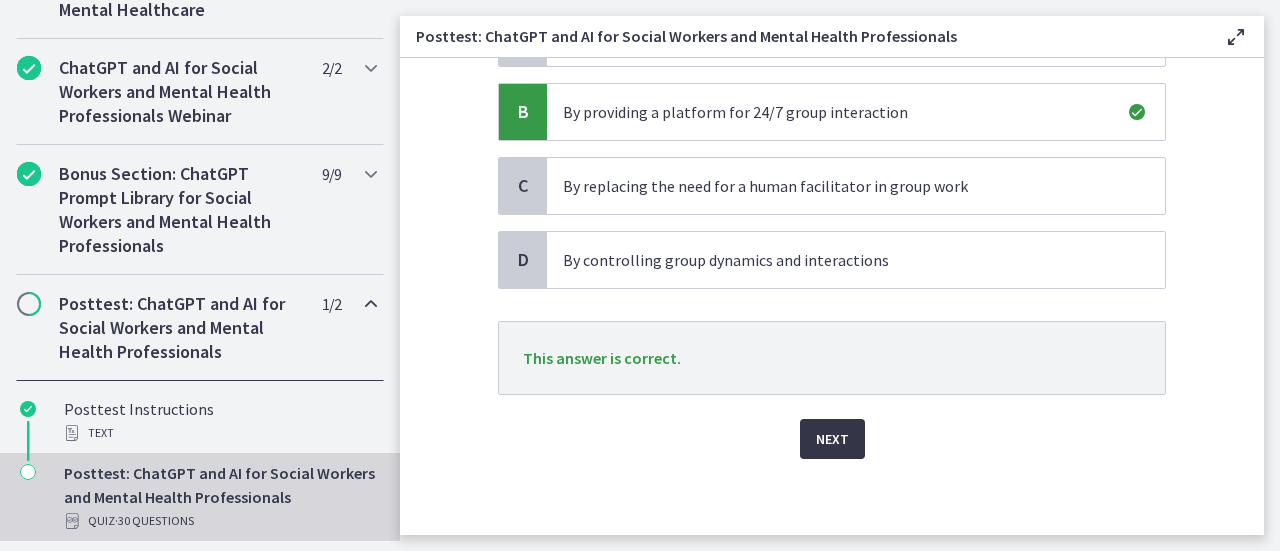 click on "Next" at bounding box center (832, 439) 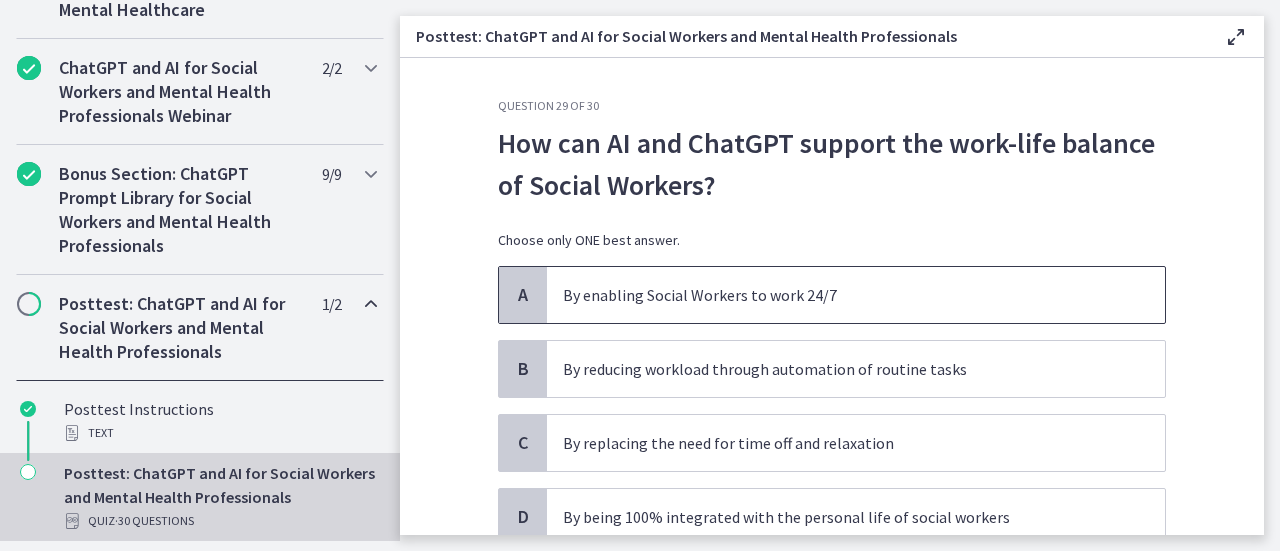 scroll, scrollTop: 100, scrollLeft: 0, axis: vertical 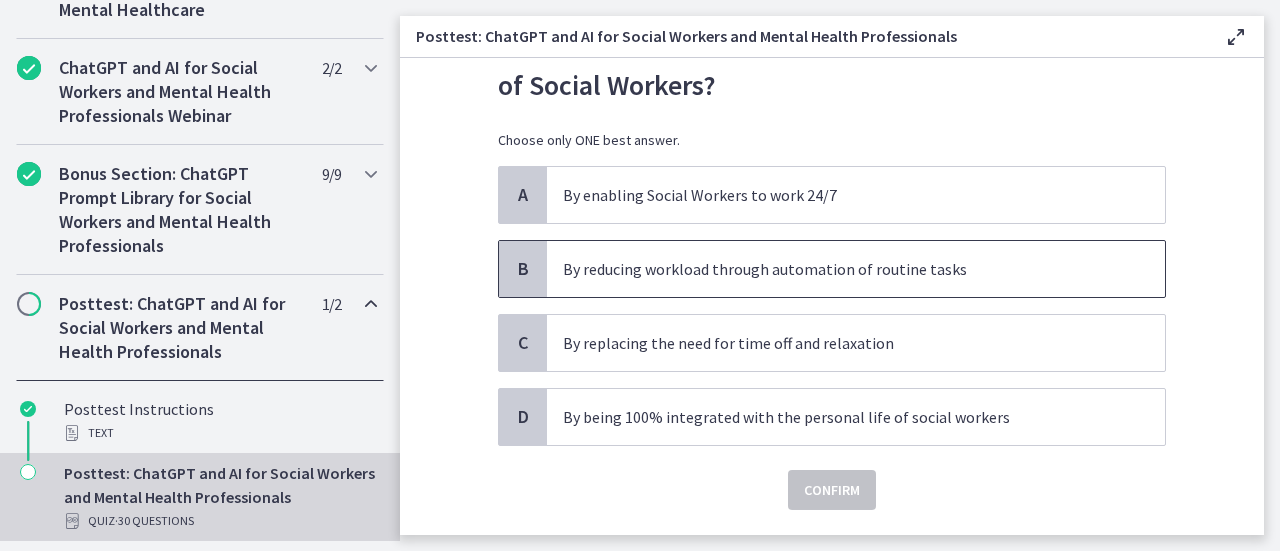 click on "By reducing workload through automation of routine tasks" at bounding box center (836, 269) 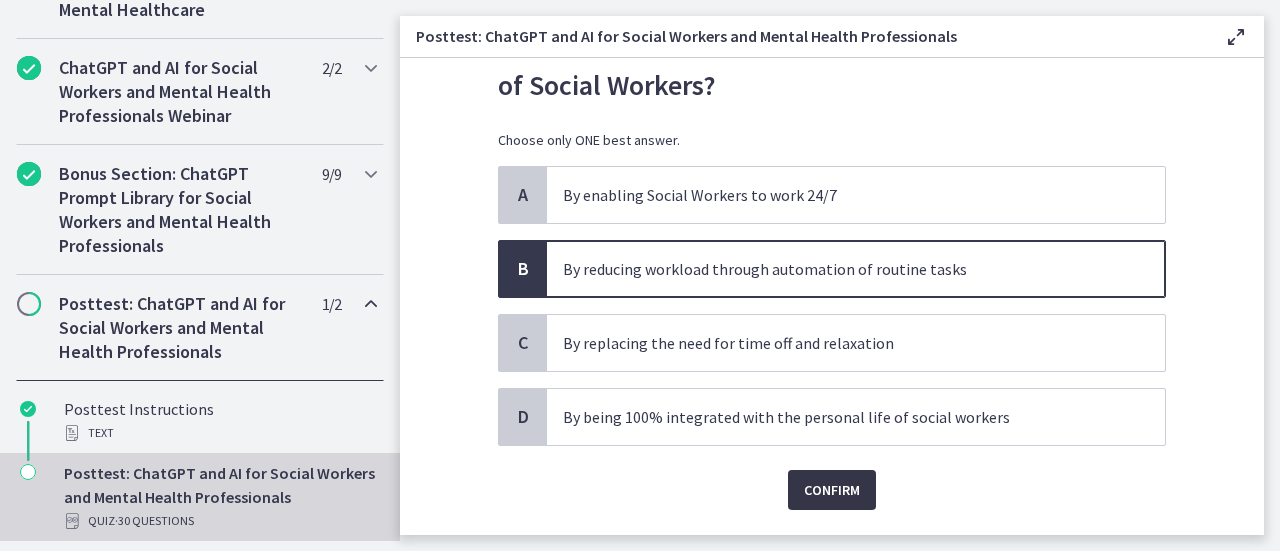 click on "Confirm" at bounding box center (832, 490) 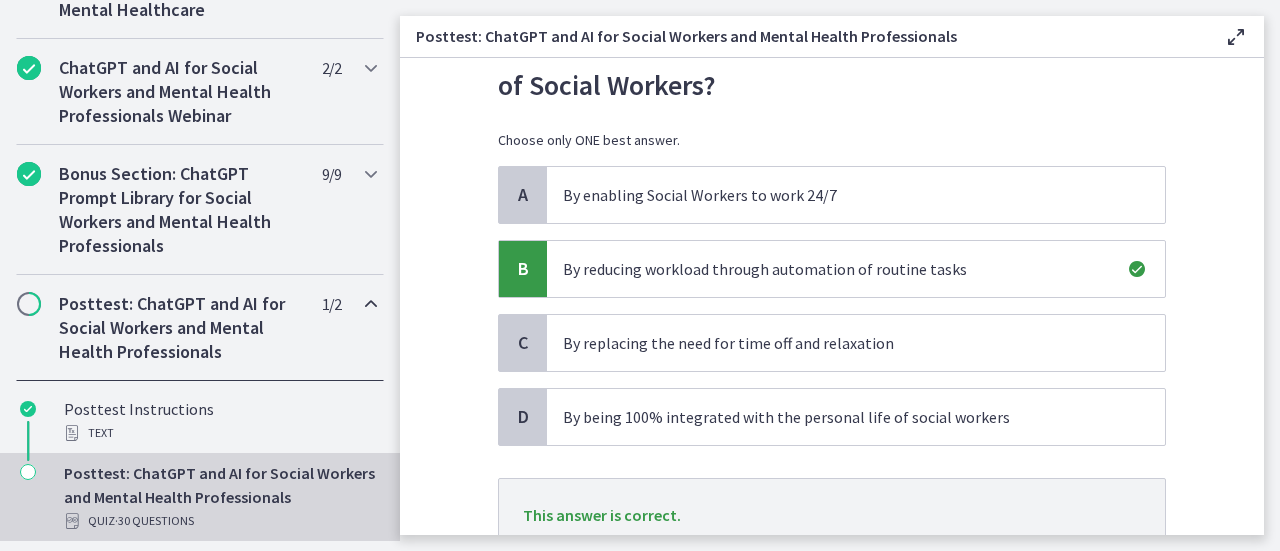scroll, scrollTop: 257, scrollLeft: 0, axis: vertical 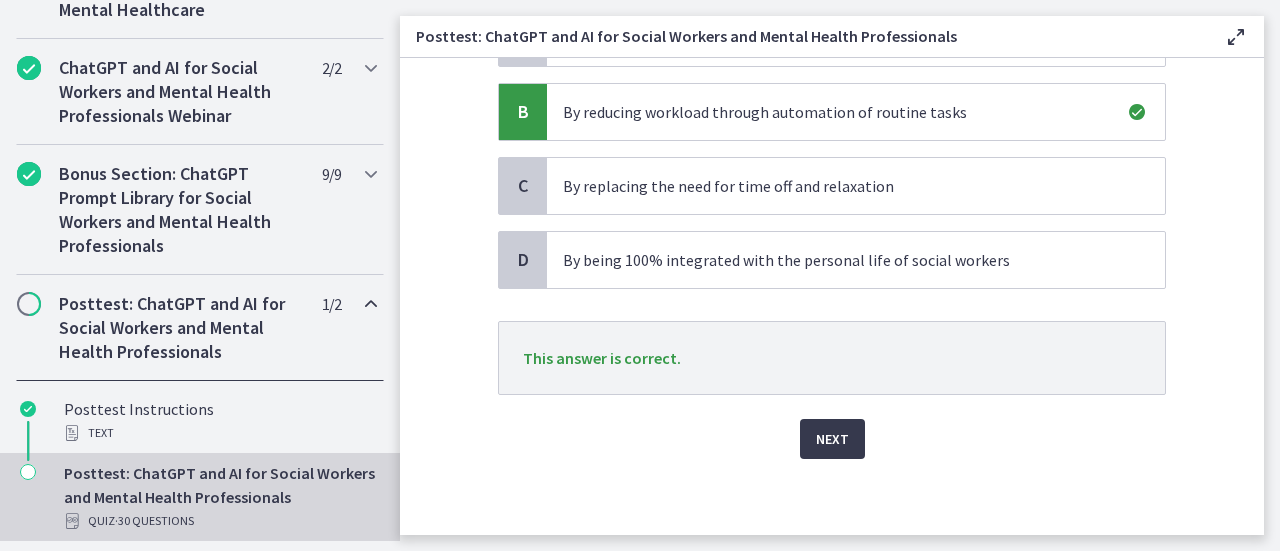 click on "Question   29   of   30
How can AI and ChatGPT support the work-life balance of Social Workers?
Choose only ONE best answer.
A
By enabling Social Workers to work 24/7
B
By reducing workload through automation of routine tasks
C
By replacing the need for time off and relaxation
D
By being 100% integrated with the personal life of social workers
This answer is correct.
Next" 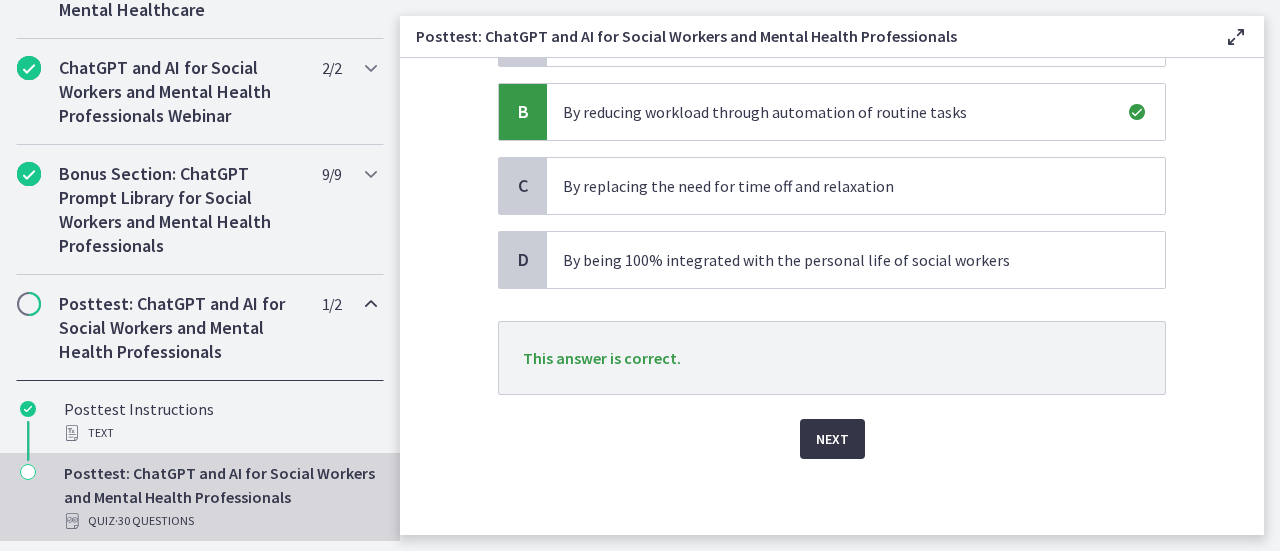 click on "Next" at bounding box center [832, 439] 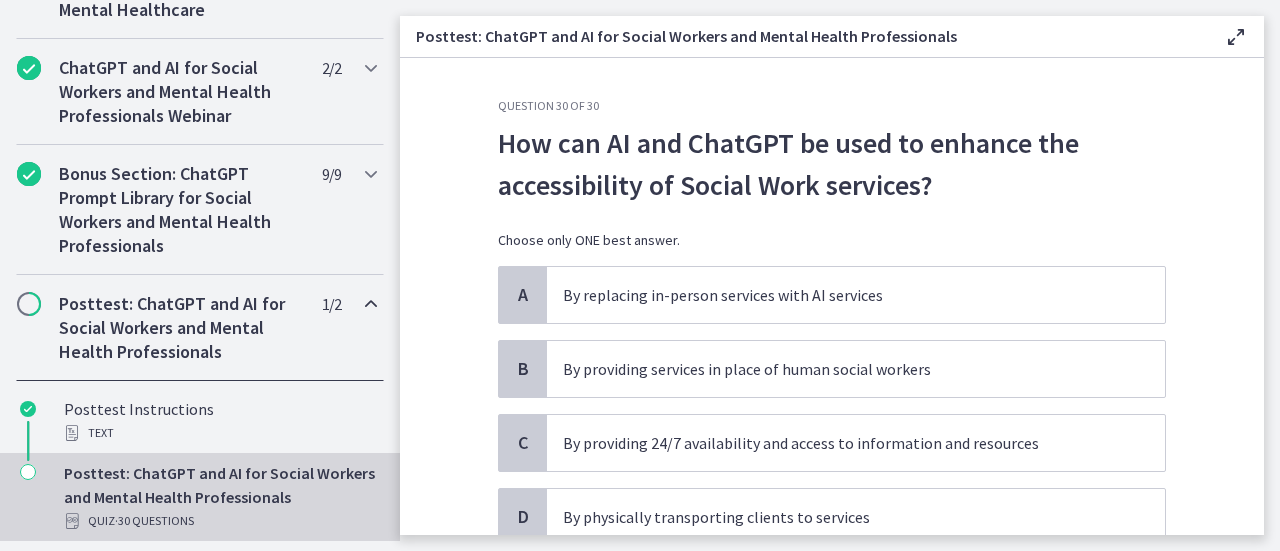 scroll, scrollTop: 100, scrollLeft: 0, axis: vertical 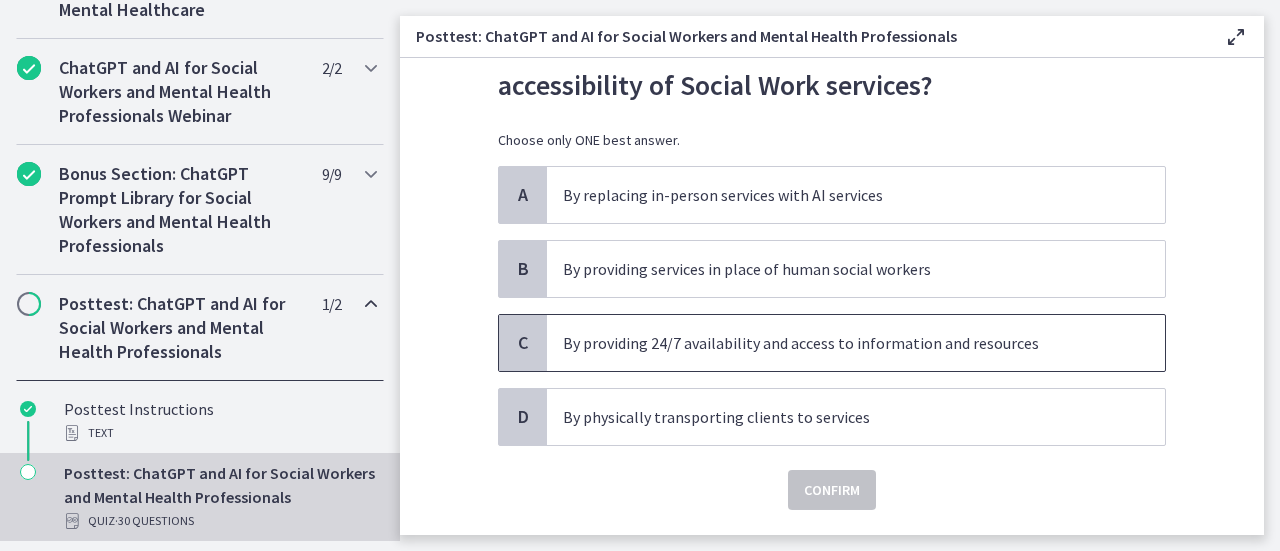 click on "By providing 24/7 availability and access to information and resources" at bounding box center [836, 343] 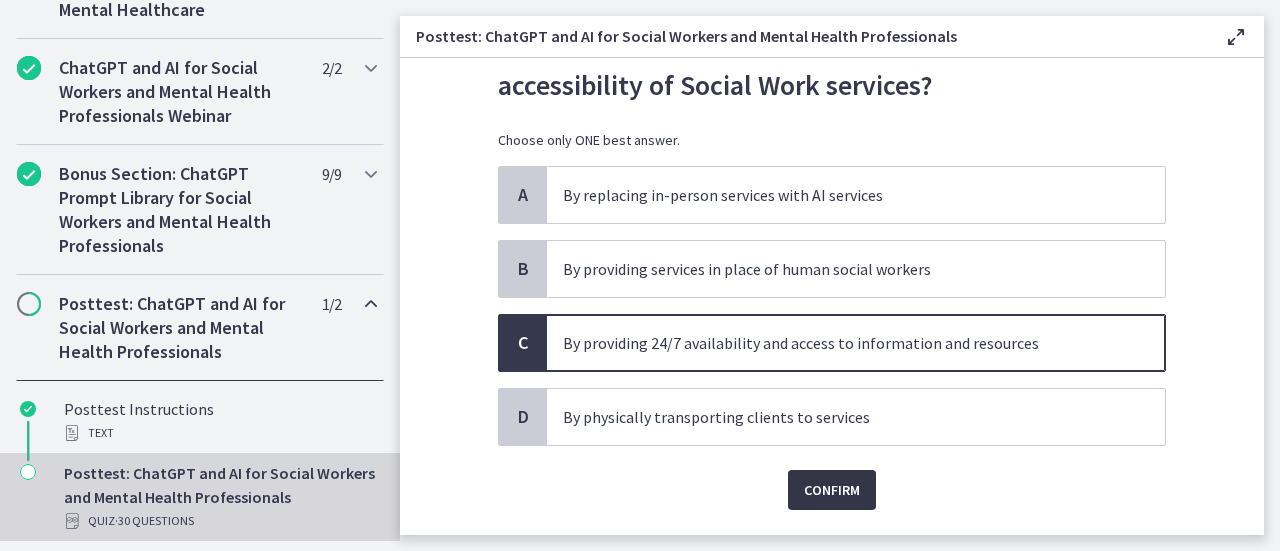 click on "Confirm" at bounding box center [832, 490] 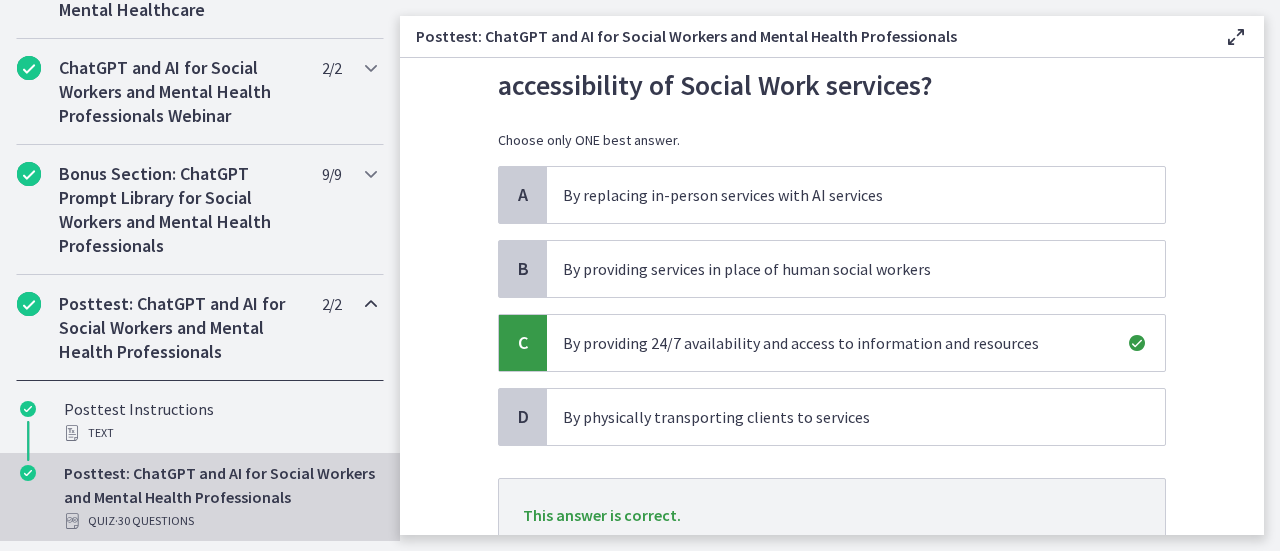 scroll, scrollTop: 257, scrollLeft: 0, axis: vertical 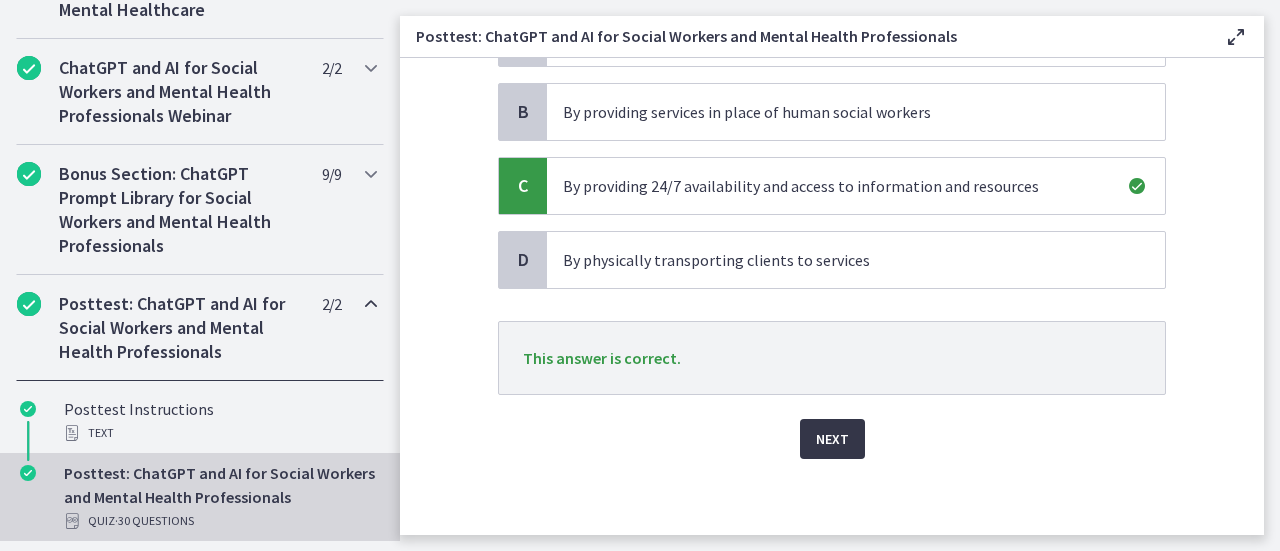 click on "Next" at bounding box center [832, 439] 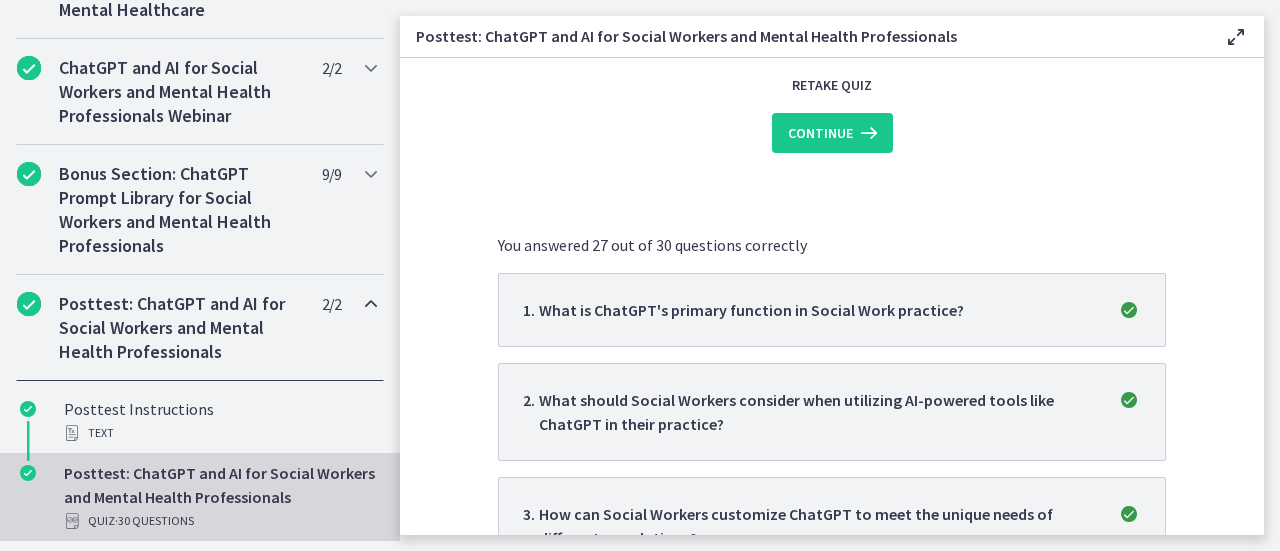 scroll, scrollTop: 0, scrollLeft: 0, axis: both 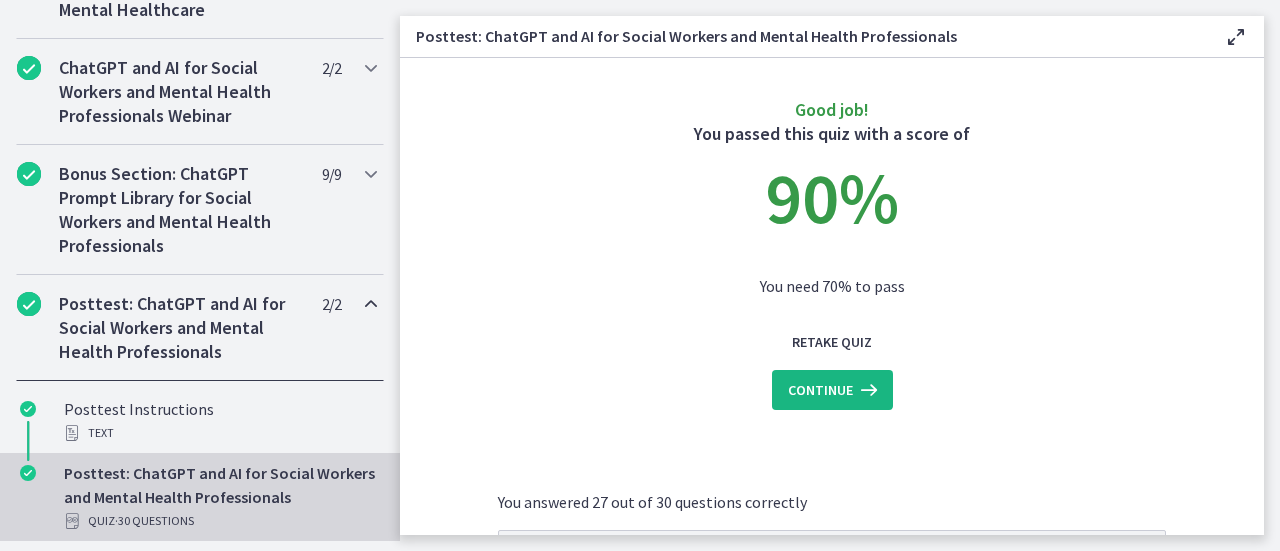 click on "Continue" at bounding box center [832, 390] 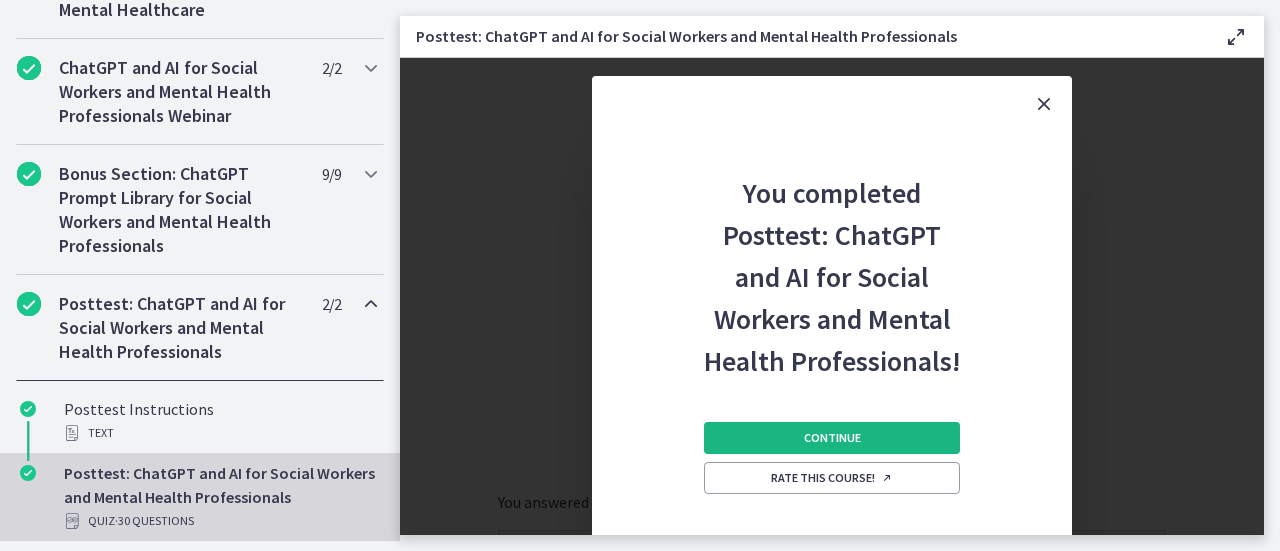 click on "Continue" at bounding box center [832, 438] 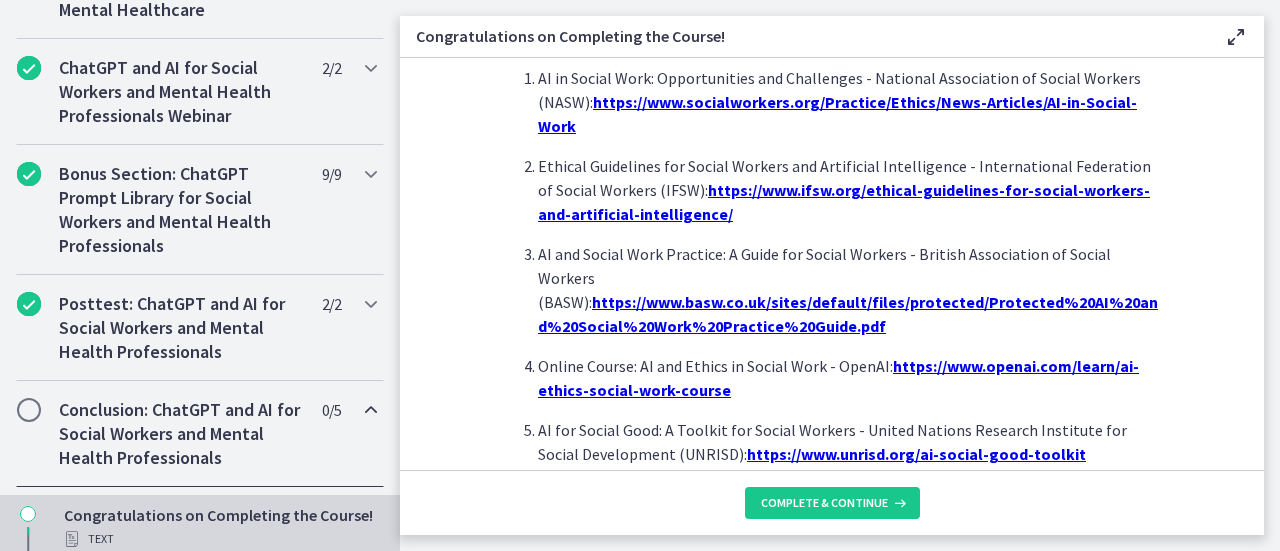scroll, scrollTop: 1920, scrollLeft: 0, axis: vertical 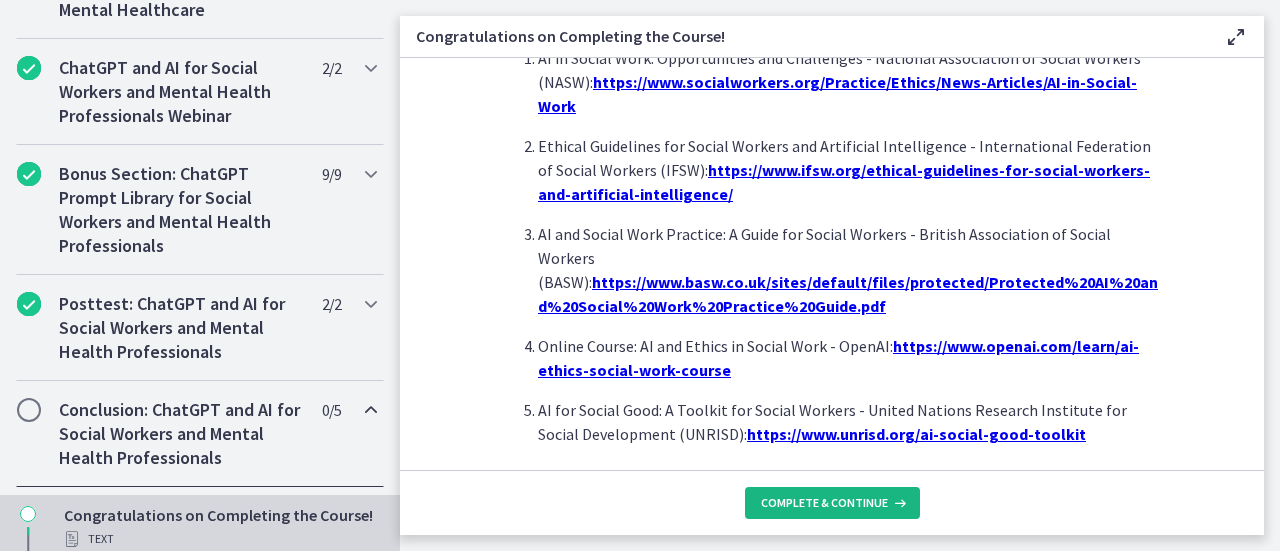 click on "Complete & continue" at bounding box center [824, 503] 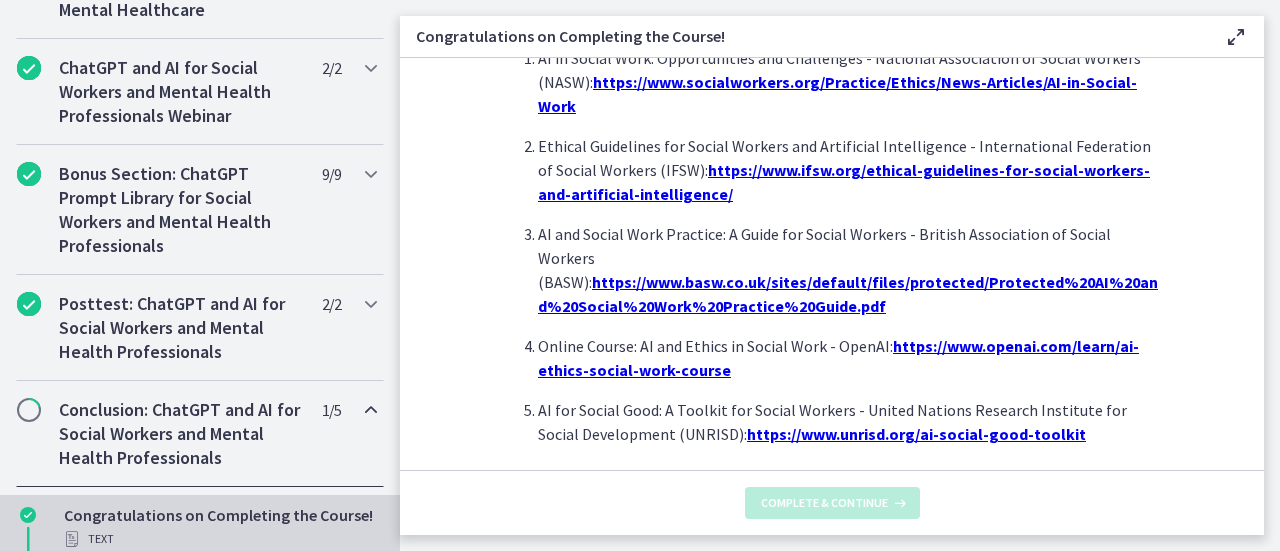 scroll, scrollTop: 0, scrollLeft: 0, axis: both 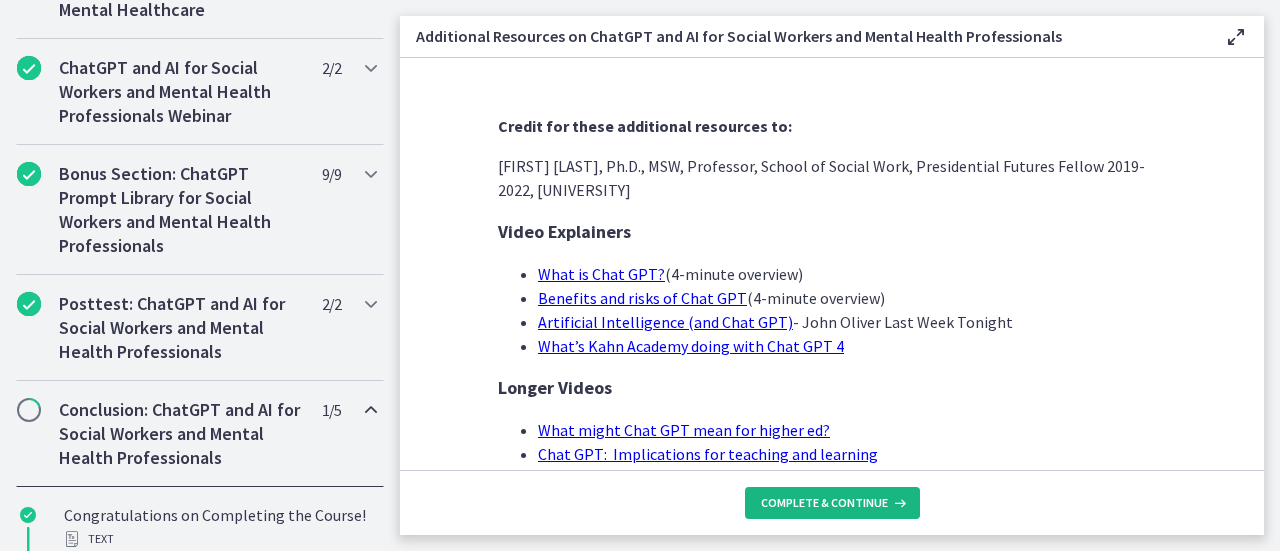 click on "Complete & continue" at bounding box center (824, 503) 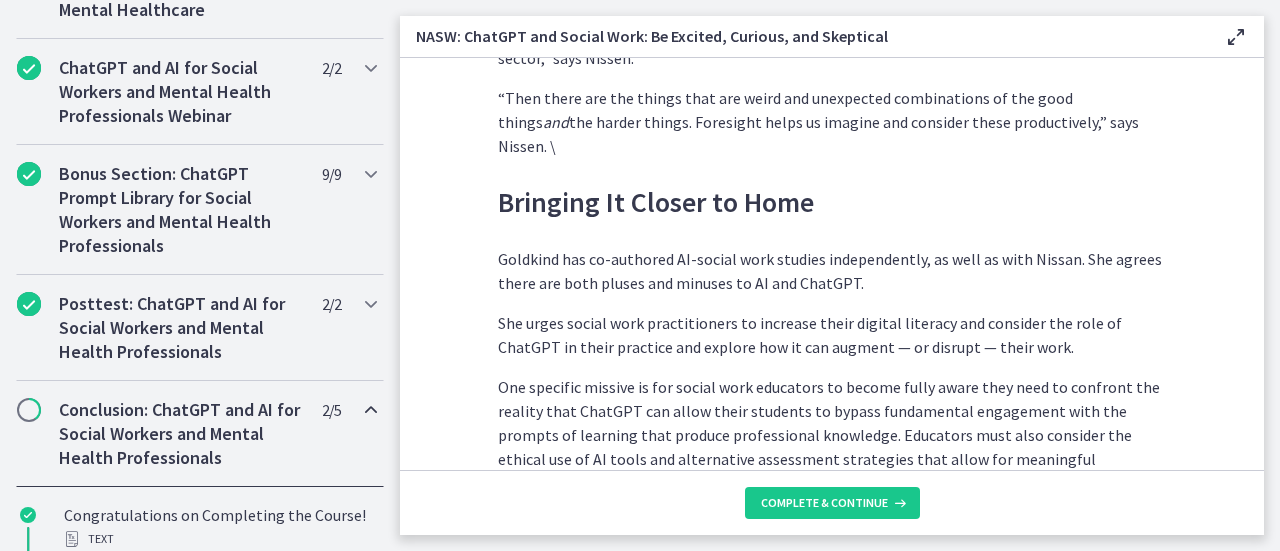 scroll, scrollTop: 5833, scrollLeft: 0, axis: vertical 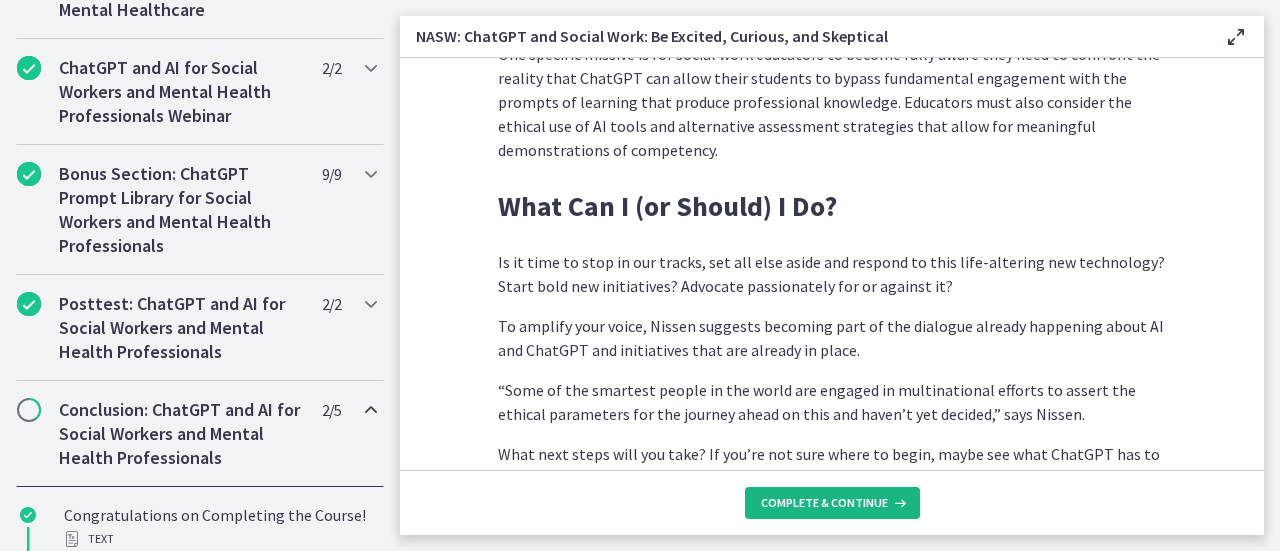 click on "Complete & continue" at bounding box center (824, 503) 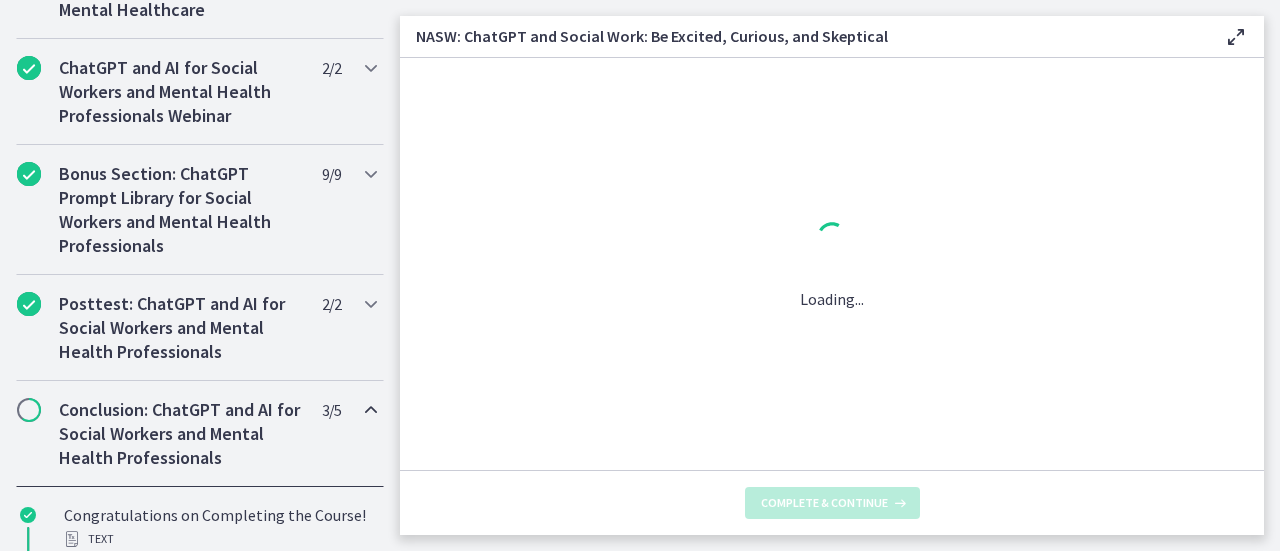 scroll, scrollTop: 0, scrollLeft: 0, axis: both 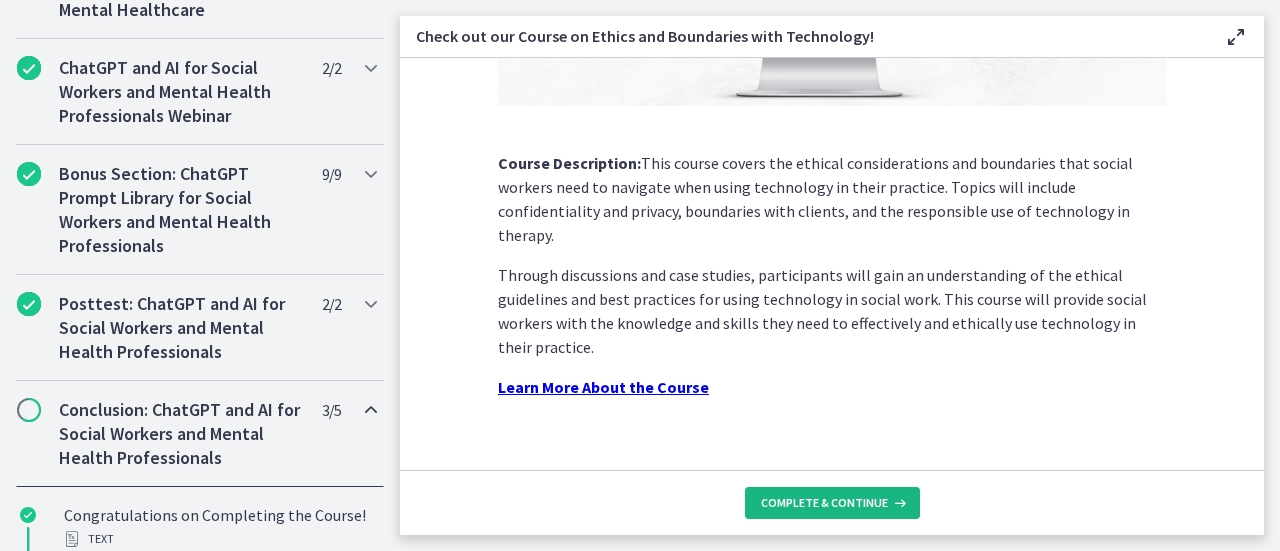 click on "Complete & continue" at bounding box center (824, 503) 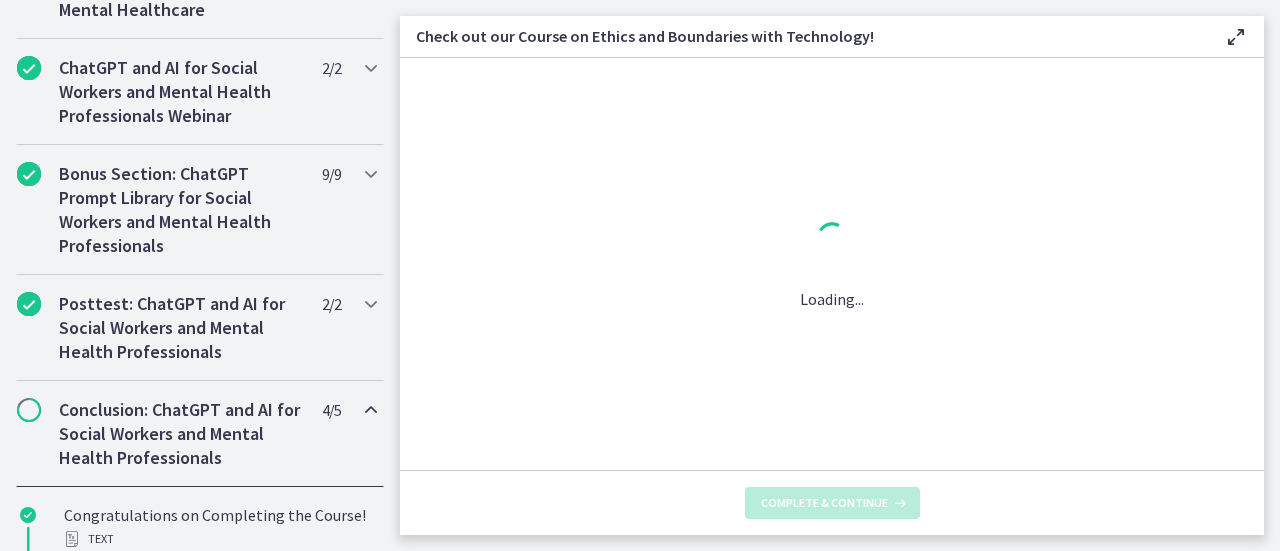 scroll, scrollTop: 0, scrollLeft: 0, axis: both 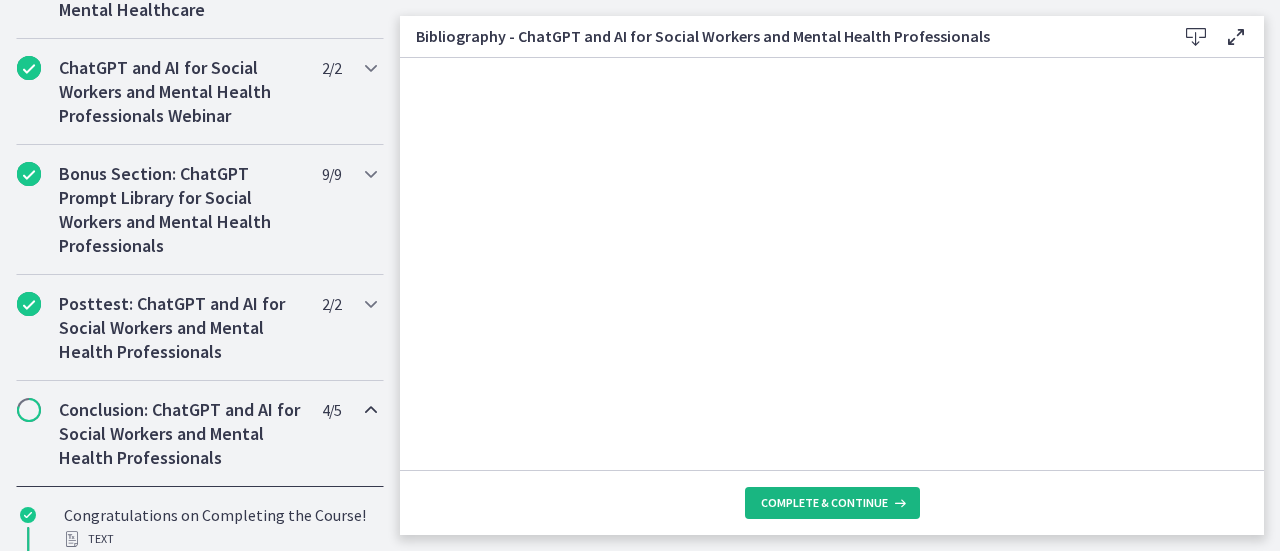 click on "Complete & continue" at bounding box center (832, 503) 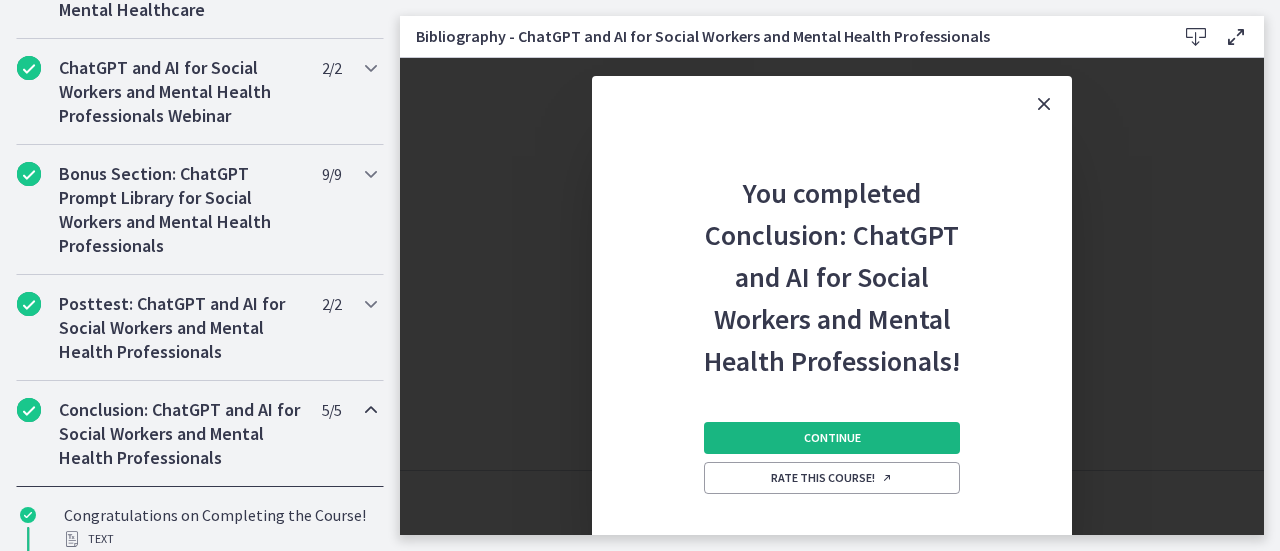 click on "Continue" at bounding box center [832, 438] 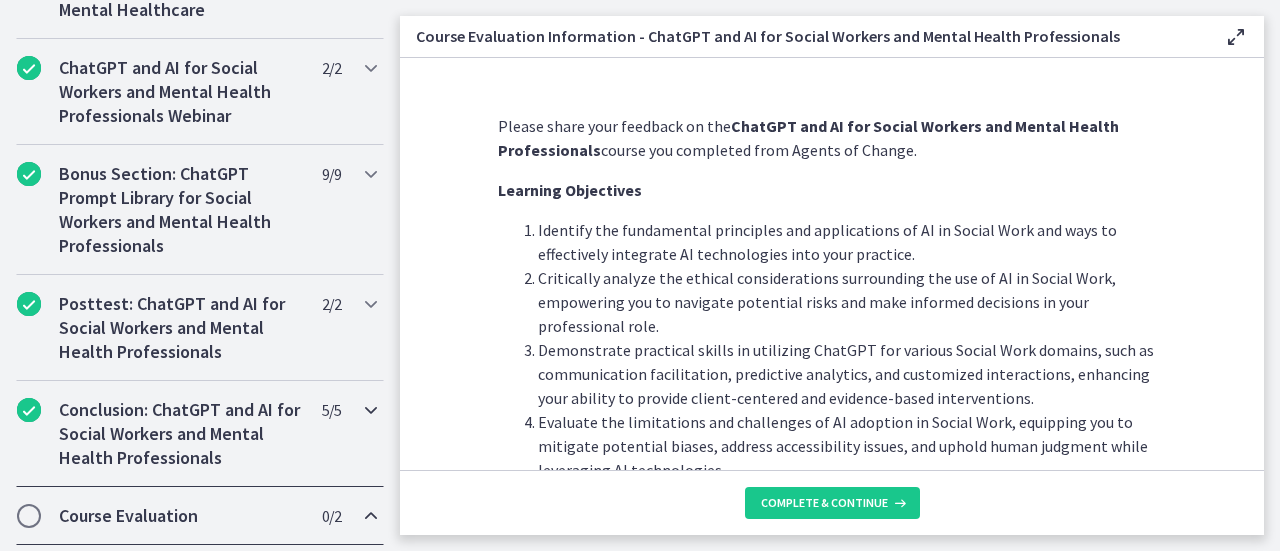 scroll, scrollTop: 1174, scrollLeft: 0, axis: vertical 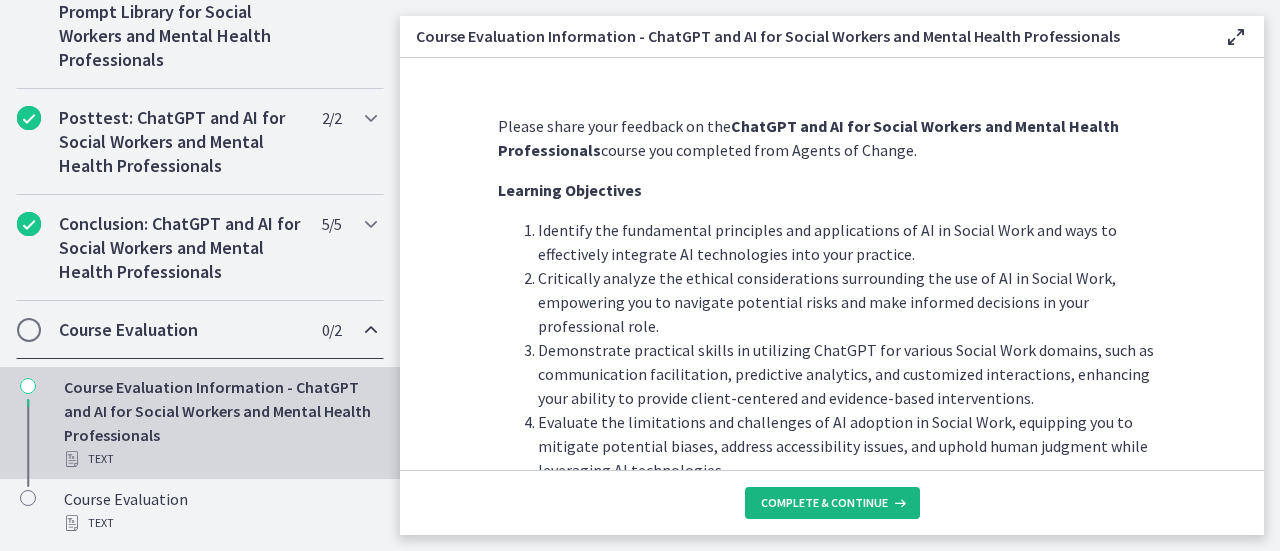 click on "Complete & continue" at bounding box center (824, 503) 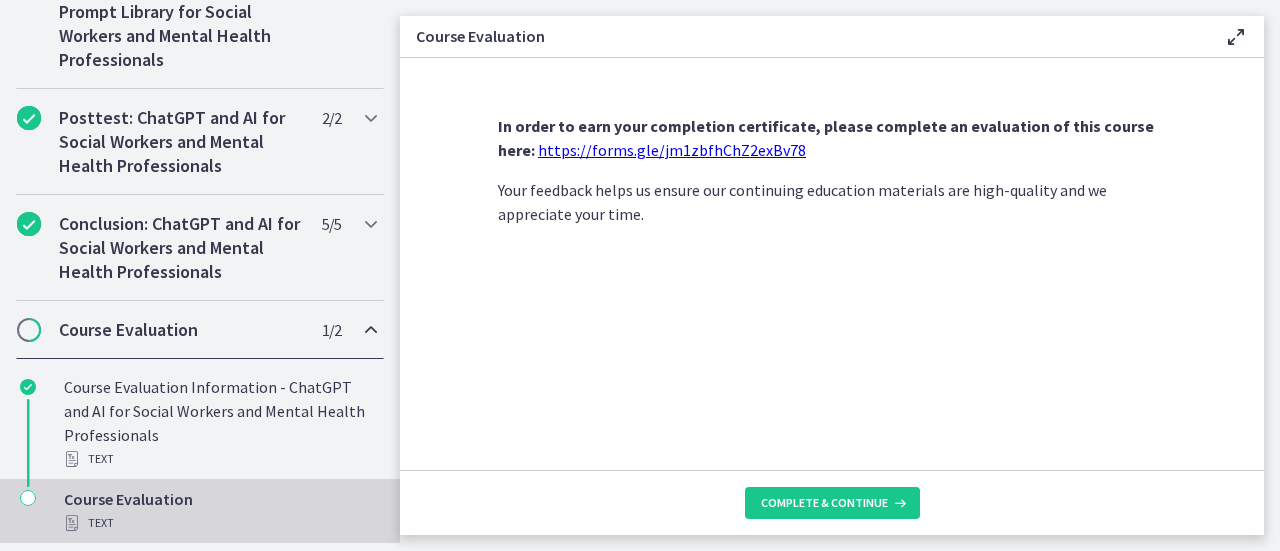 click on "https://forms.gle/jm1zbfhChZ2exBv78" at bounding box center (672, 150) 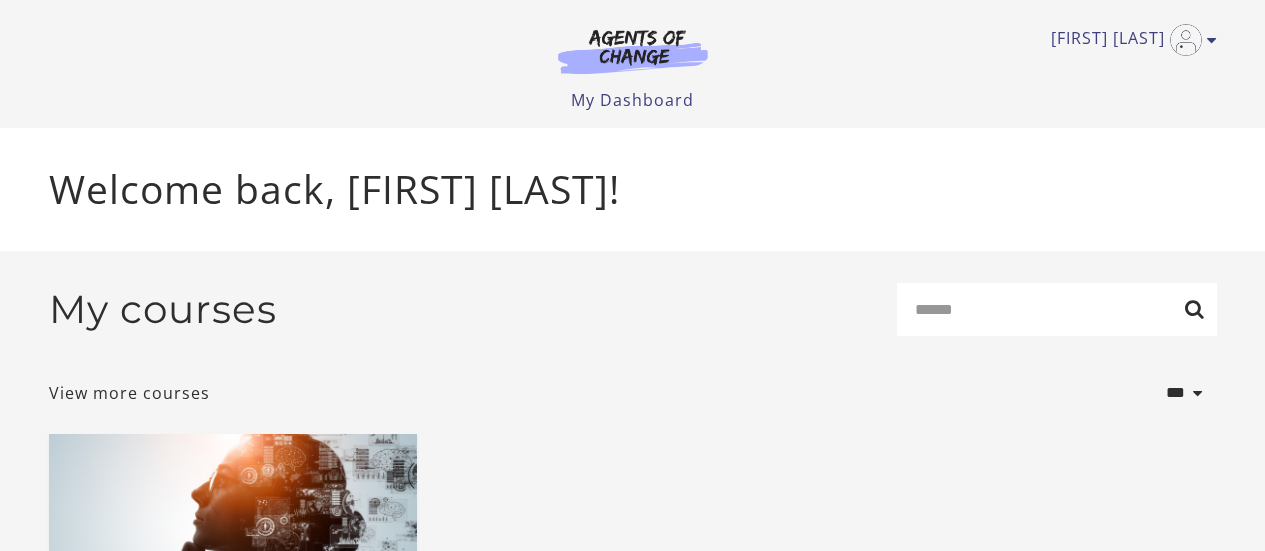 scroll, scrollTop: 0, scrollLeft: 0, axis: both 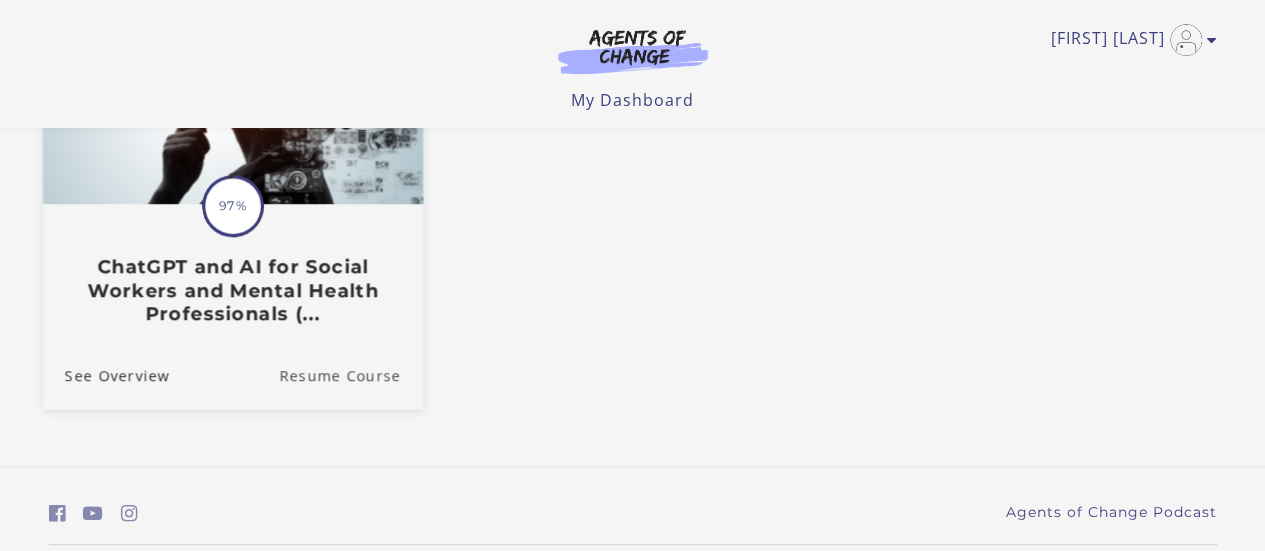 click on "Resume Course" at bounding box center (351, 374) 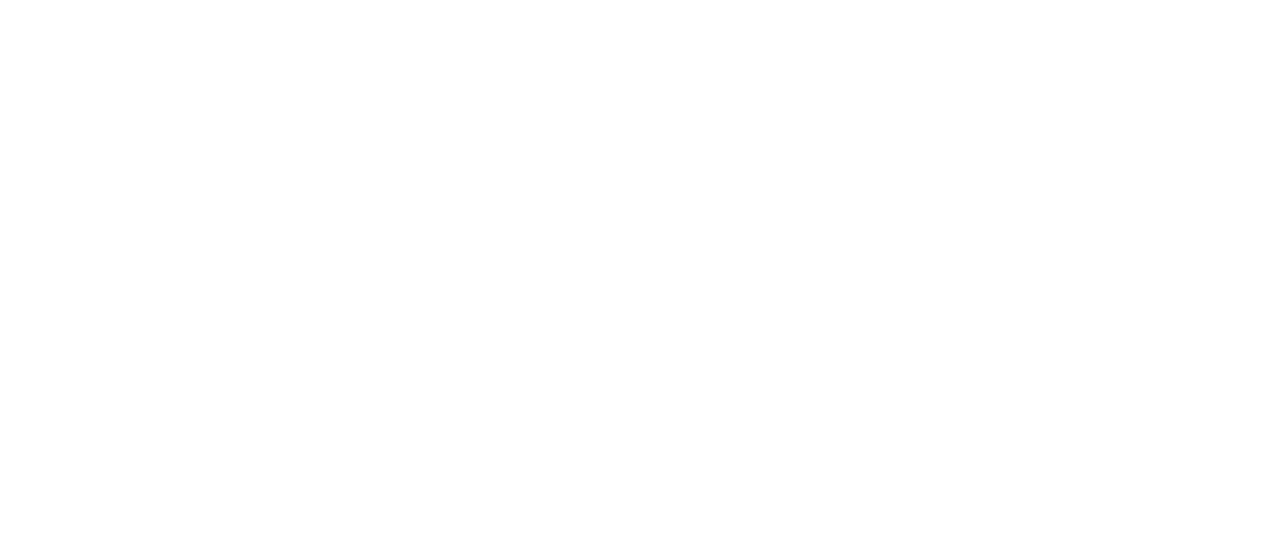 scroll, scrollTop: 0, scrollLeft: 0, axis: both 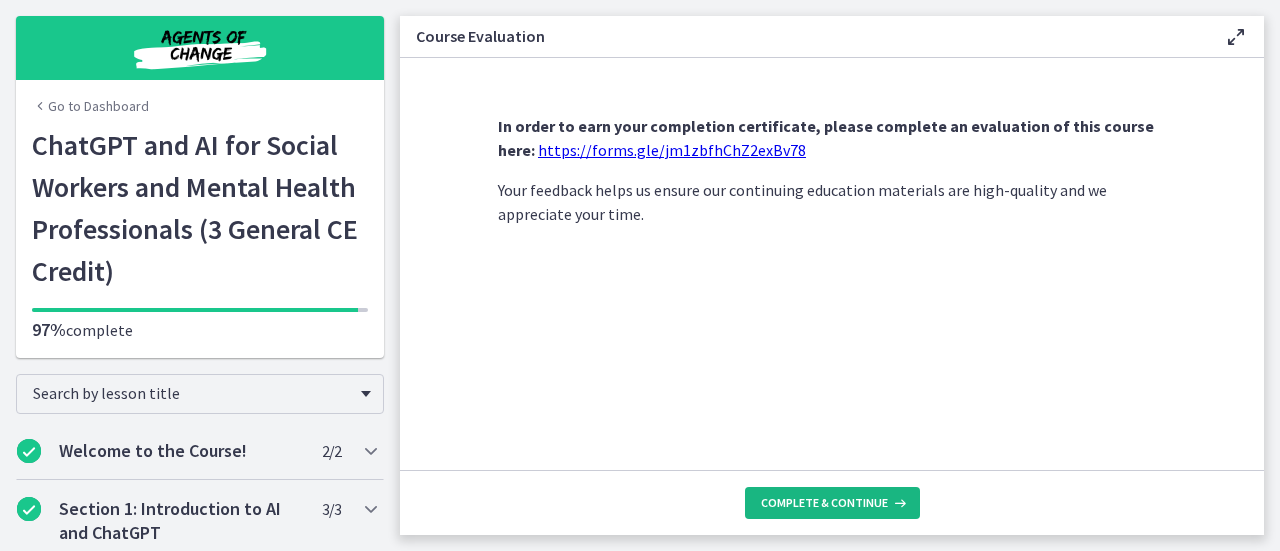 click on "Complete & continue" at bounding box center [824, 503] 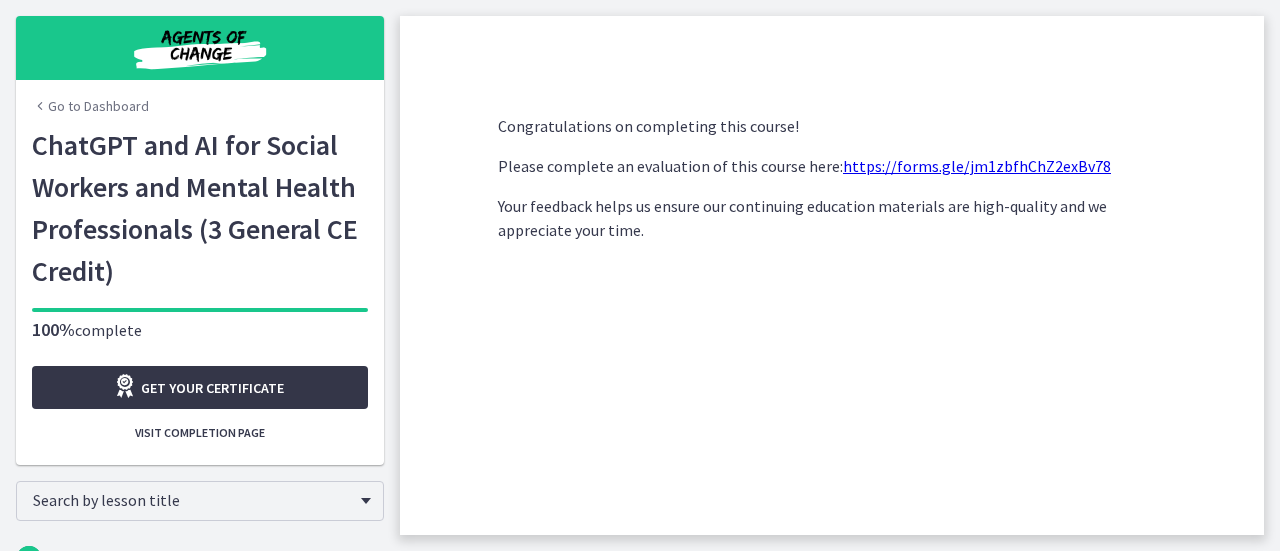 click on "Get your certificate" at bounding box center (212, 388) 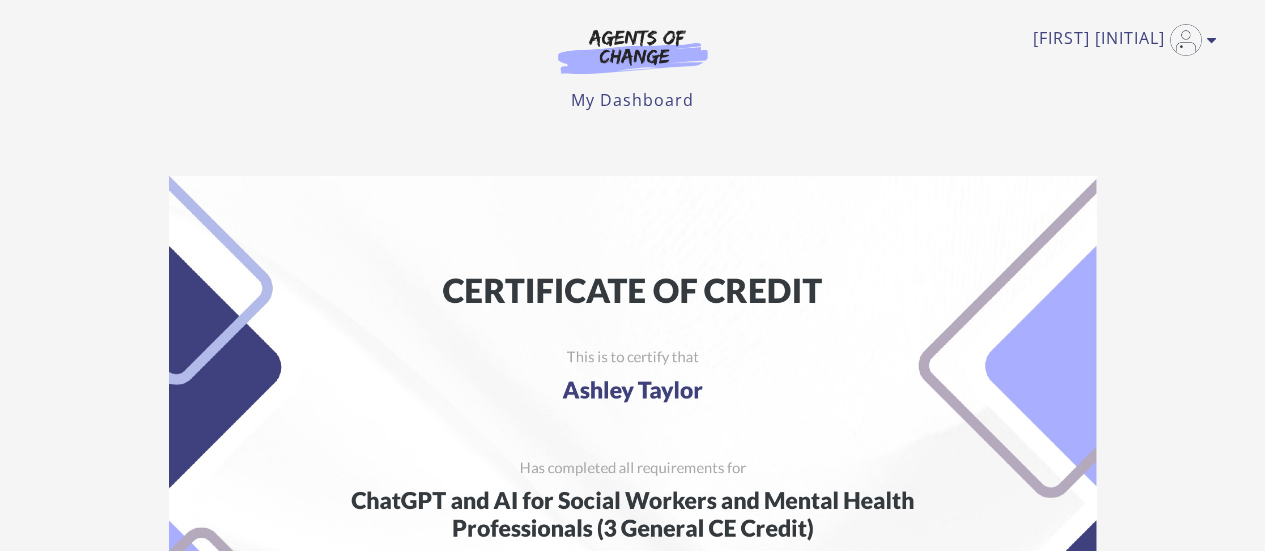 scroll, scrollTop: 0, scrollLeft: 0, axis: both 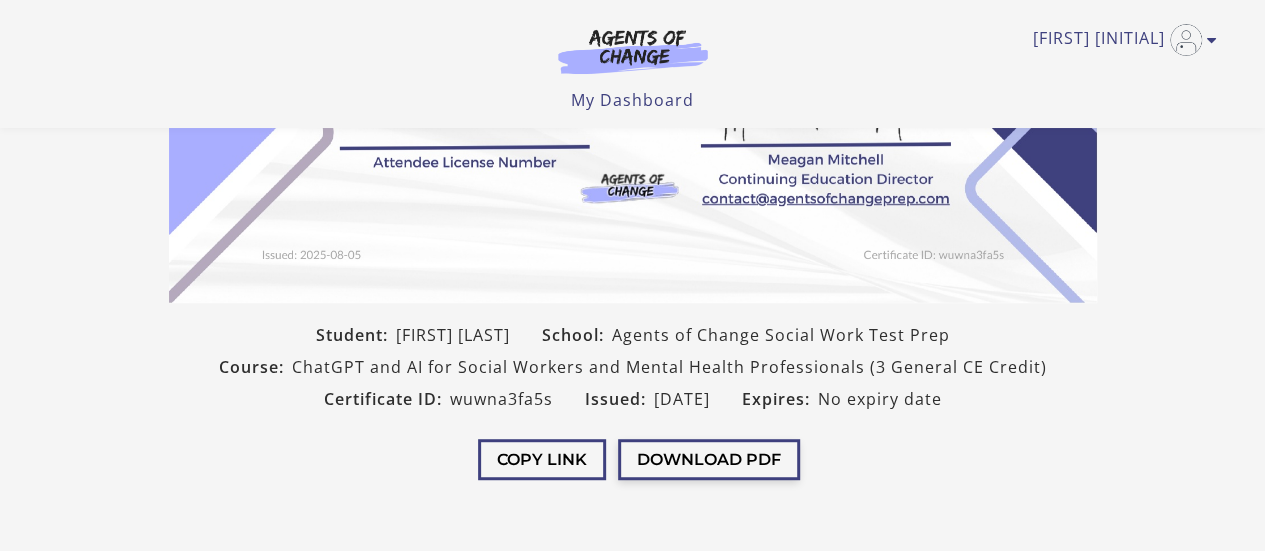 click on "Download PDF" at bounding box center (709, 459) 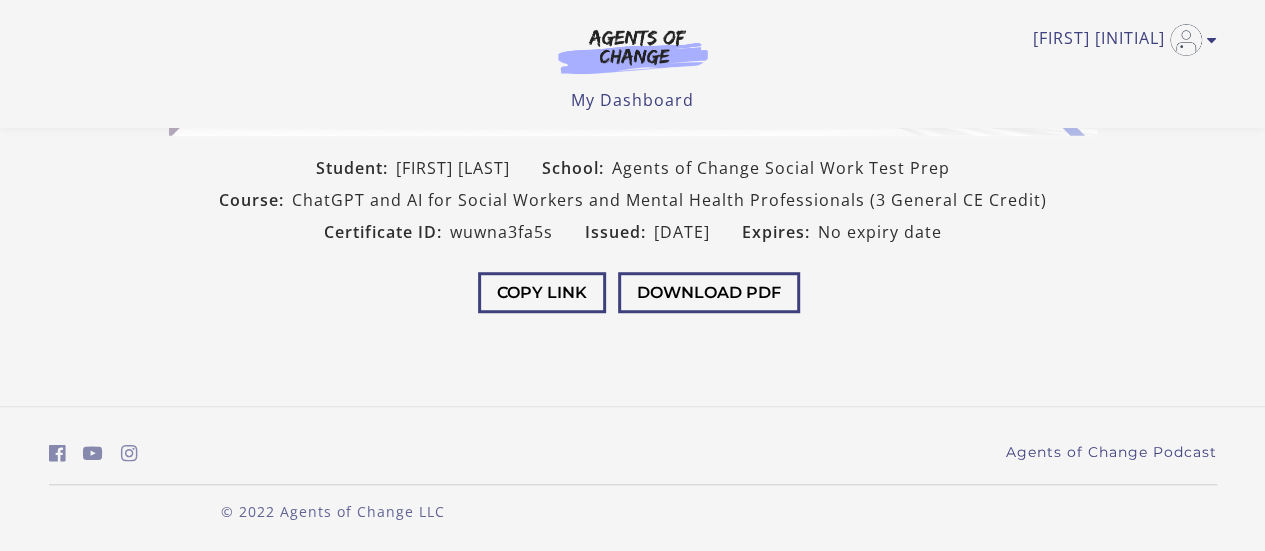 click at bounding box center (633, 51) 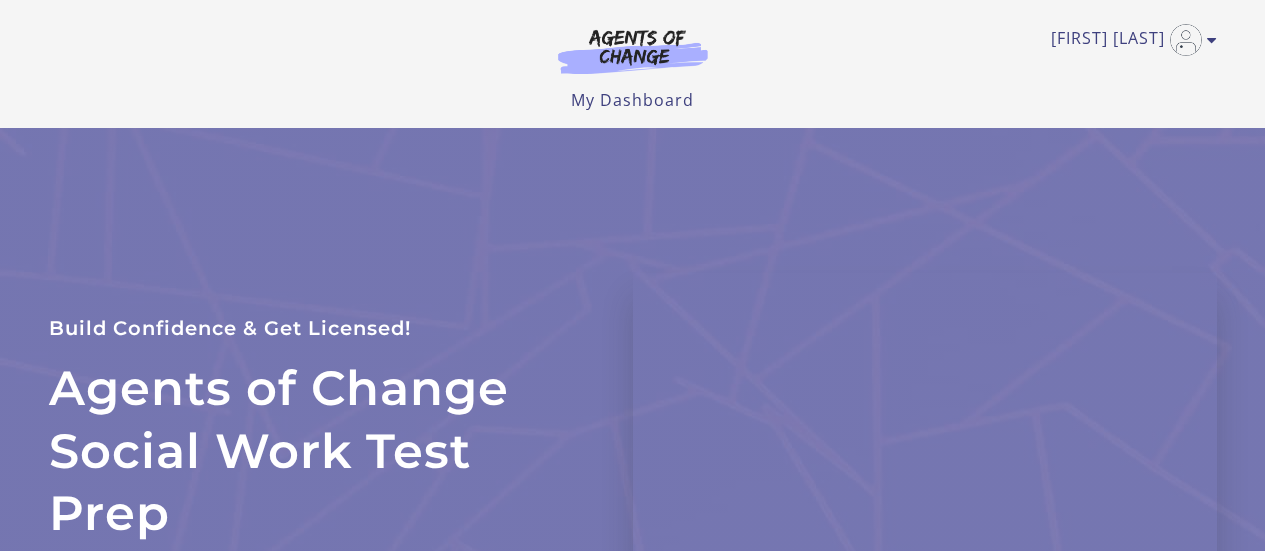 scroll, scrollTop: 0, scrollLeft: 0, axis: both 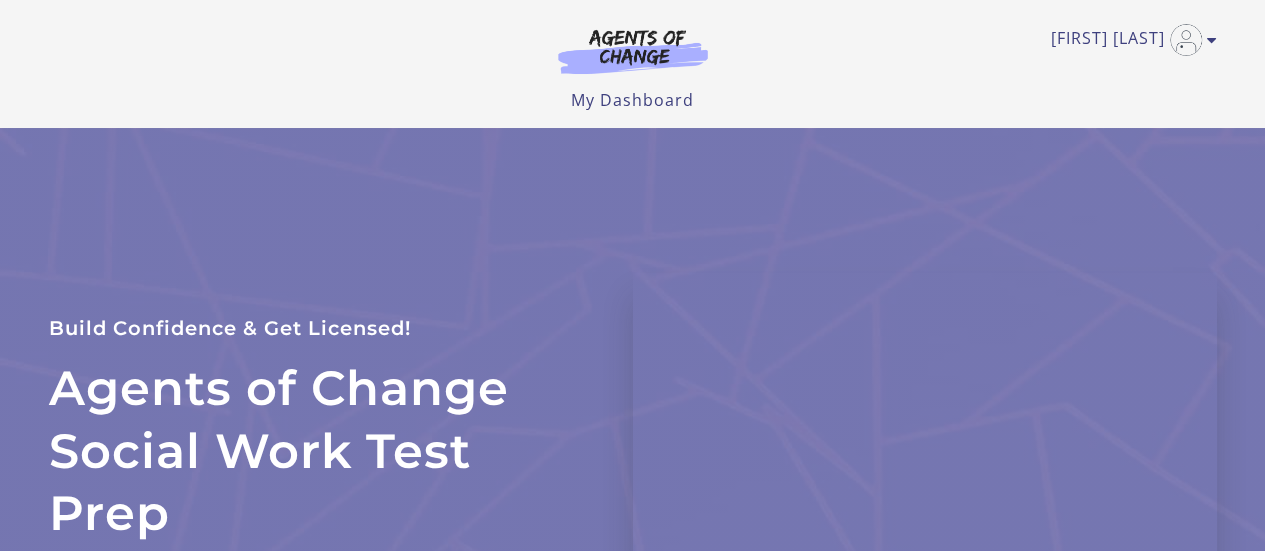 click at bounding box center (633, 51) 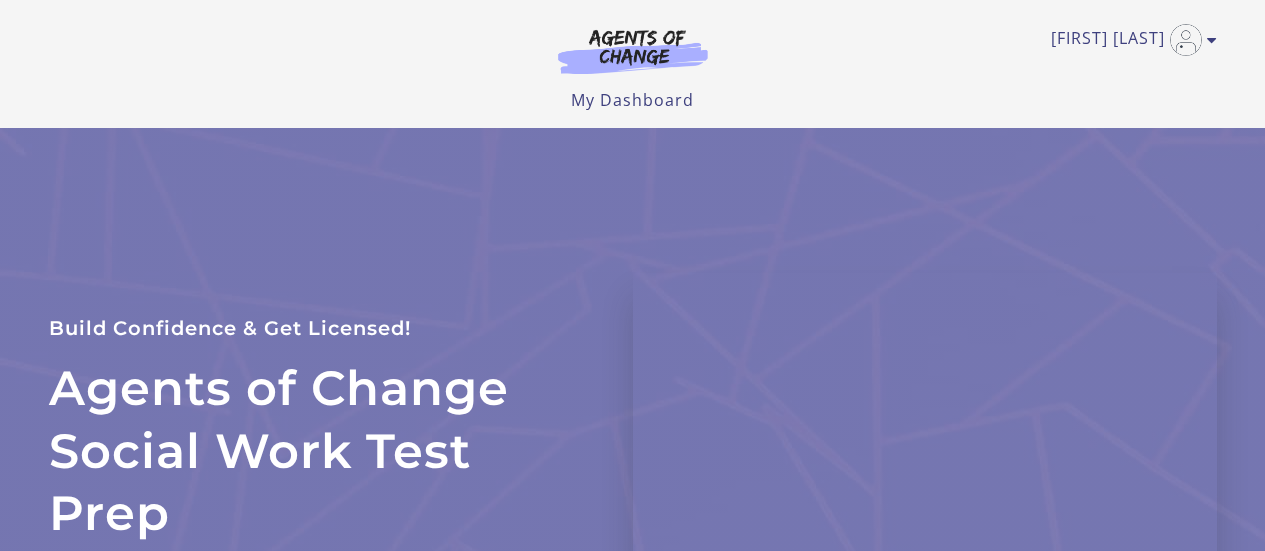 scroll, scrollTop: 0, scrollLeft: 0, axis: both 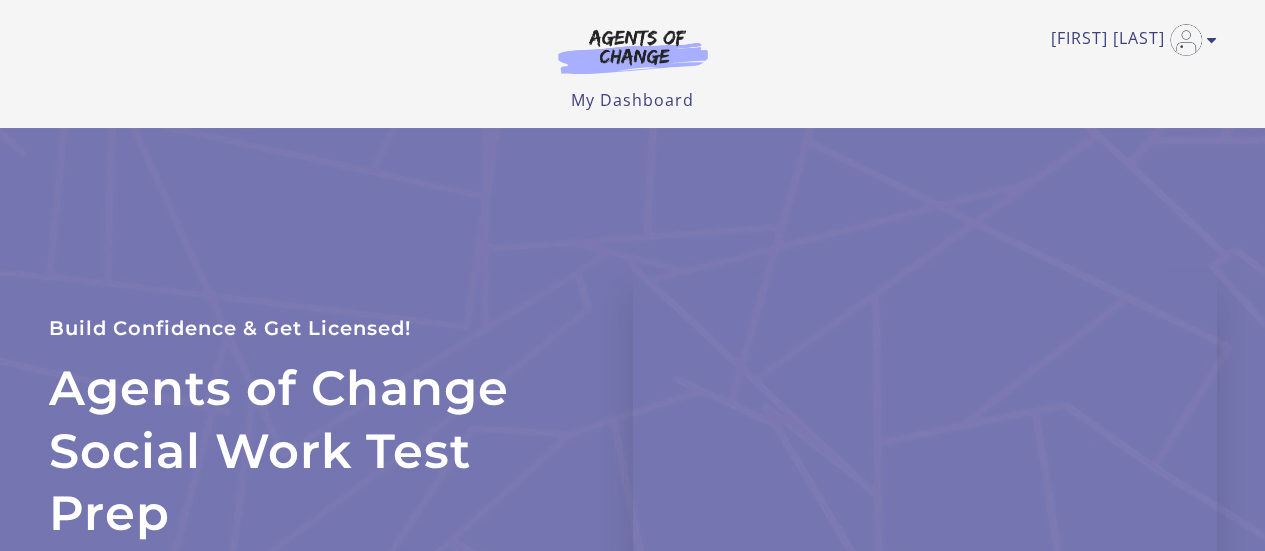 drag, startPoint x: 85, startPoint y: 1, endPoint x: 200, endPoint y: 149, distance: 187.42732 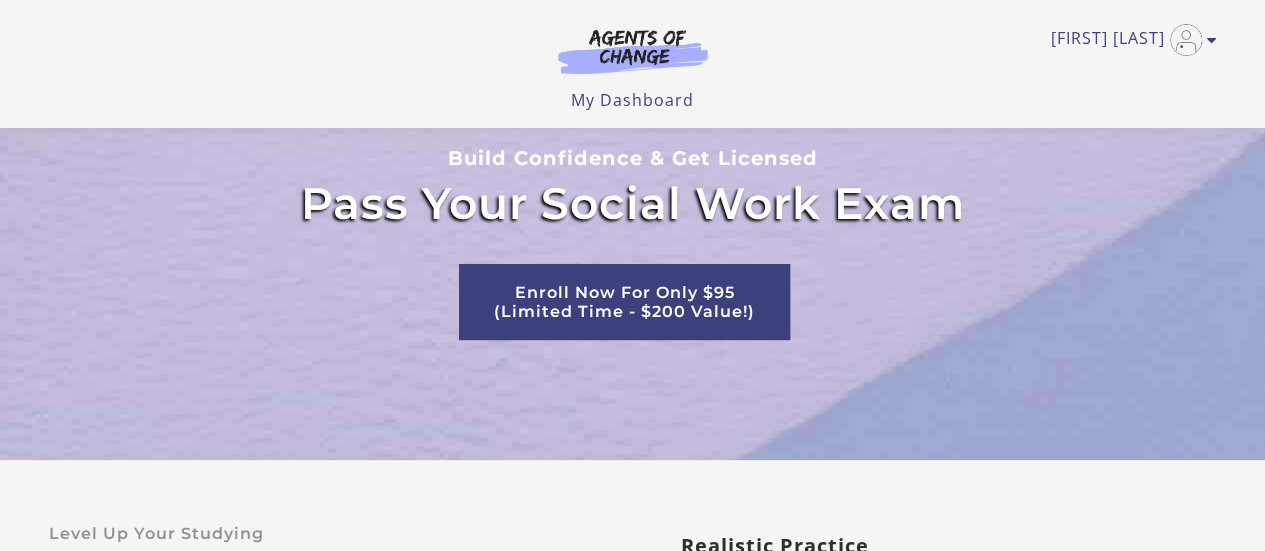 scroll, scrollTop: 2981, scrollLeft: 0, axis: vertical 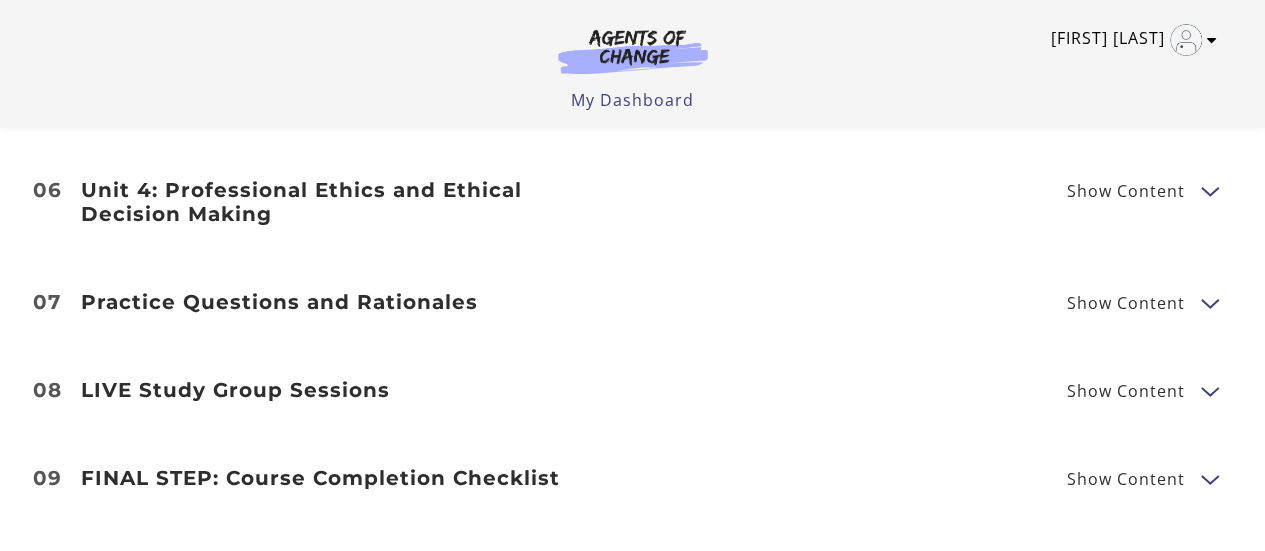 click at bounding box center [1212, 40] 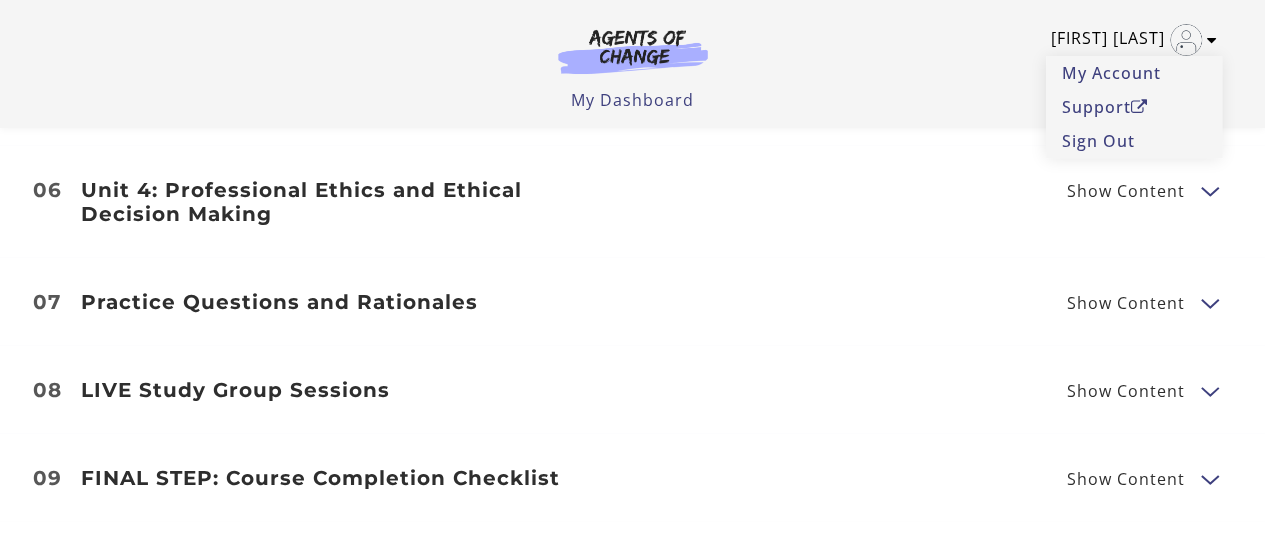 click at bounding box center [1212, 40] 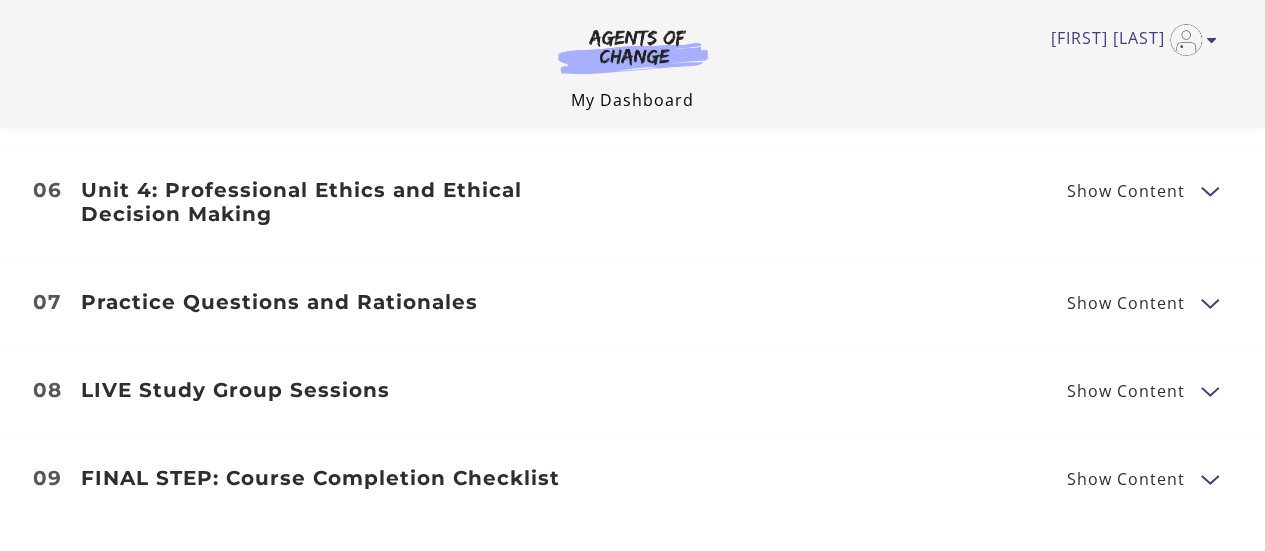 click on "My Dashboard" at bounding box center [632, 100] 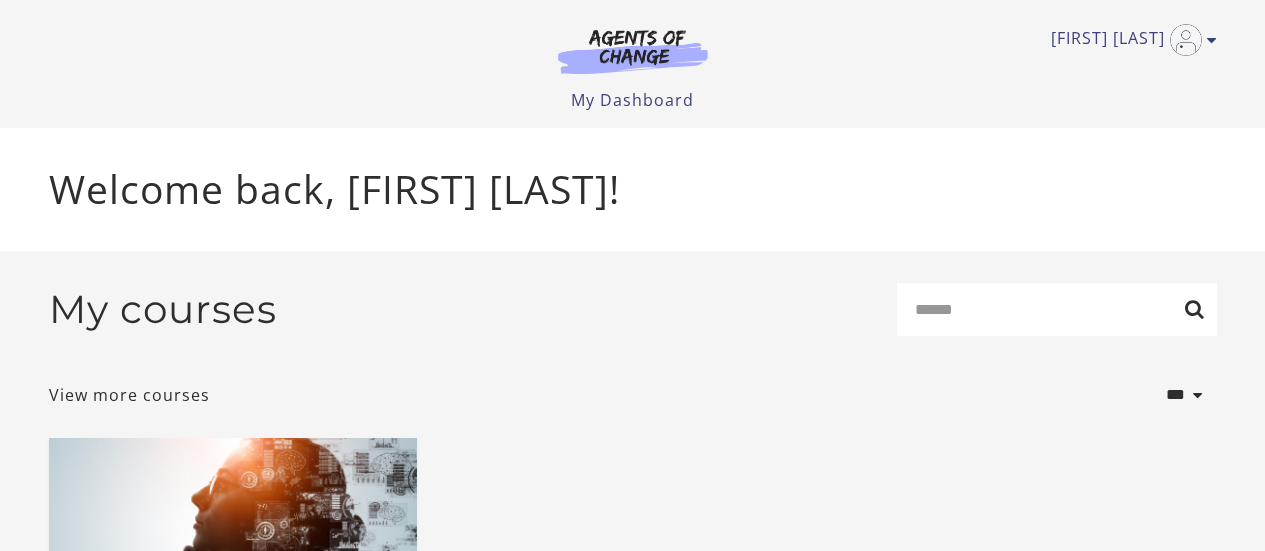 scroll, scrollTop: 0, scrollLeft: 0, axis: both 